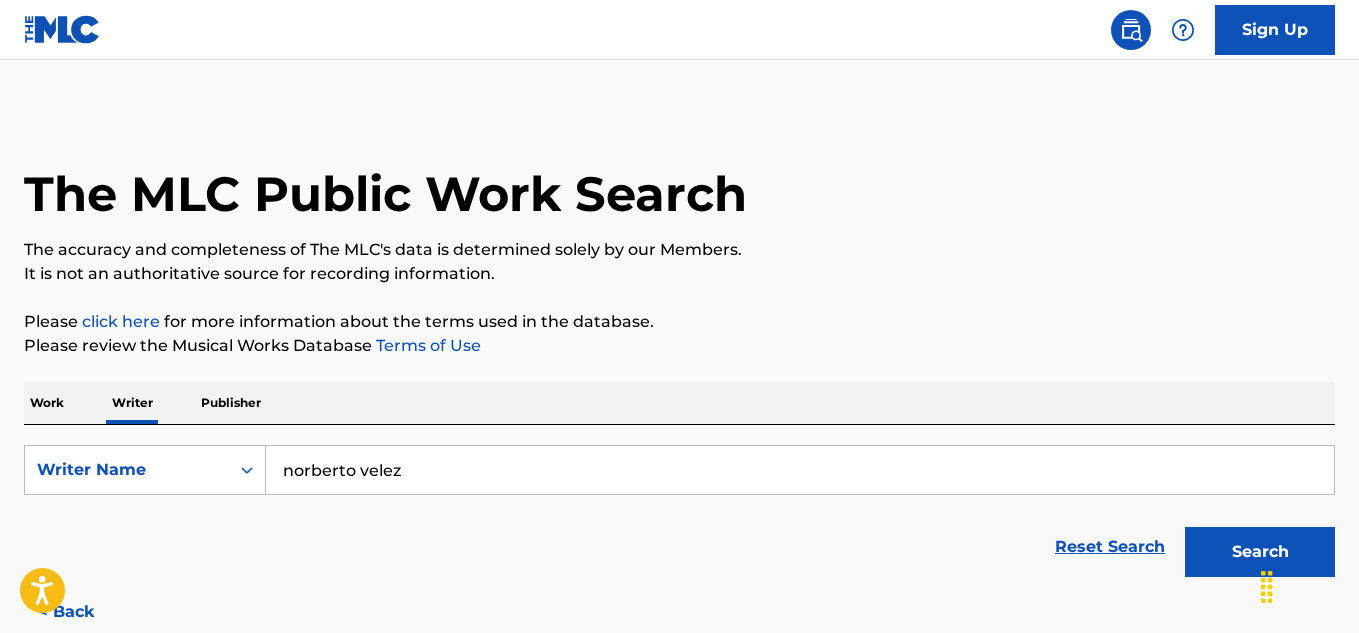 scroll, scrollTop: 0, scrollLeft: 0, axis: both 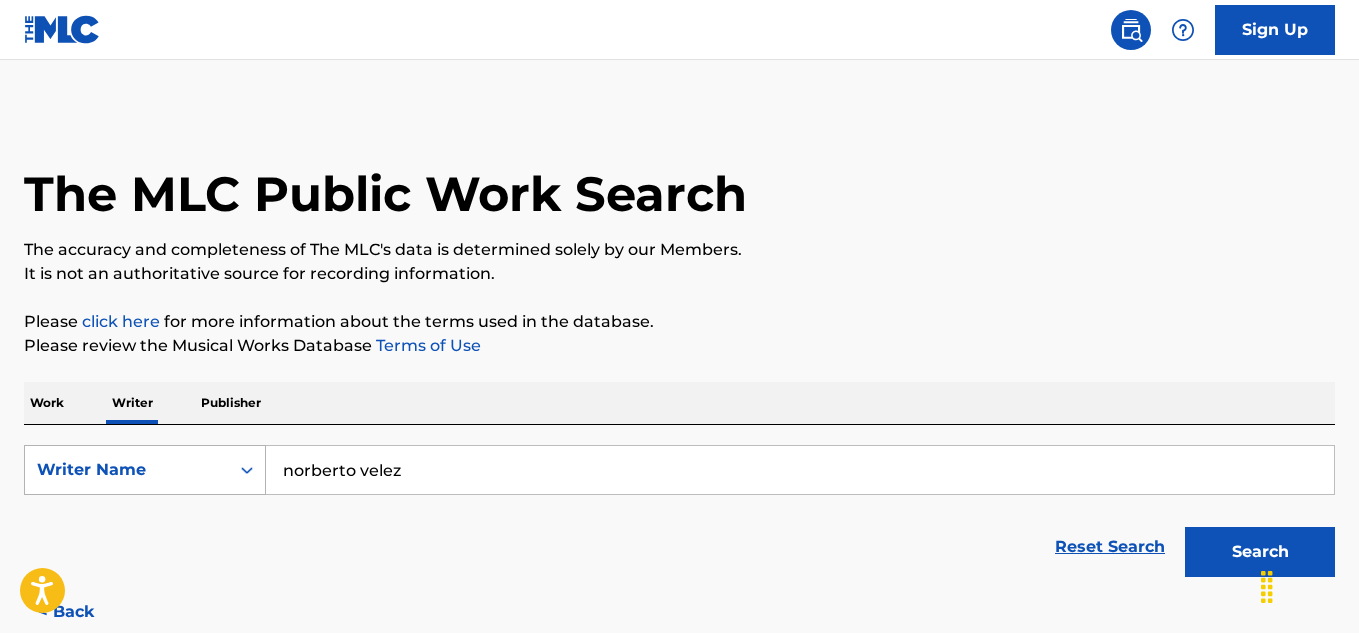 drag, startPoint x: 409, startPoint y: 481, endPoint x: 219, endPoint y: 473, distance: 190.16835 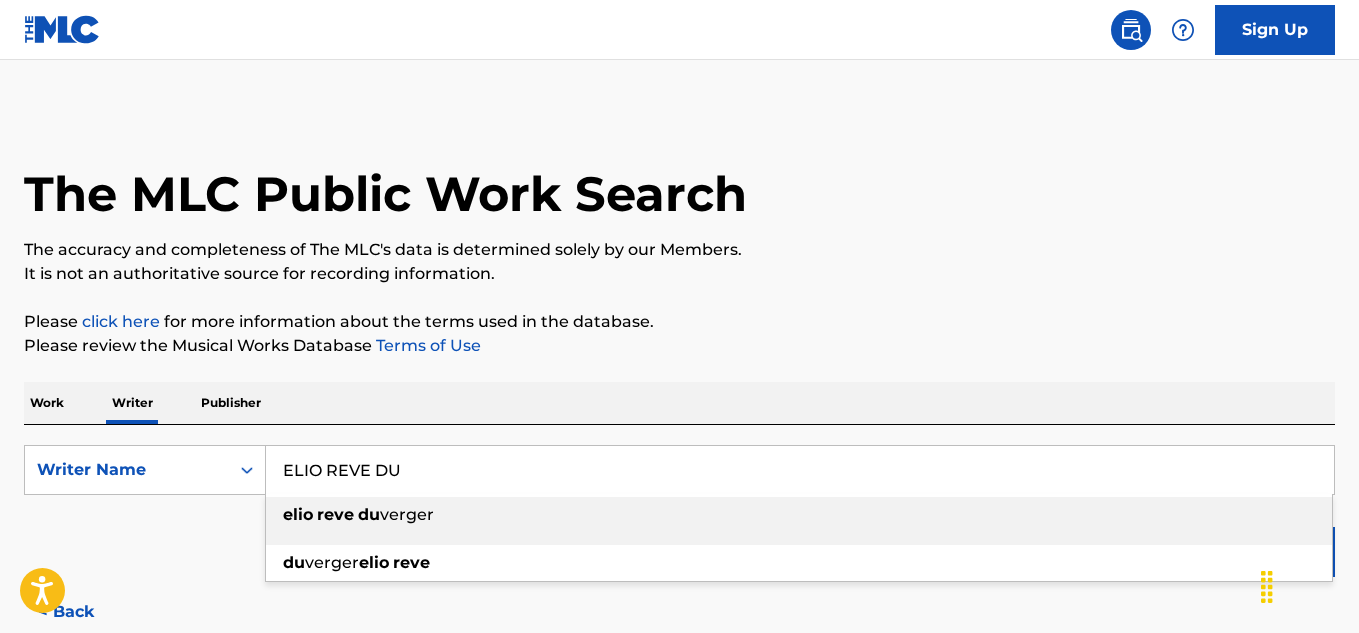 click on "verger" at bounding box center [407, 514] 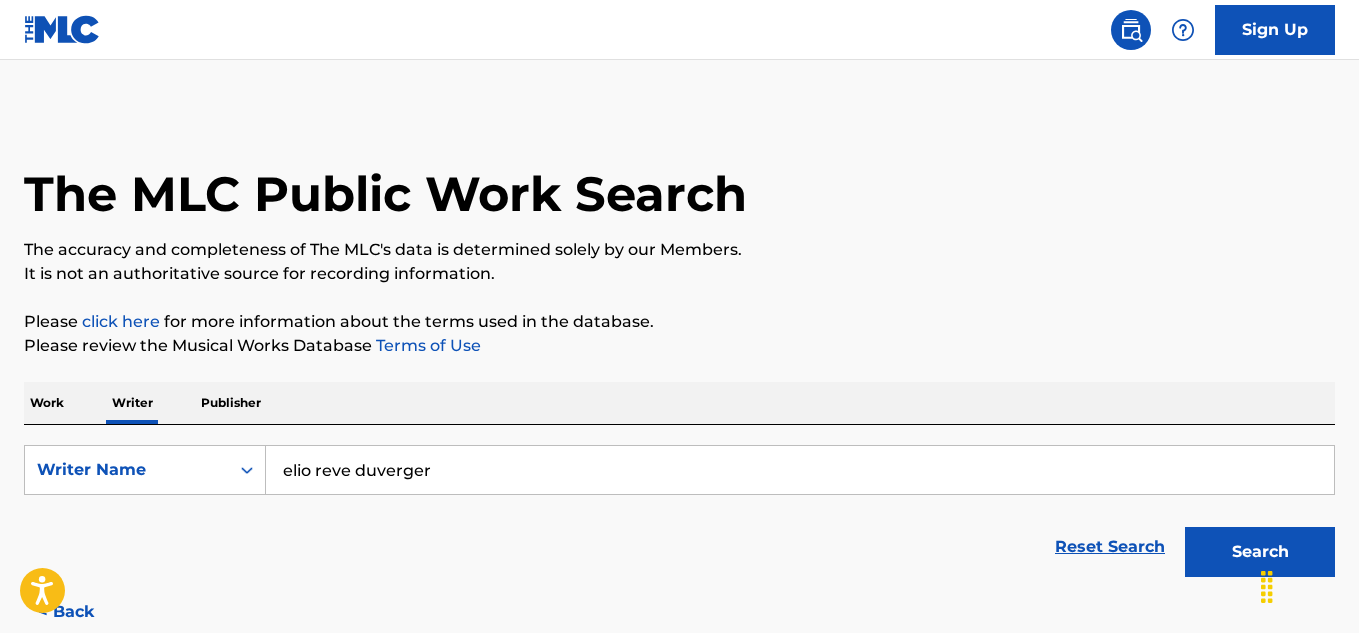 click on "Search" at bounding box center (1260, 552) 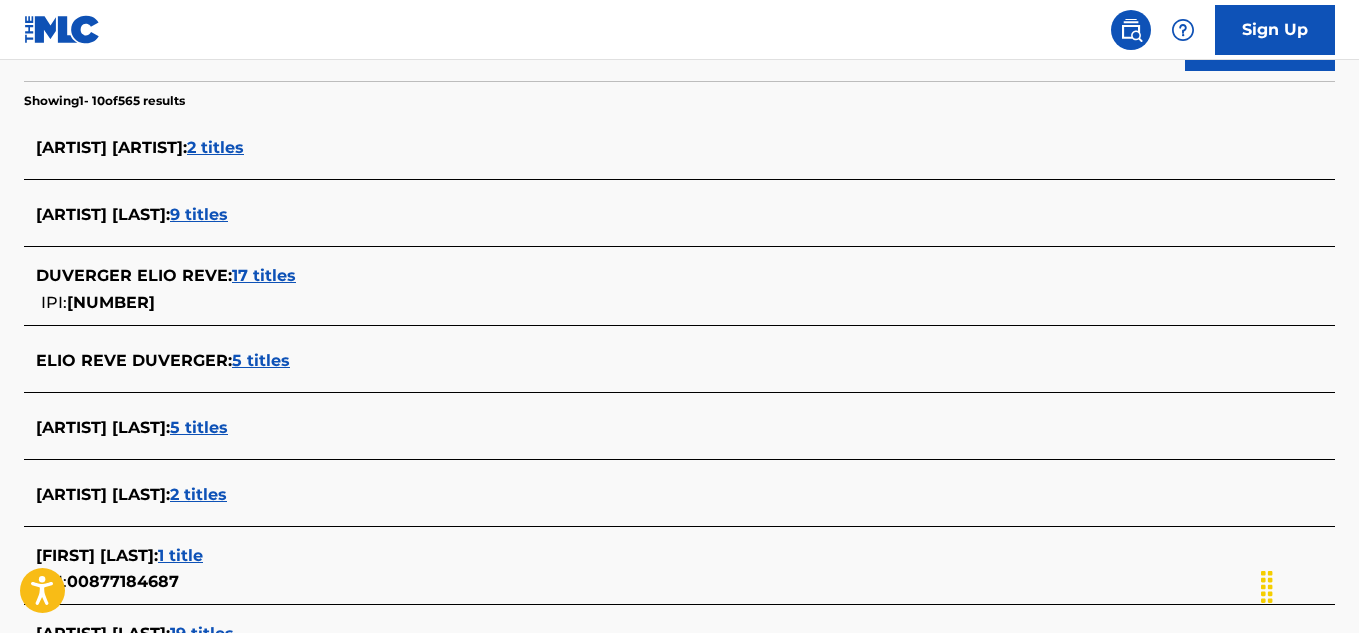 scroll, scrollTop: 488, scrollLeft: 0, axis: vertical 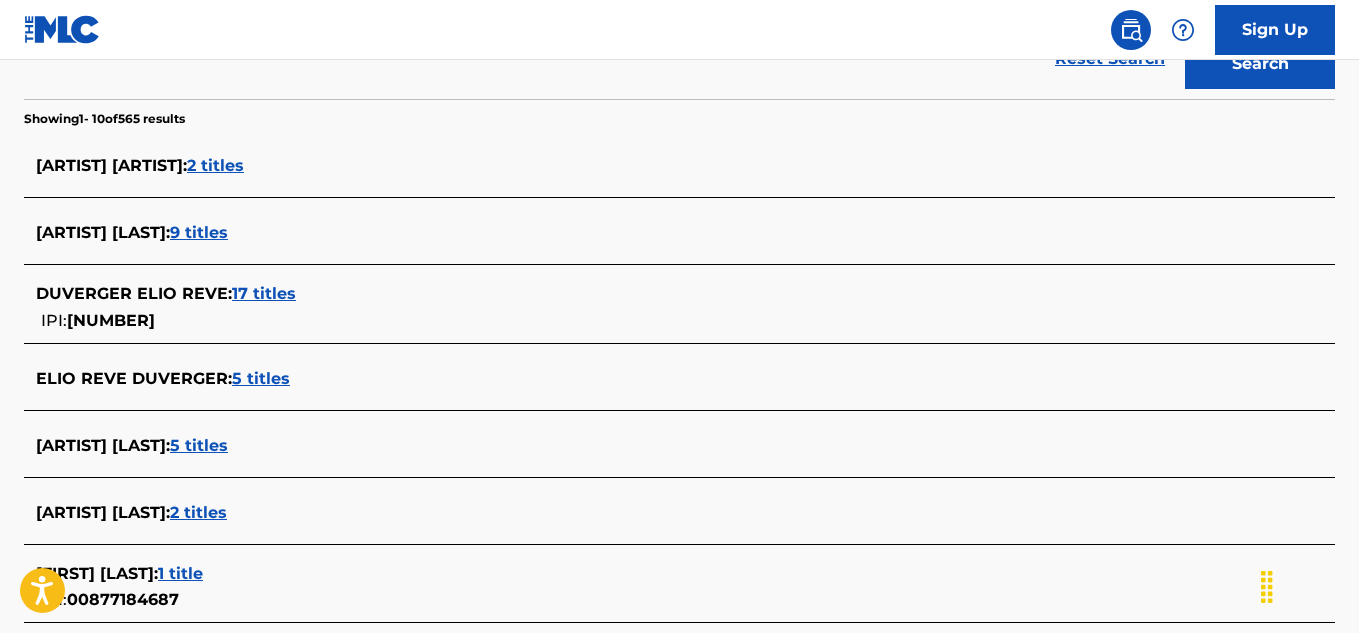 click on "2 titles" at bounding box center (215, 165) 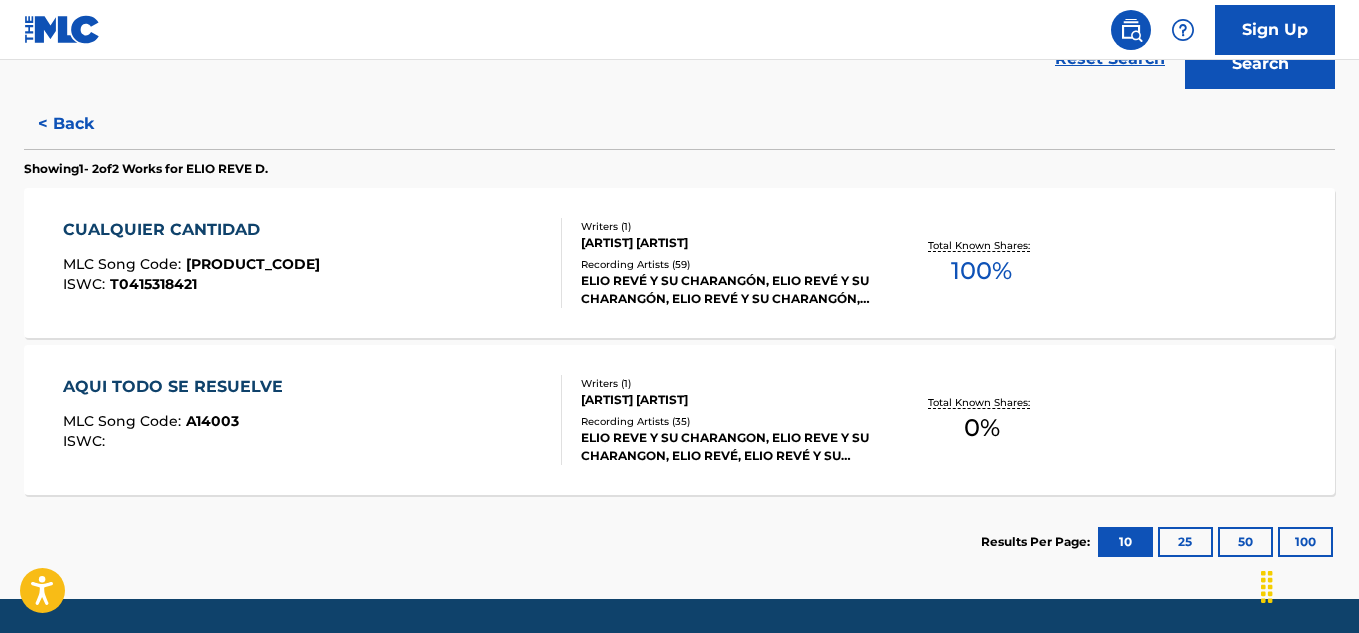 click on "CUALQUIER CANTIDAD" at bounding box center (191, 230) 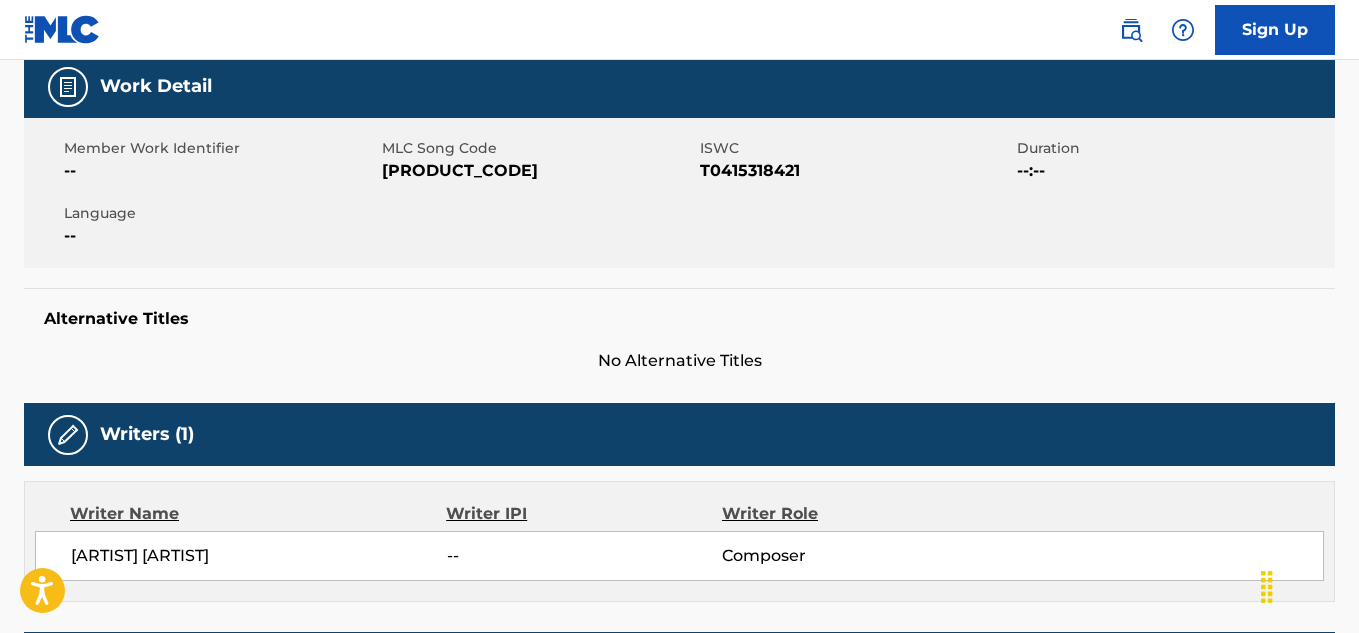 scroll, scrollTop: 0, scrollLeft: 0, axis: both 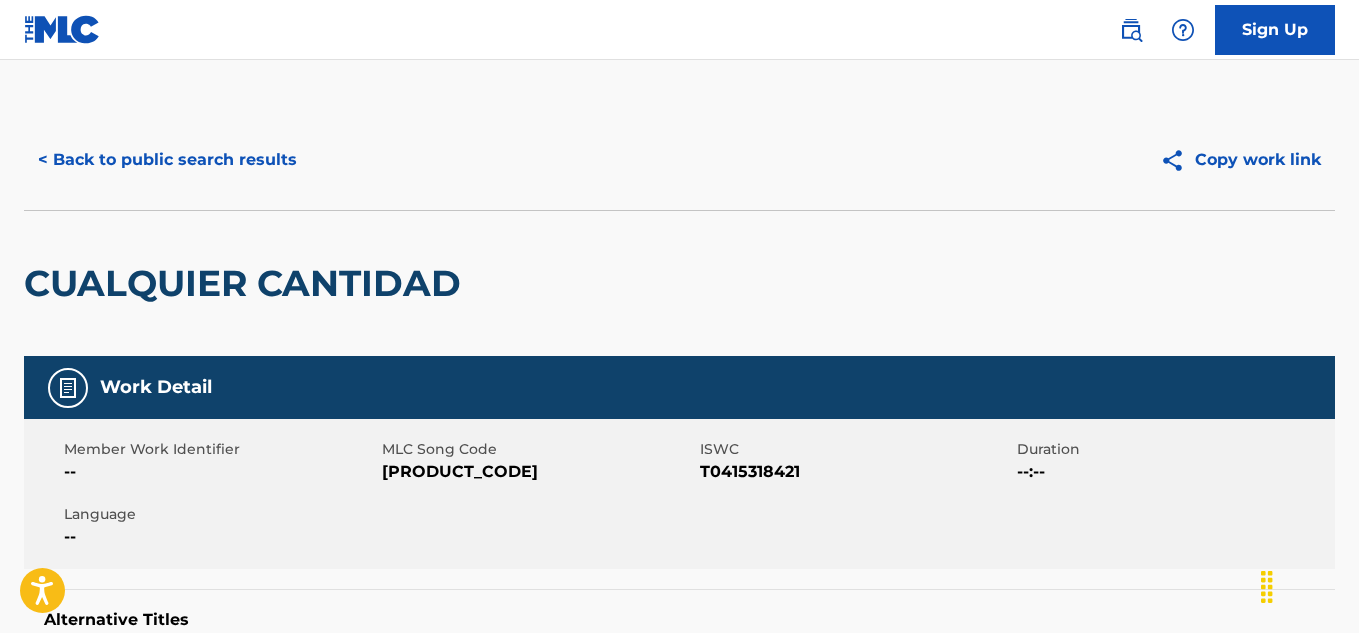 click on "< Back to public search results" at bounding box center (167, 160) 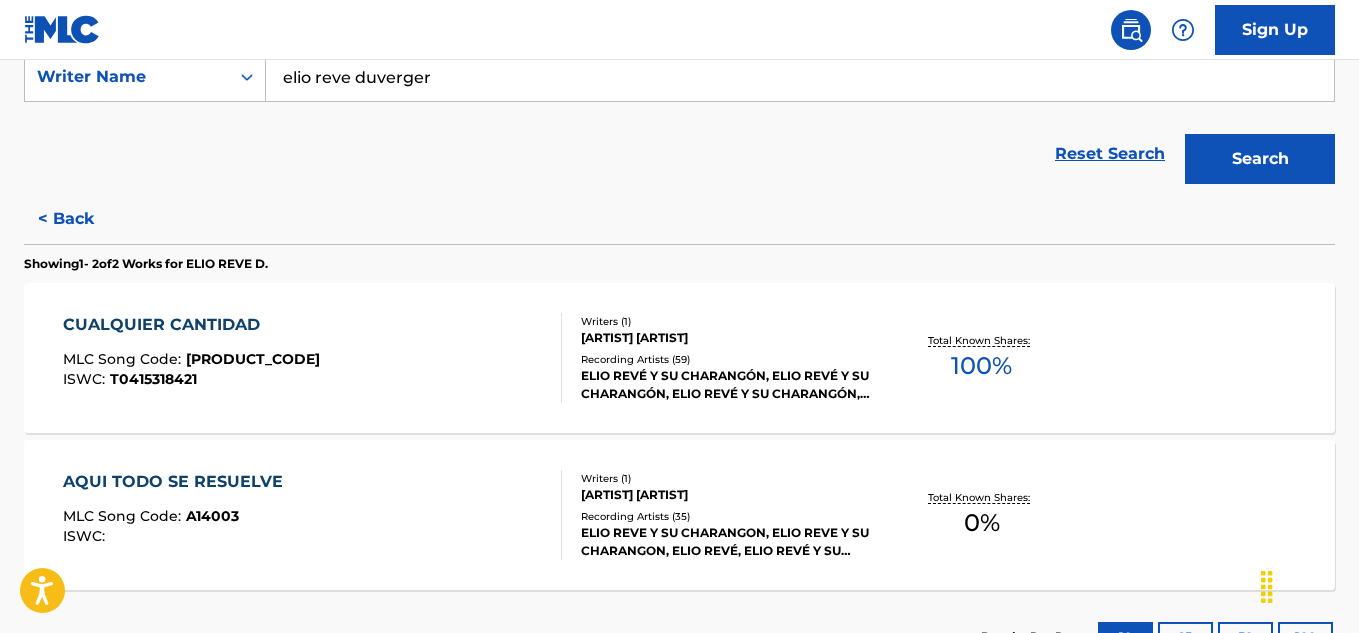 scroll, scrollTop: 421, scrollLeft: 0, axis: vertical 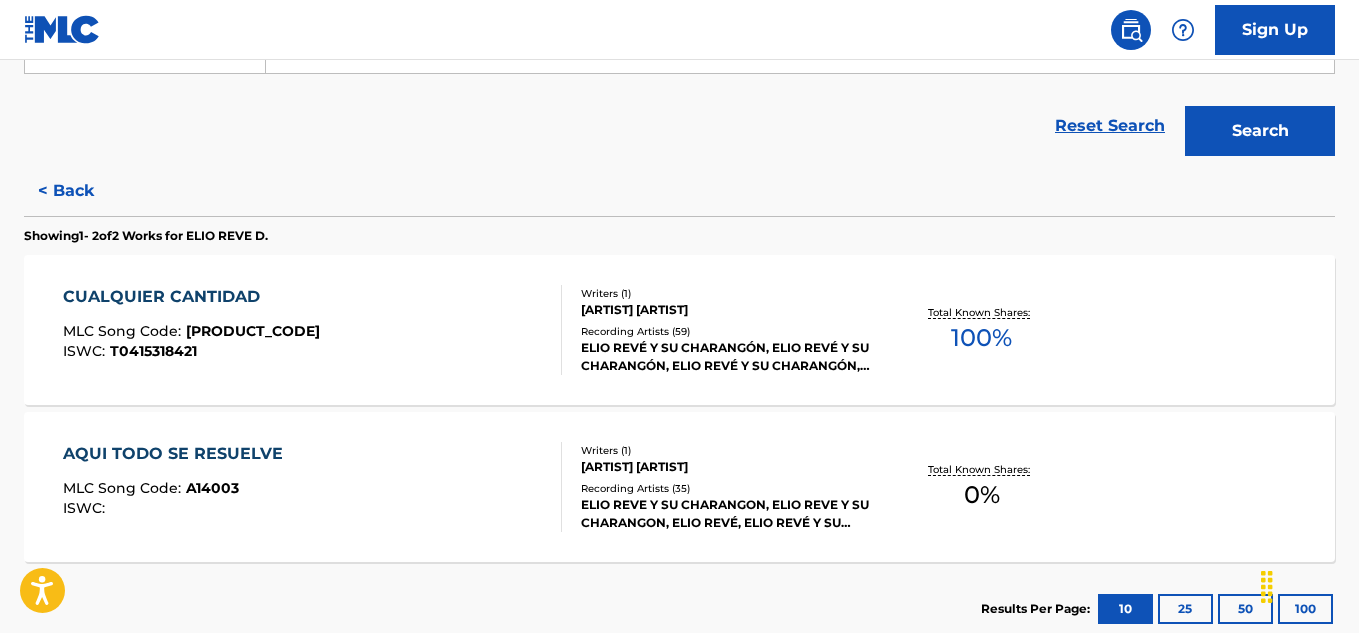 click on "AQUI TODO SE RESUELVE" at bounding box center (178, 454) 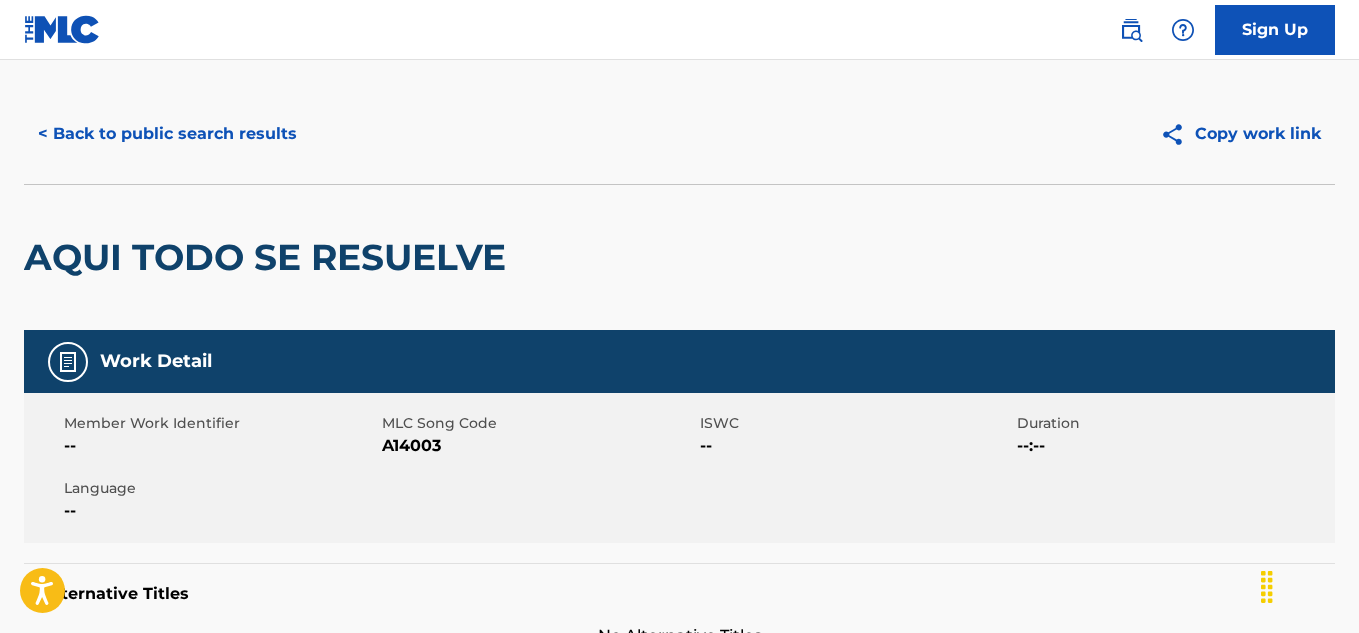 scroll, scrollTop: 0, scrollLeft: 0, axis: both 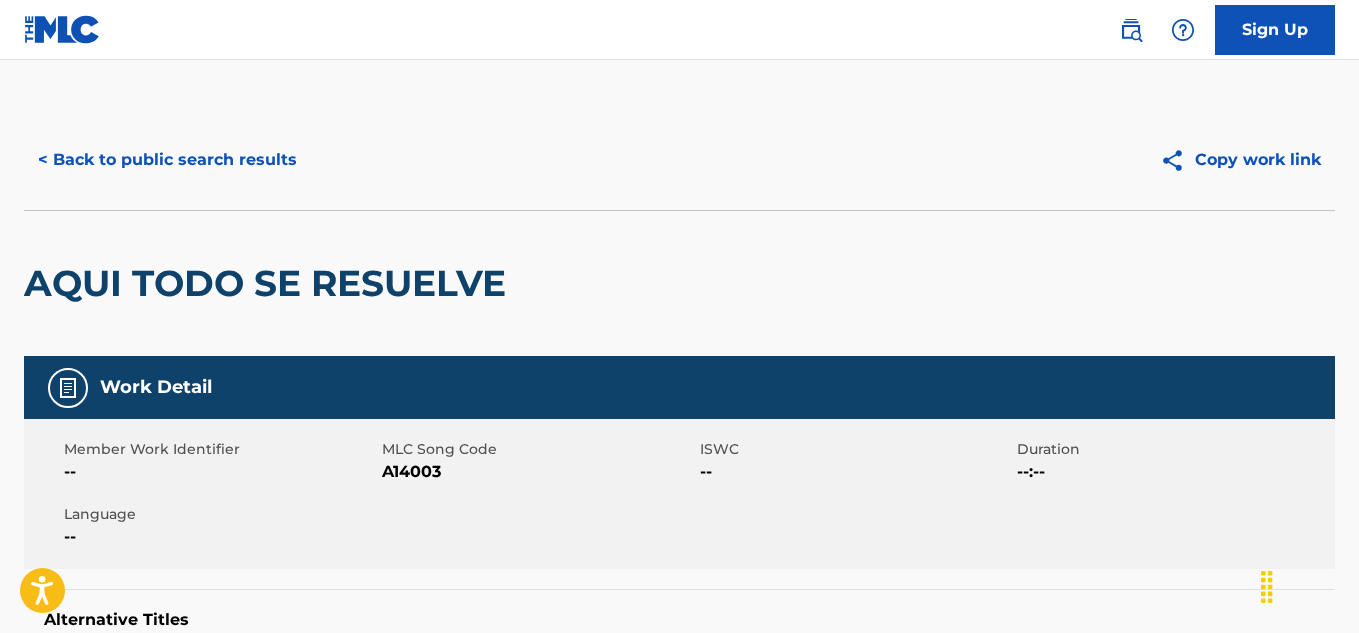 click on "< Back to public search results" at bounding box center [167, 160] 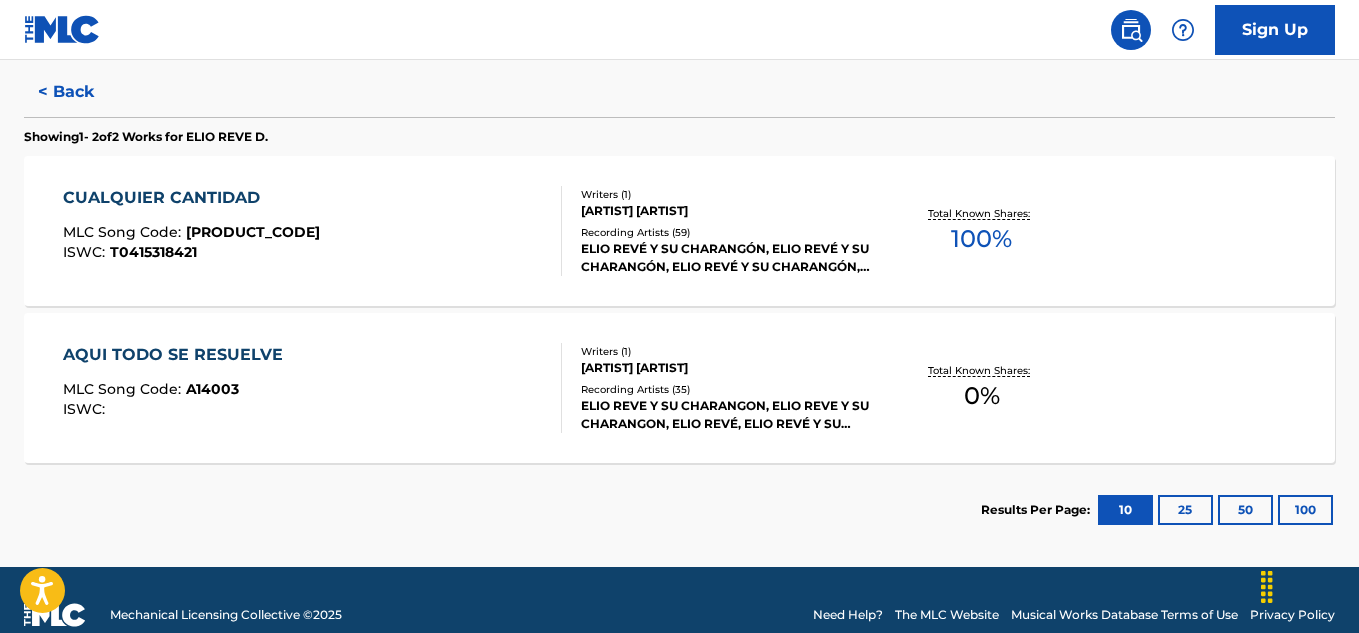 scroll, scrollTop: 521, scrollLeft: 0, axis: vertical 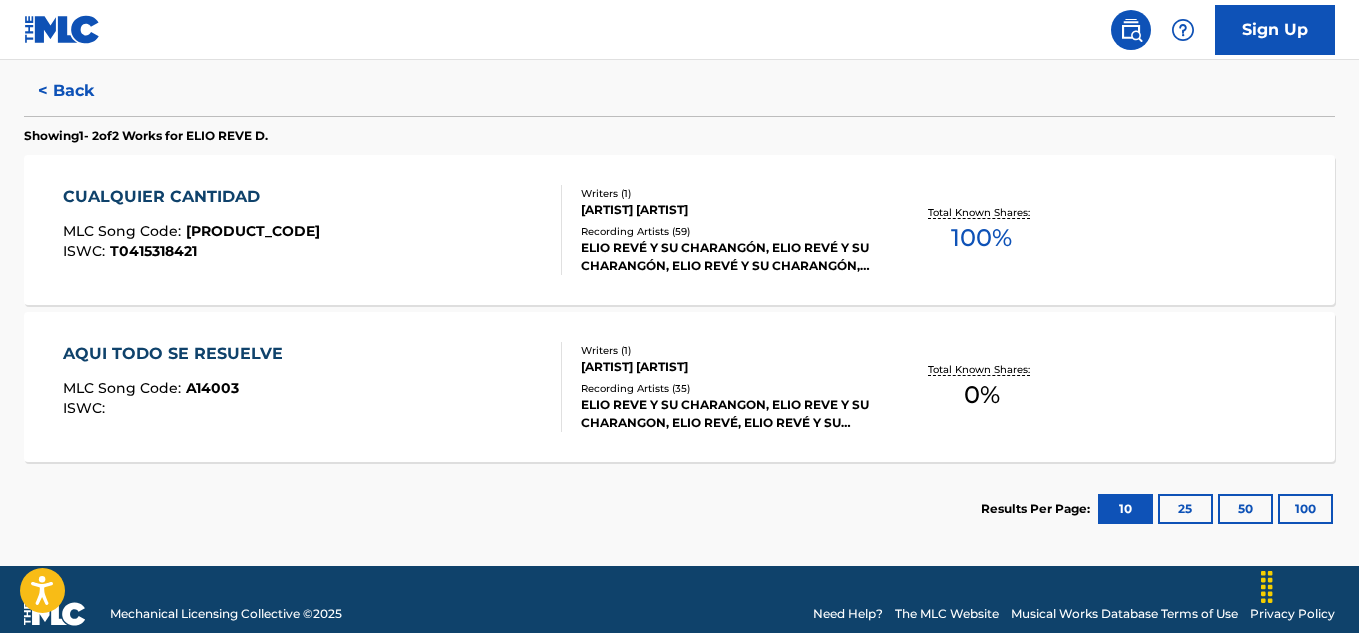 click on "AQUI TODO SE RESUELVE" at bounding box center [178, 354] 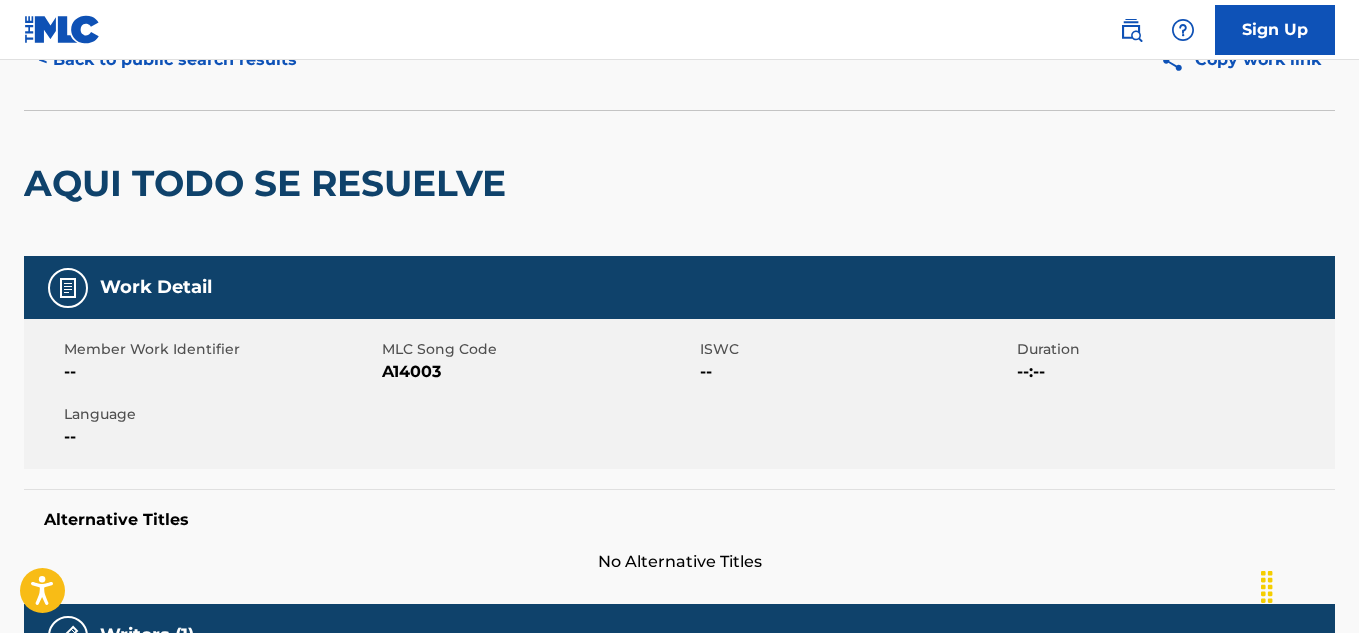 scroll, scrollTop: 0, scrollLeft: 0, axis: both 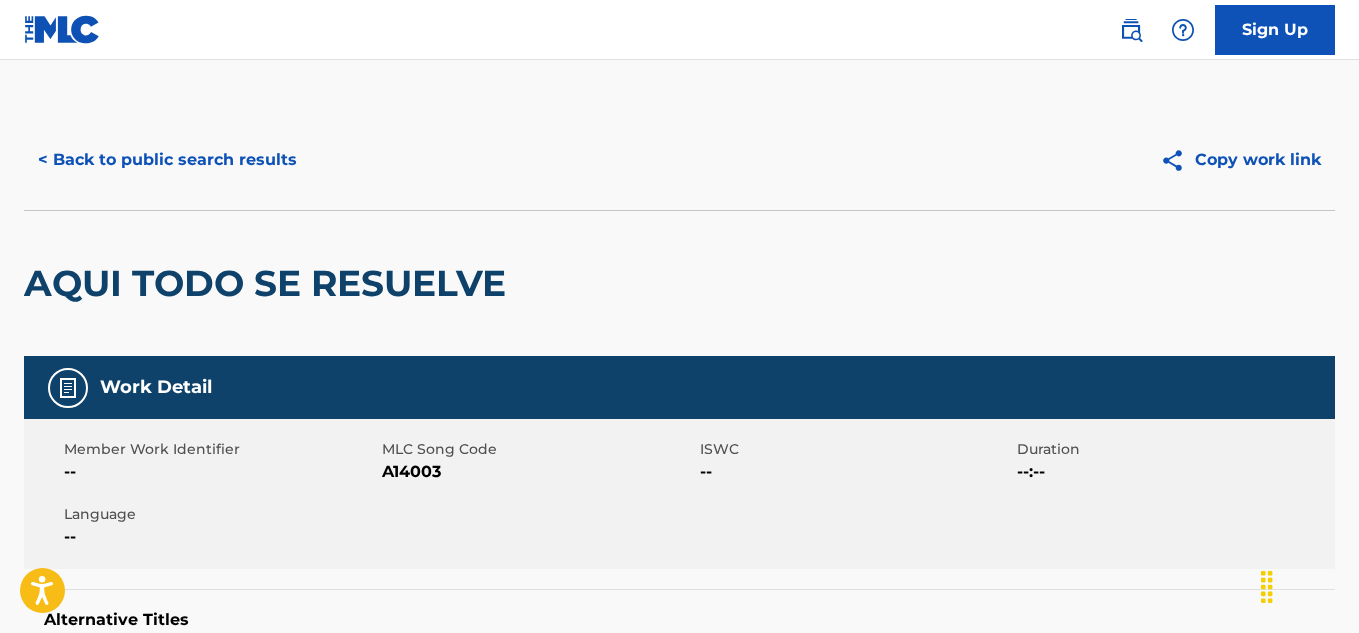 click on "< Back to public search results" at bounding box center [167, 160] 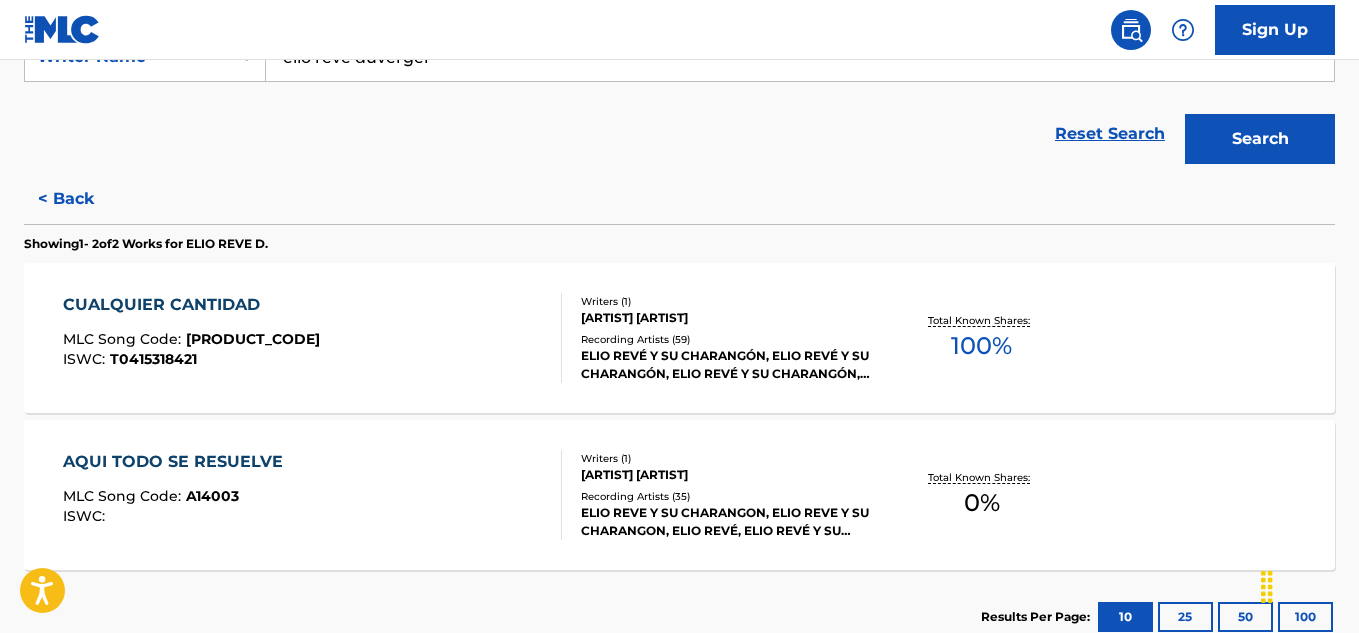 scroll, scrollTop: 421, scrollLeft: 0, axis: vertical 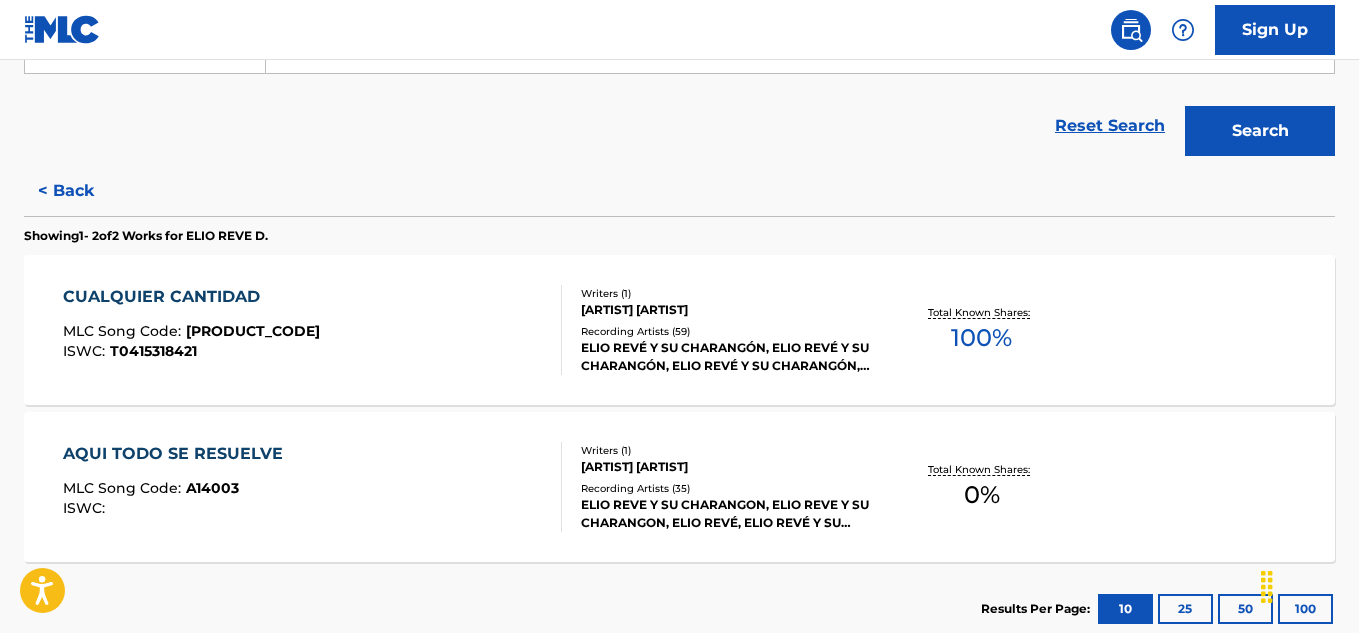 click on "< Back" at bounding box center (84, 191) 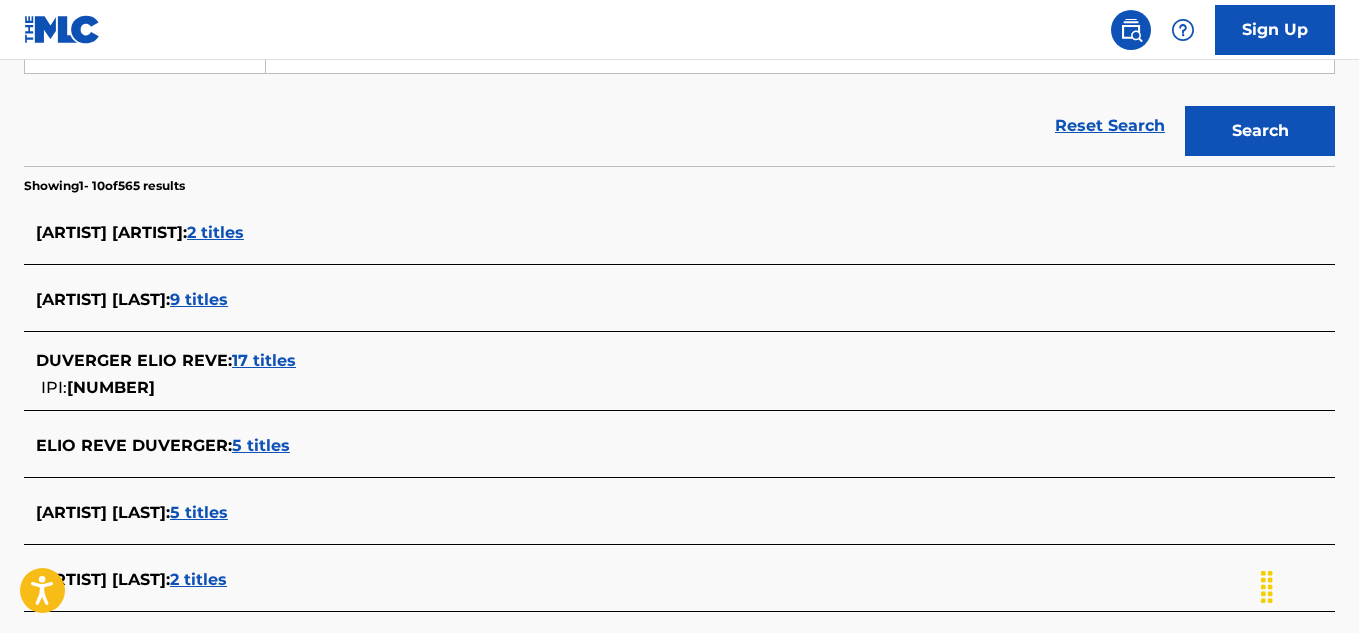 click on "9 titles" at bounding box center [199, 299] 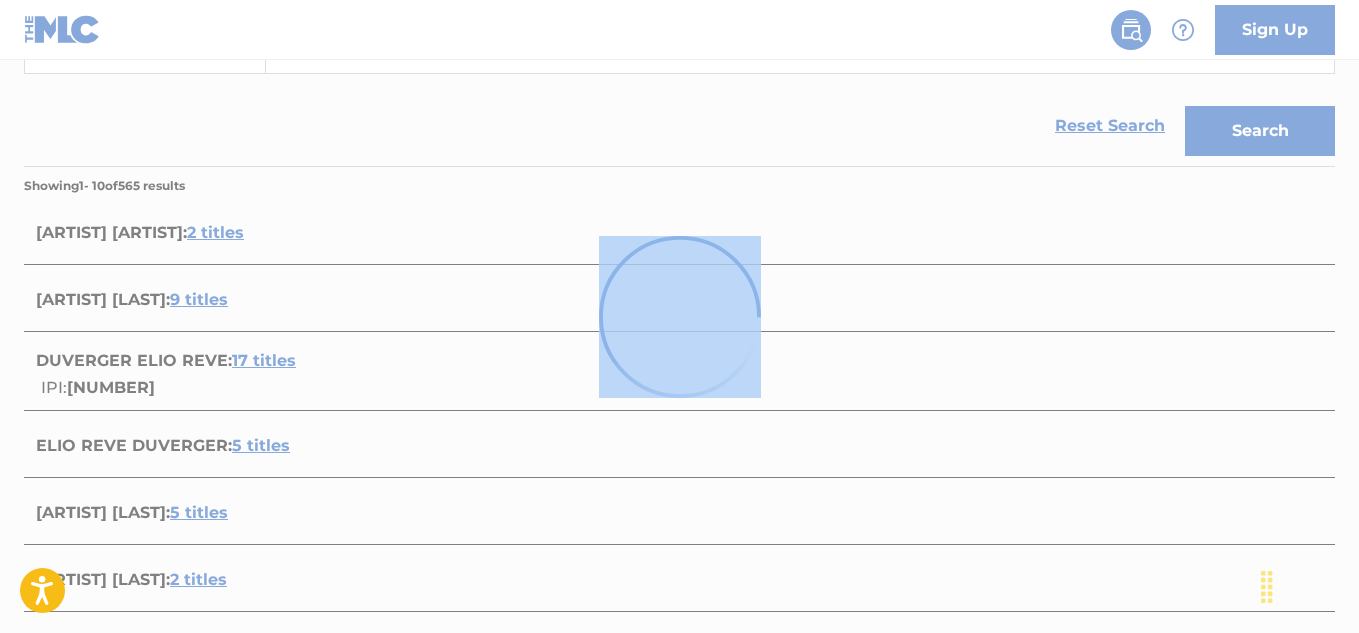 click at bounding box center [679, 316] 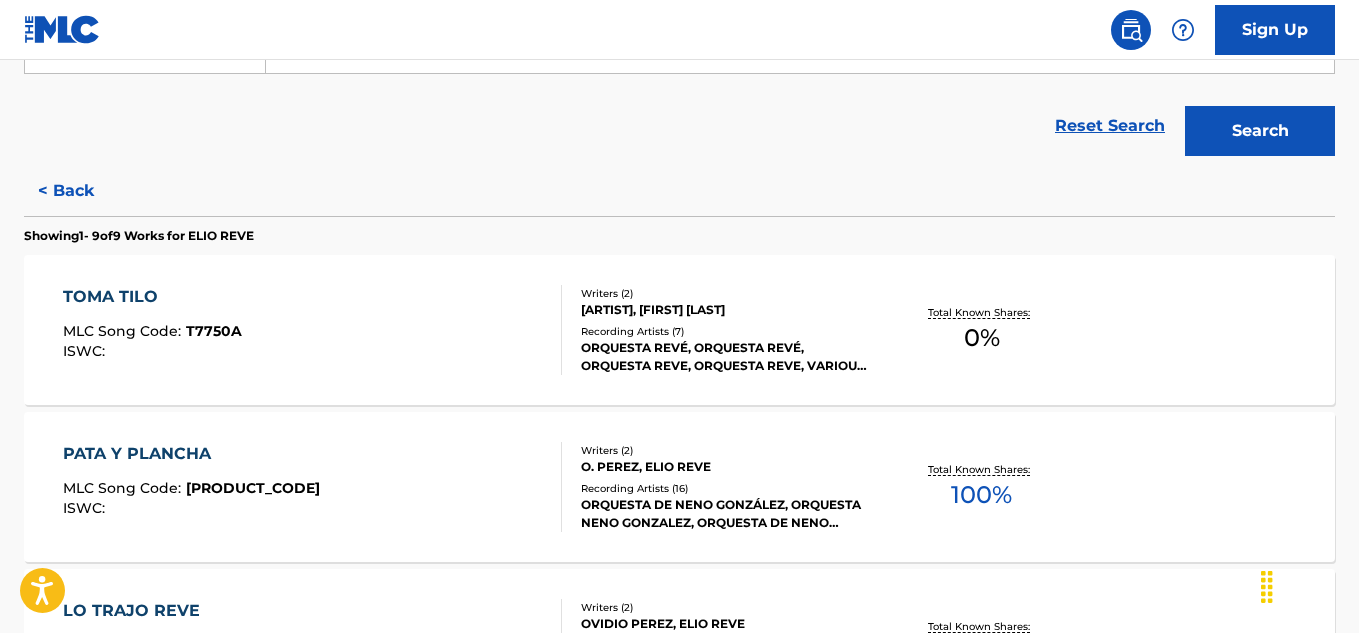 click on "TOMA TILO" at bounding box center (152, 297) 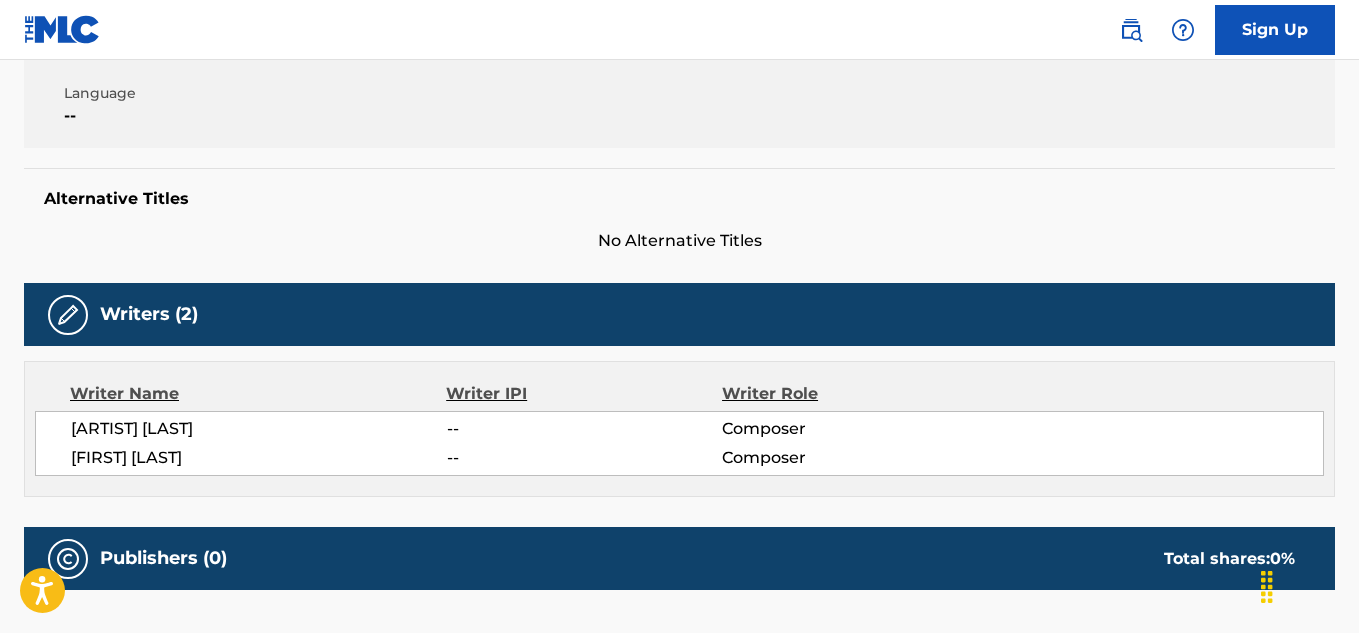 scroll, scrollTop: 0, scrollLeft: 0, axis: both 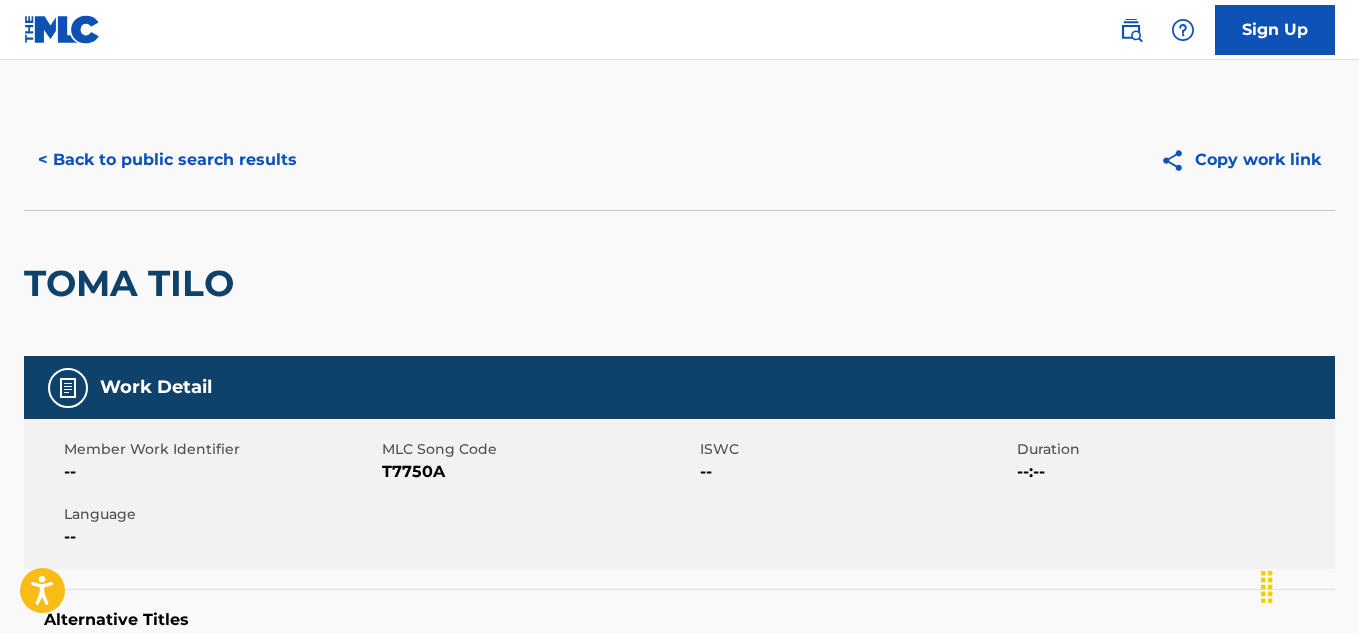 click on "TOMA TILO" at bounding box center [134, 283] 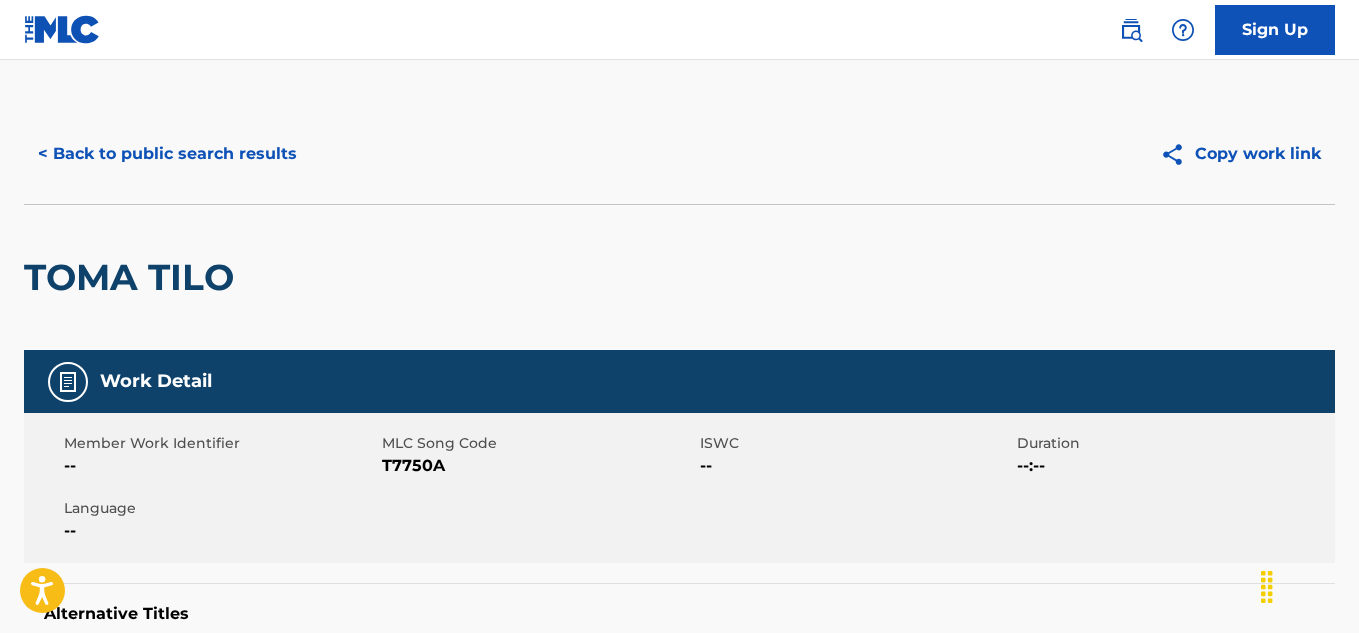 scroll, scrollTop: 0, scrollLeft: 0, axis: both 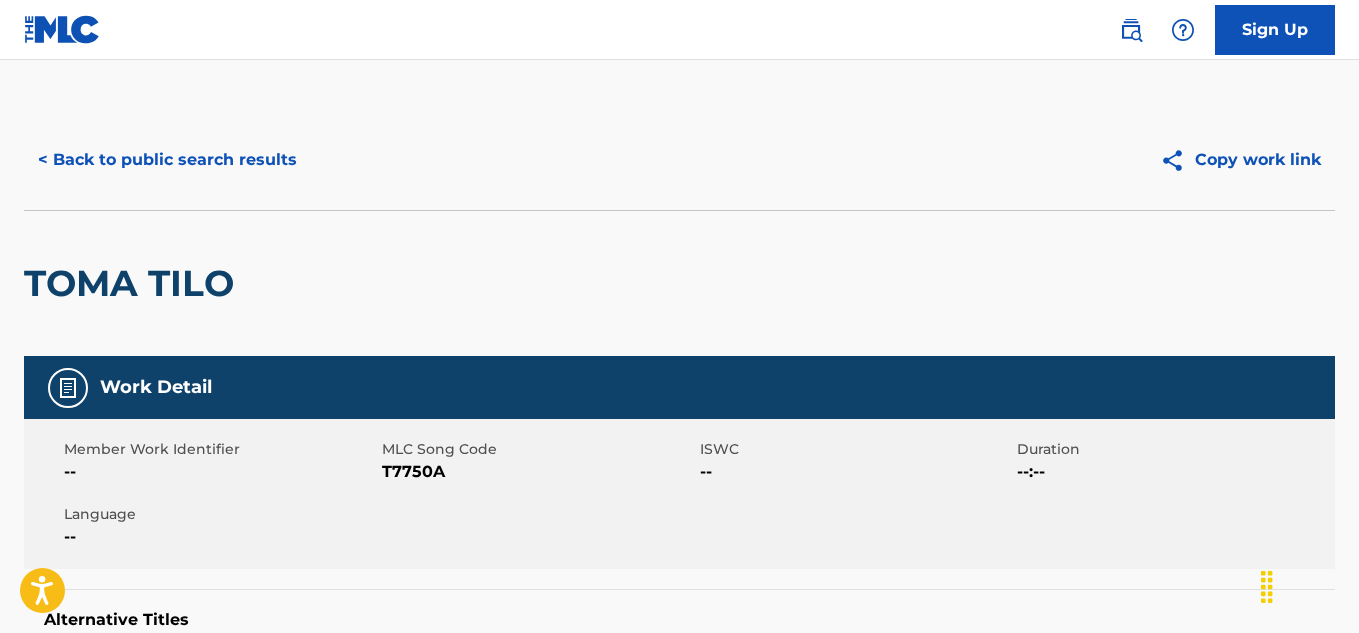 click on "< Back to public search results" at bounding box center (167, 160) 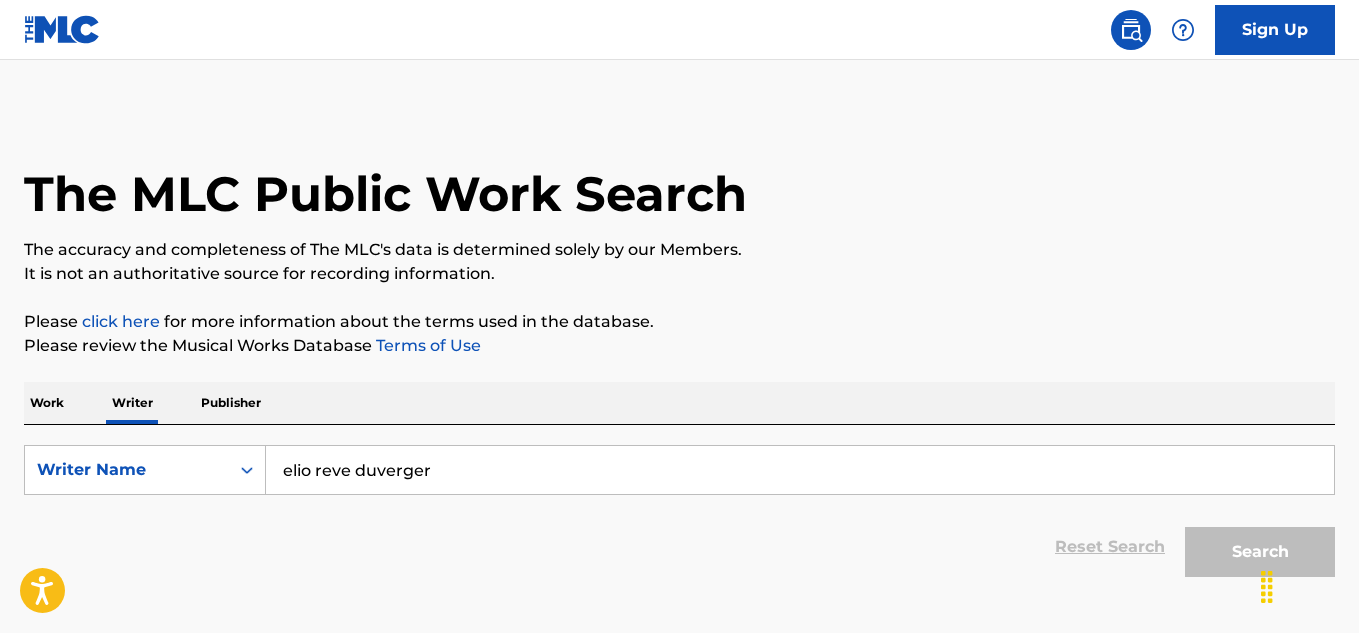 scroll, scrollTop: 421, scrollLeft: 0, axis: vertical 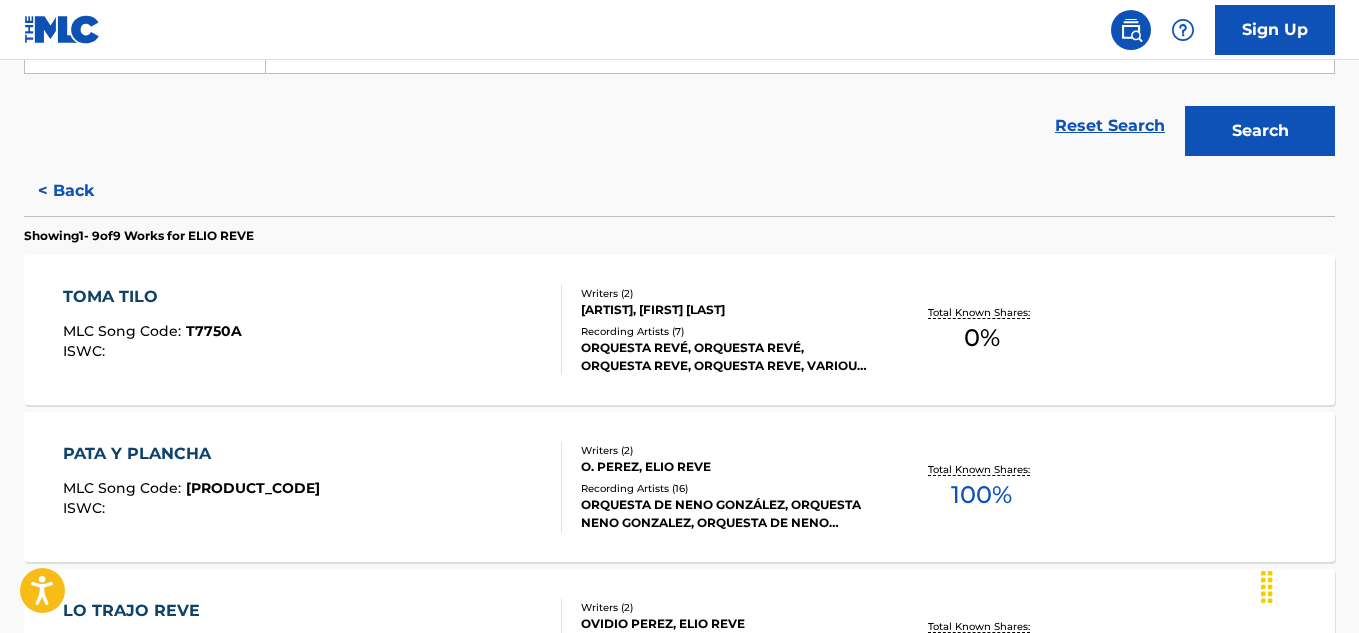 click on "TOMA TILO" at bounding box center (152, 297) 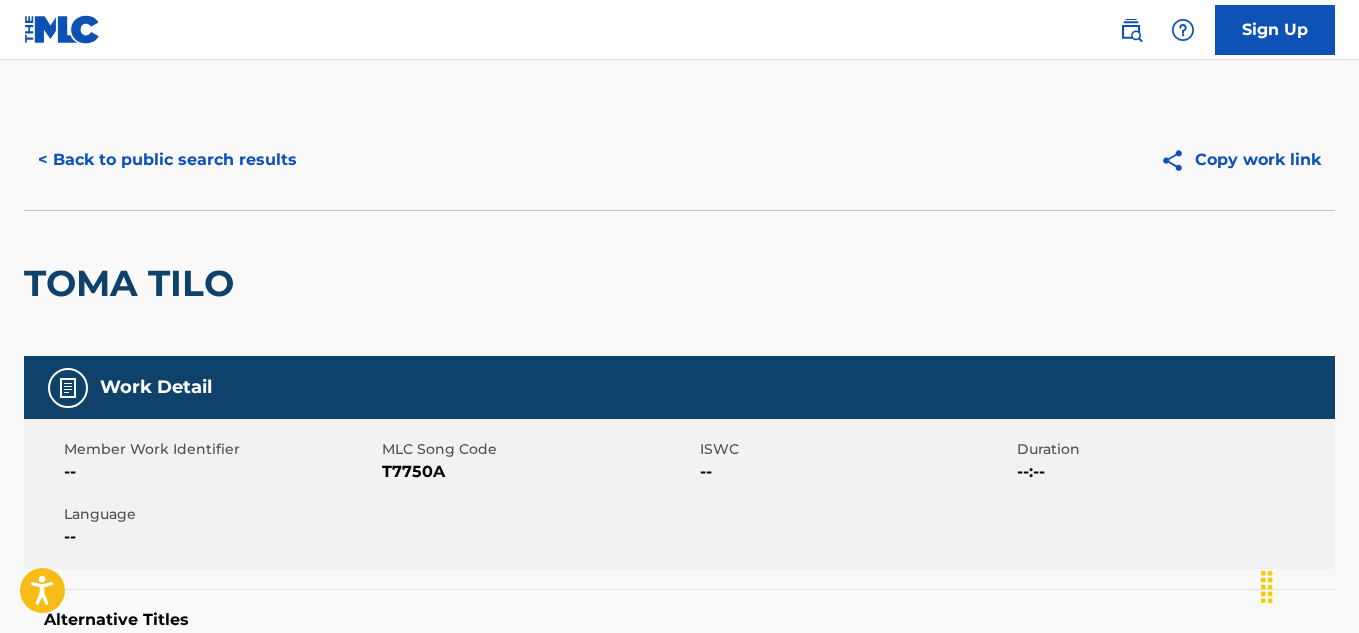 click on "TOMA TILO" at bounding box center [134, 283] 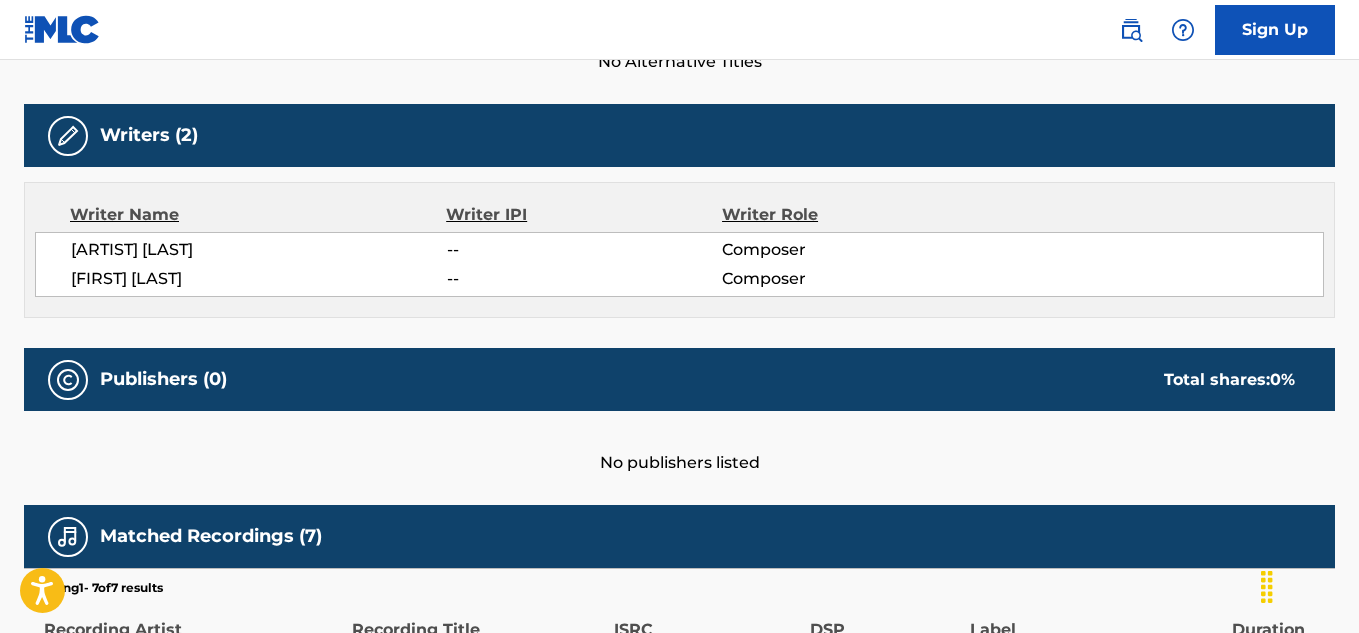 scroll, scrollTop: 0, scrollLeft: 0, axis: both 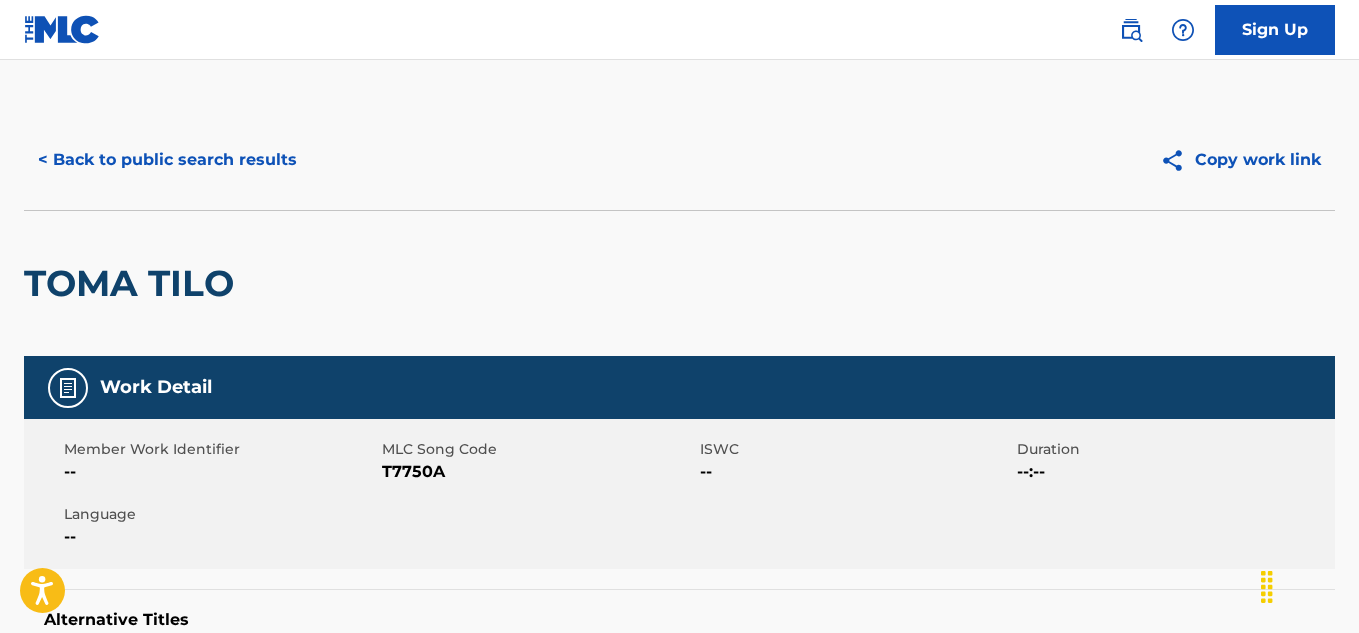 click on "< Back to public search results" at bounding box center [167, 160] 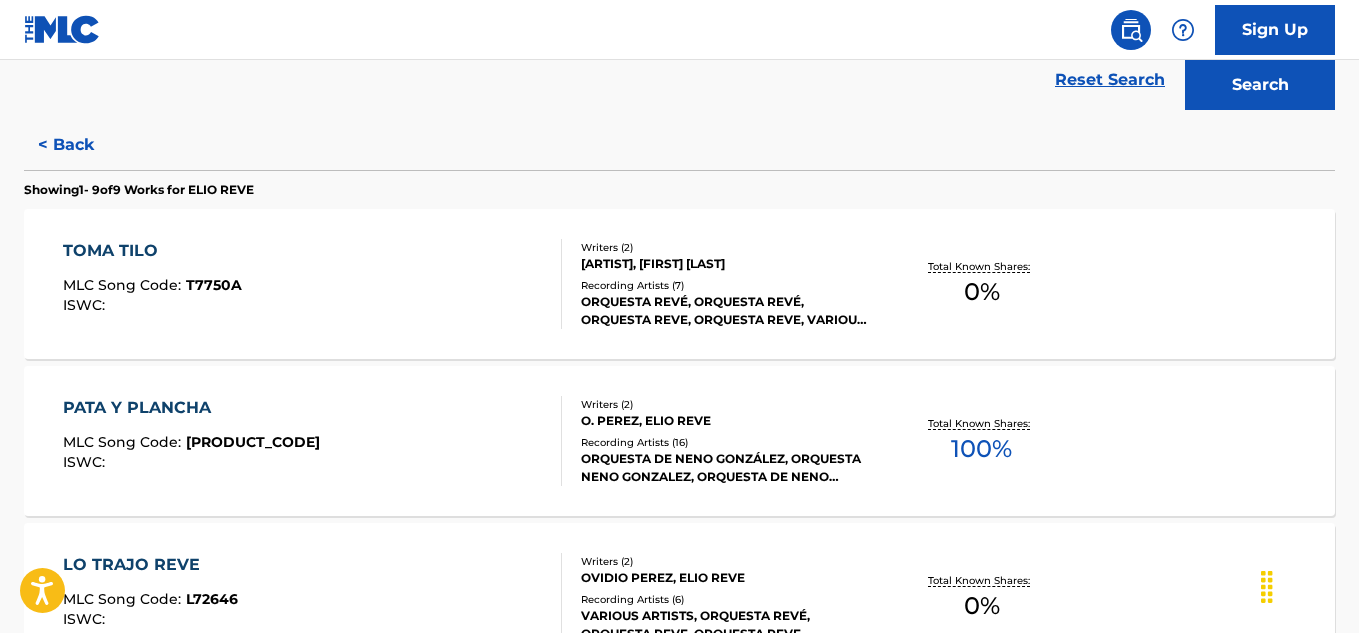 scroll, scrollTop: 521, scrollLeft: 0, axis: vertical 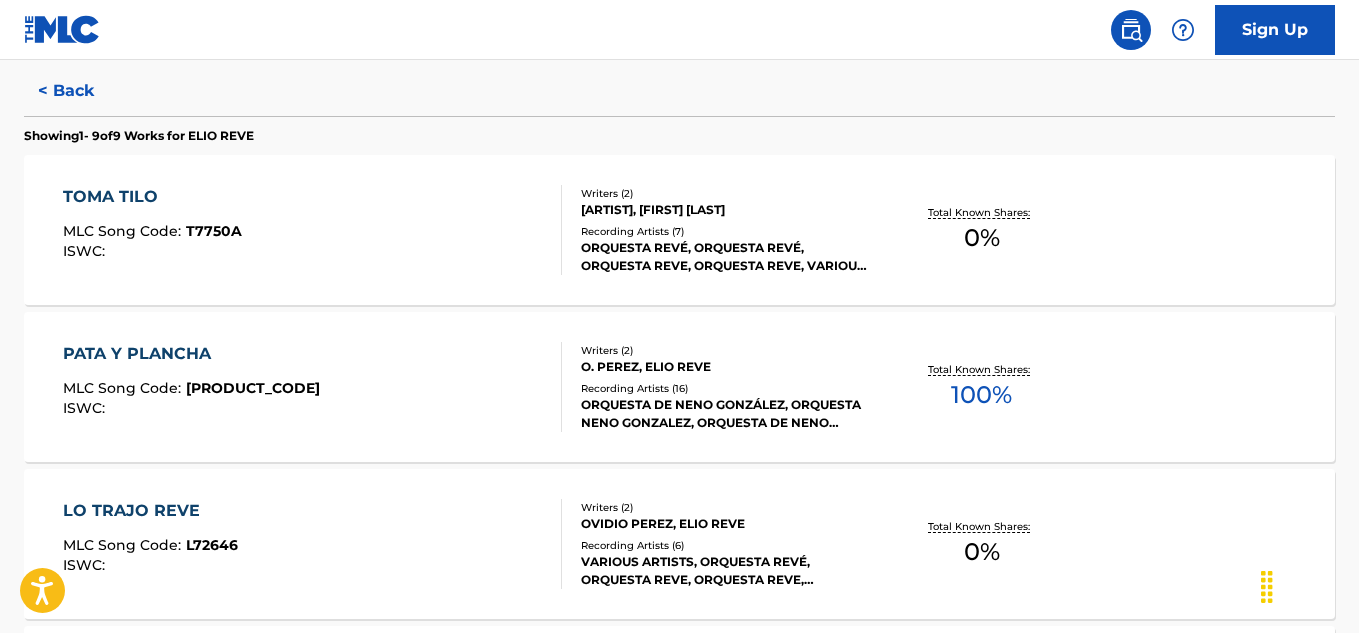 click on "PATA Y PLANCHA" at bounding box center (191, 354) 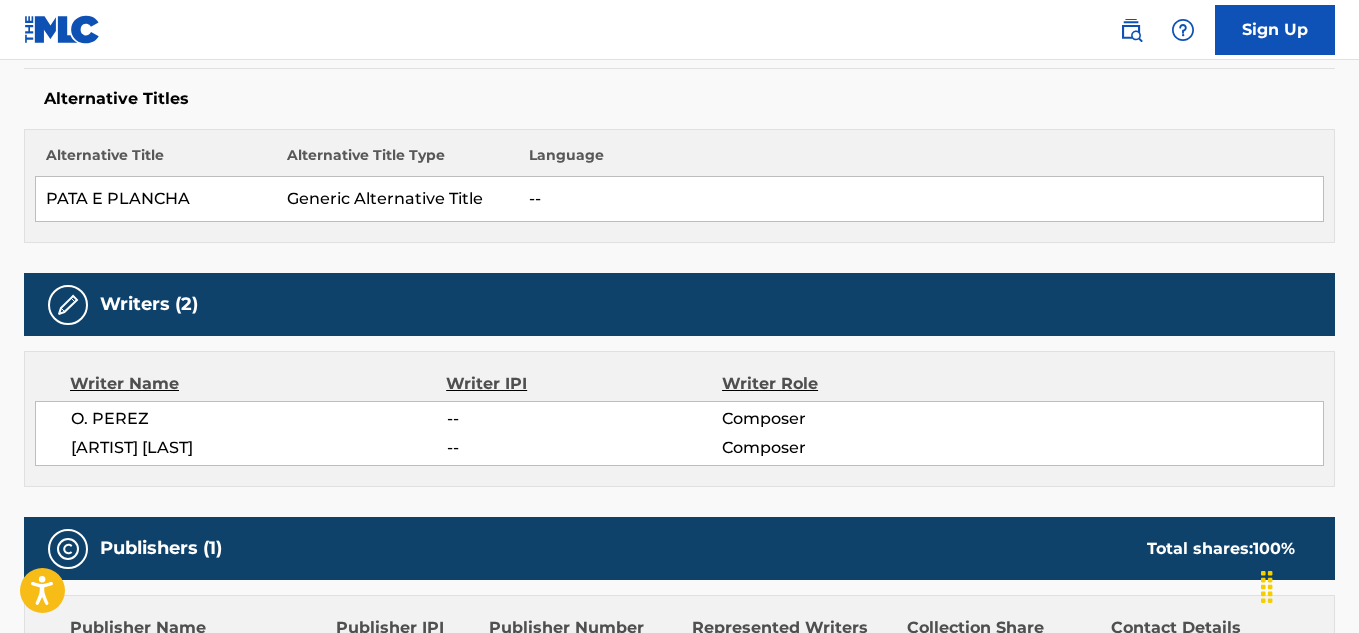 scroll, scrollTop: 0, scrollLeft: 0, axis: both 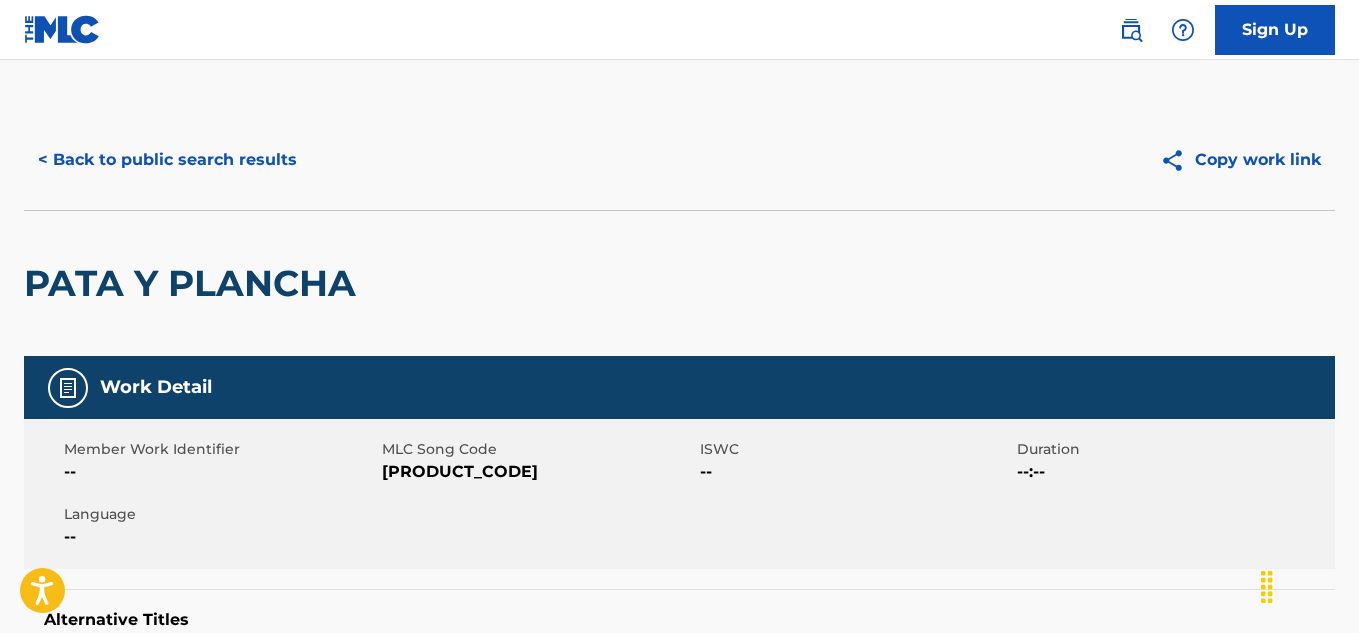 click on "PATA Y PLANCHA" at bounding box center (195, 283) 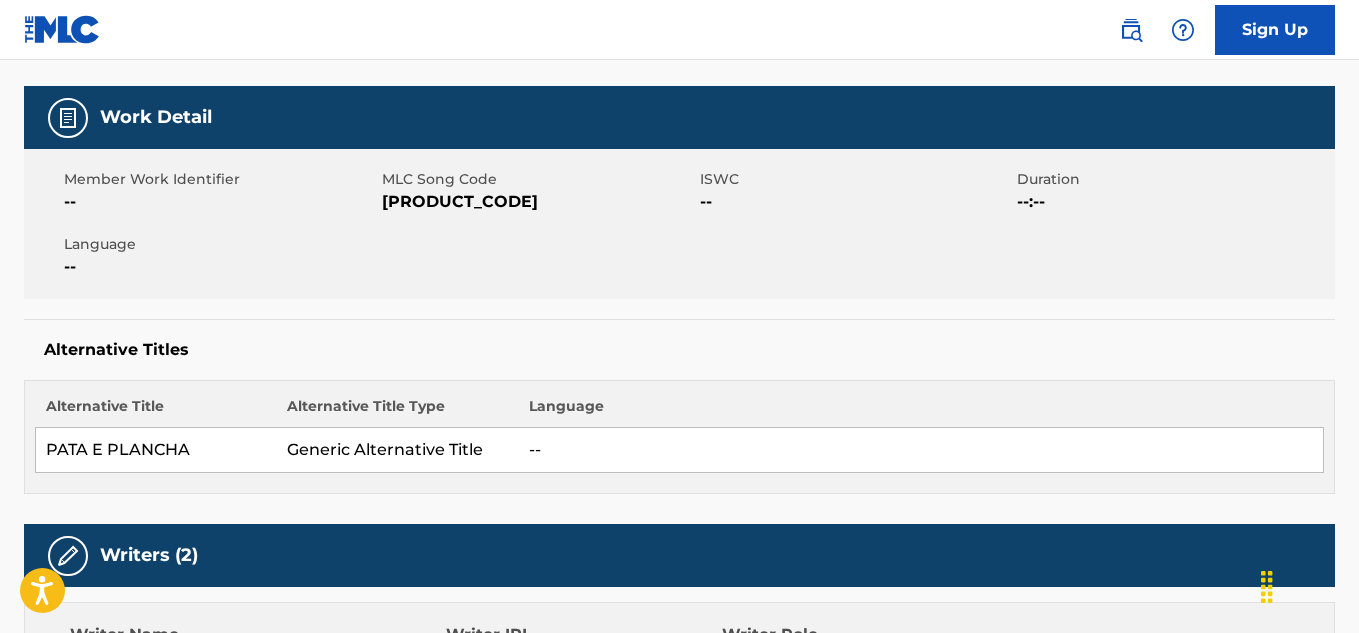 scroll, scrollTop: 0, scrollLeft: 0, axis: both 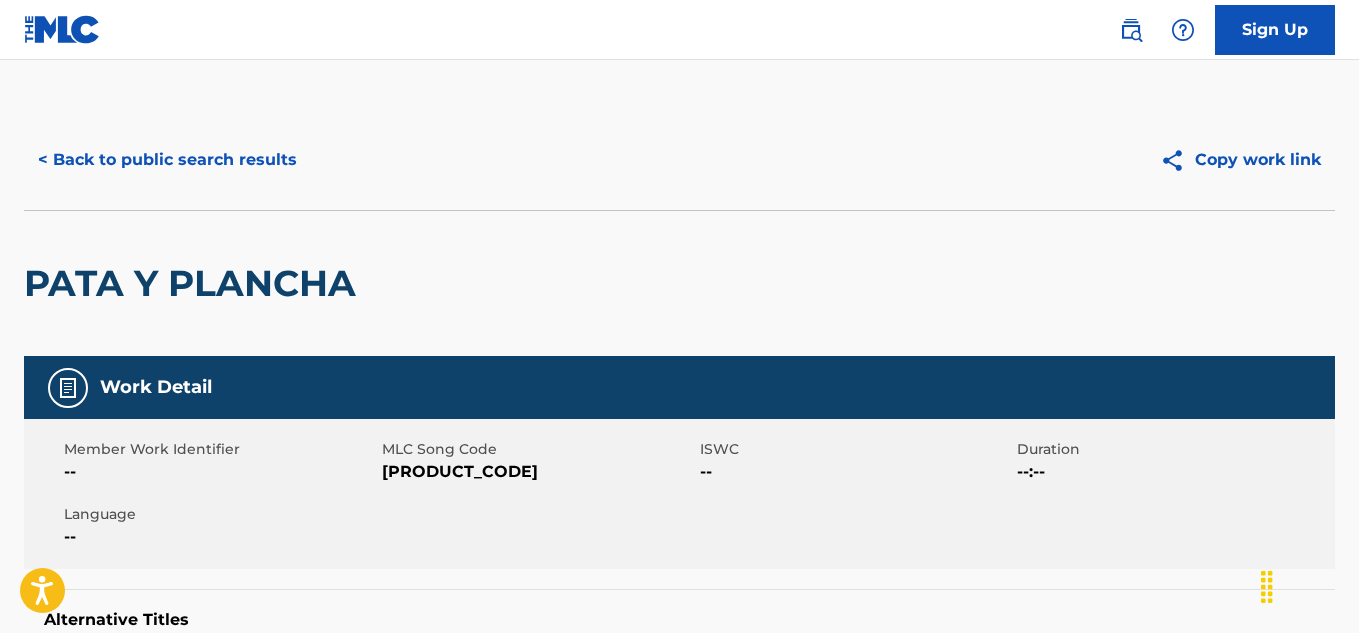 click on "< Back to public search results" at bounding box center (167, 160) 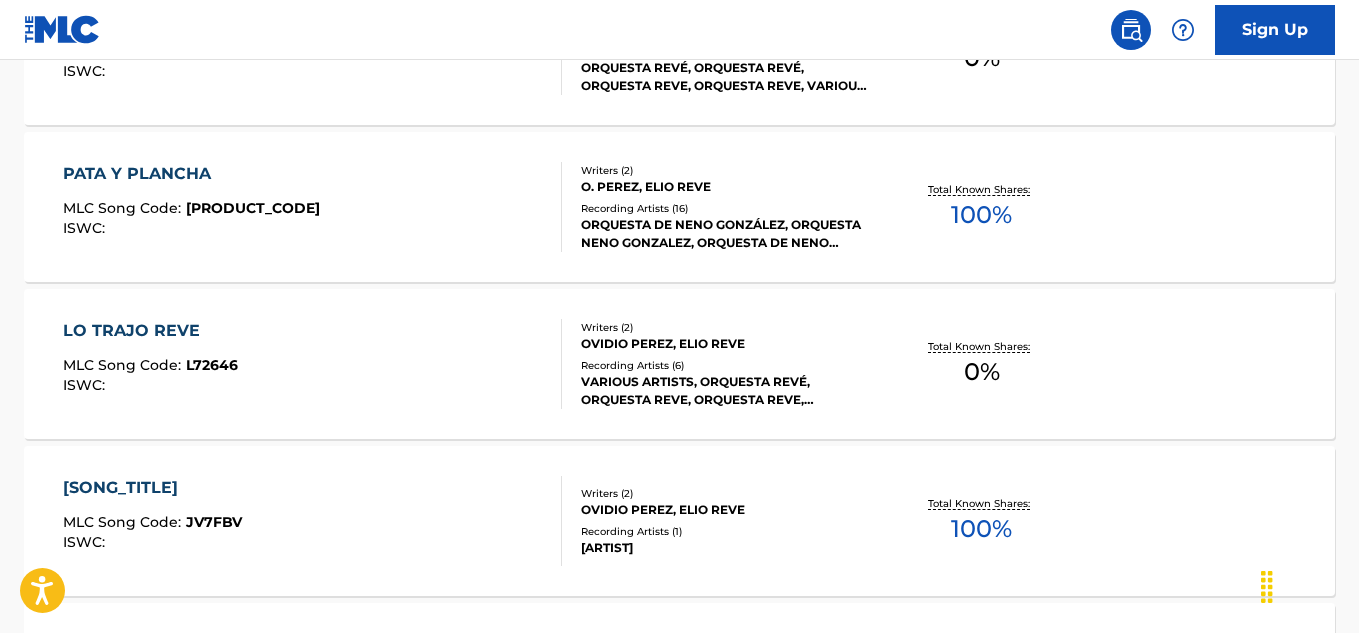 scroll, scrollTop: 921, scrollLeft: 0, axis: vertical 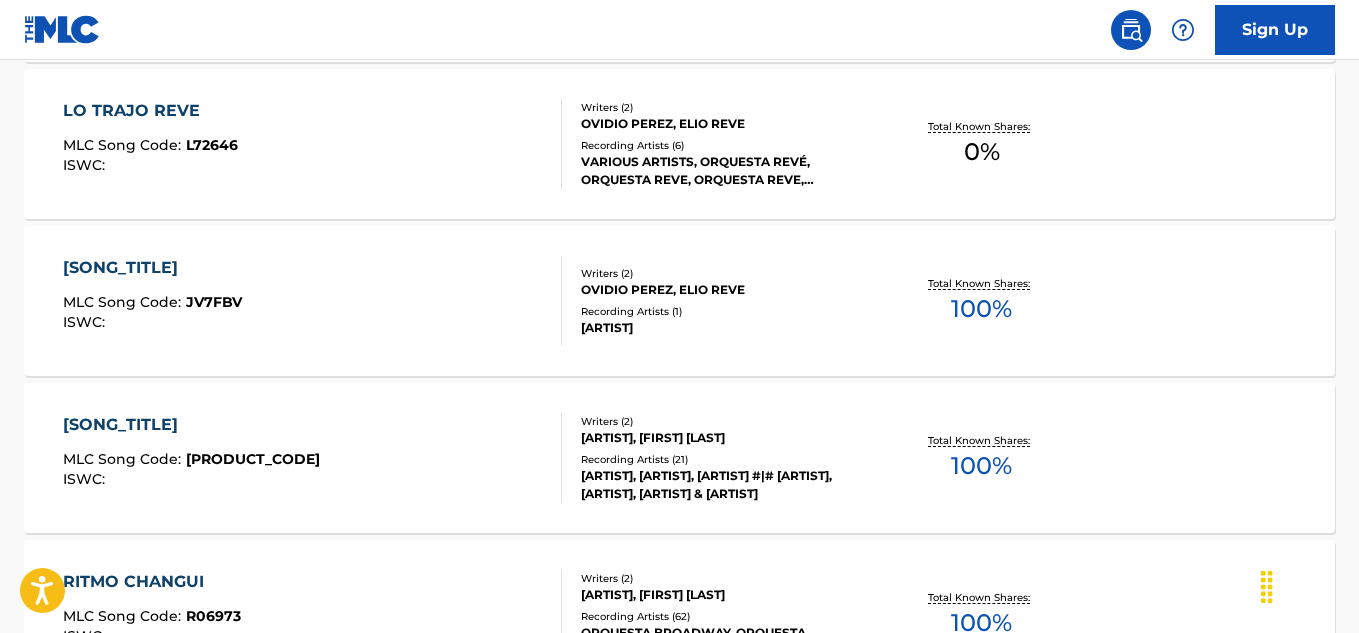 click on "[SONG_TITLE]" at bounding box center [152, 268] 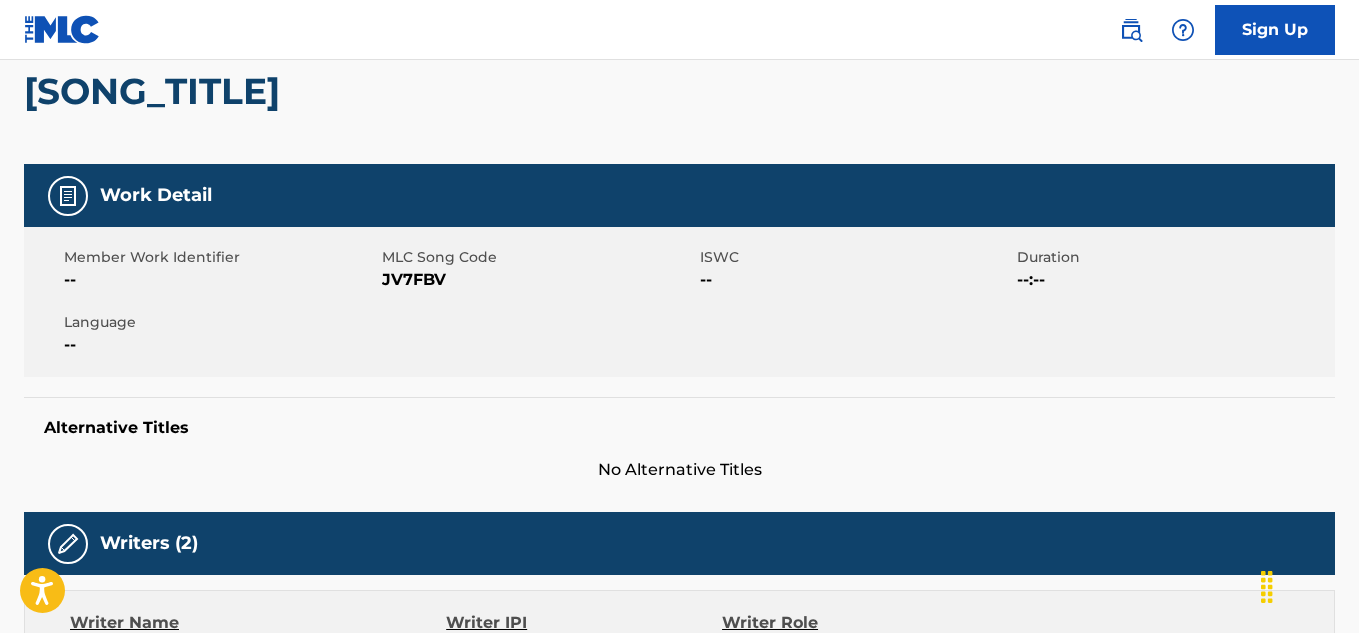 scroll, scrollTop: 0, scrollLeft: 0, axis: both 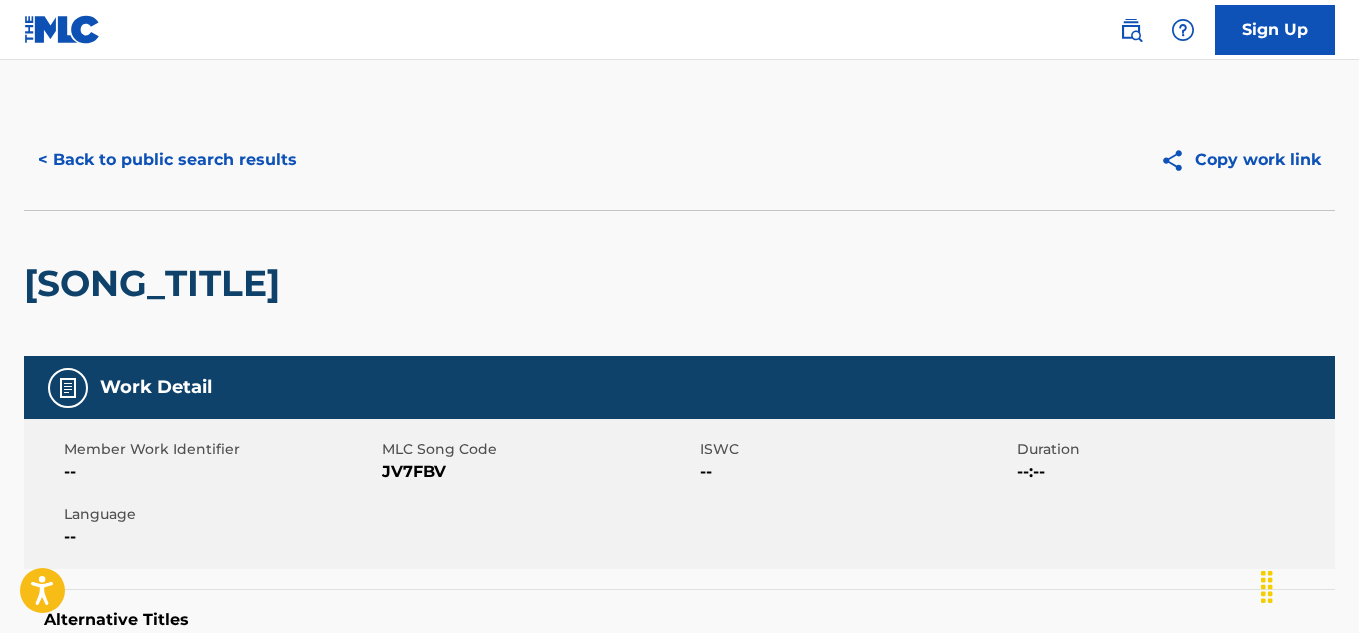 click on "< Back to public search results" at bounding box center (167, 160) 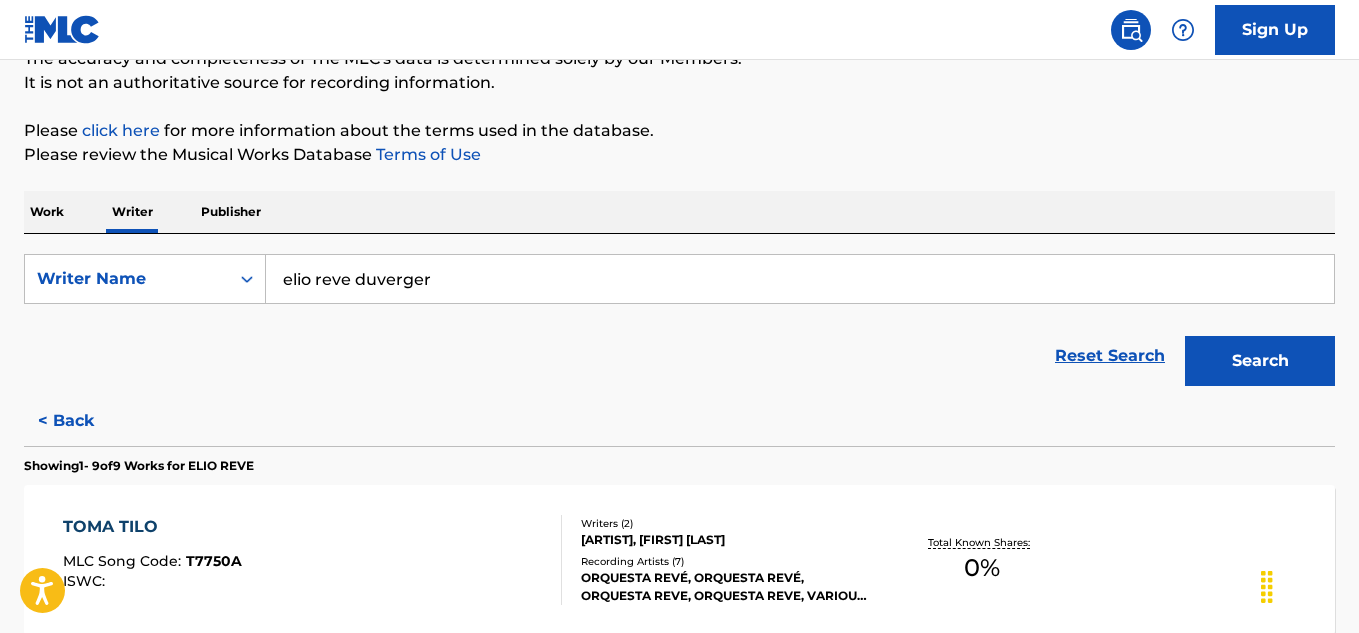 scroll, scrollTop: 200, scrollLeft: 0, axis: vertical 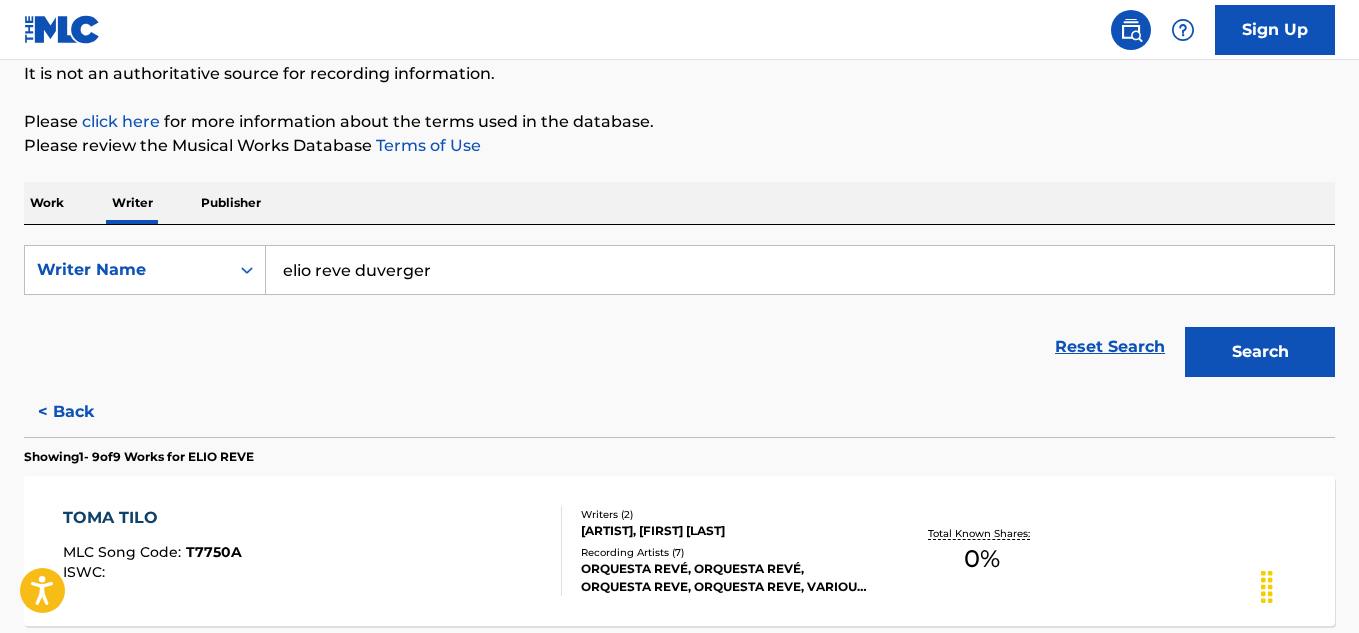 click on "< Back" at bounding box center (84, 412) 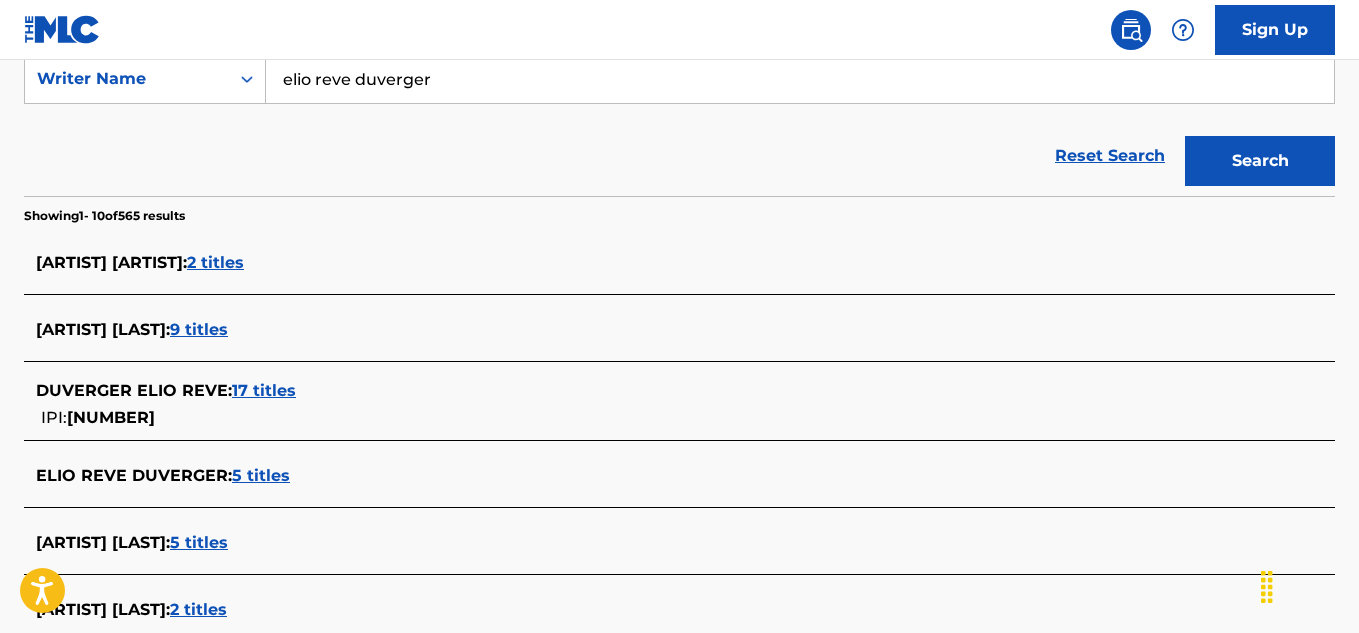scroll, scrollTop: 400, scrollLeft: 0, axis: vertical 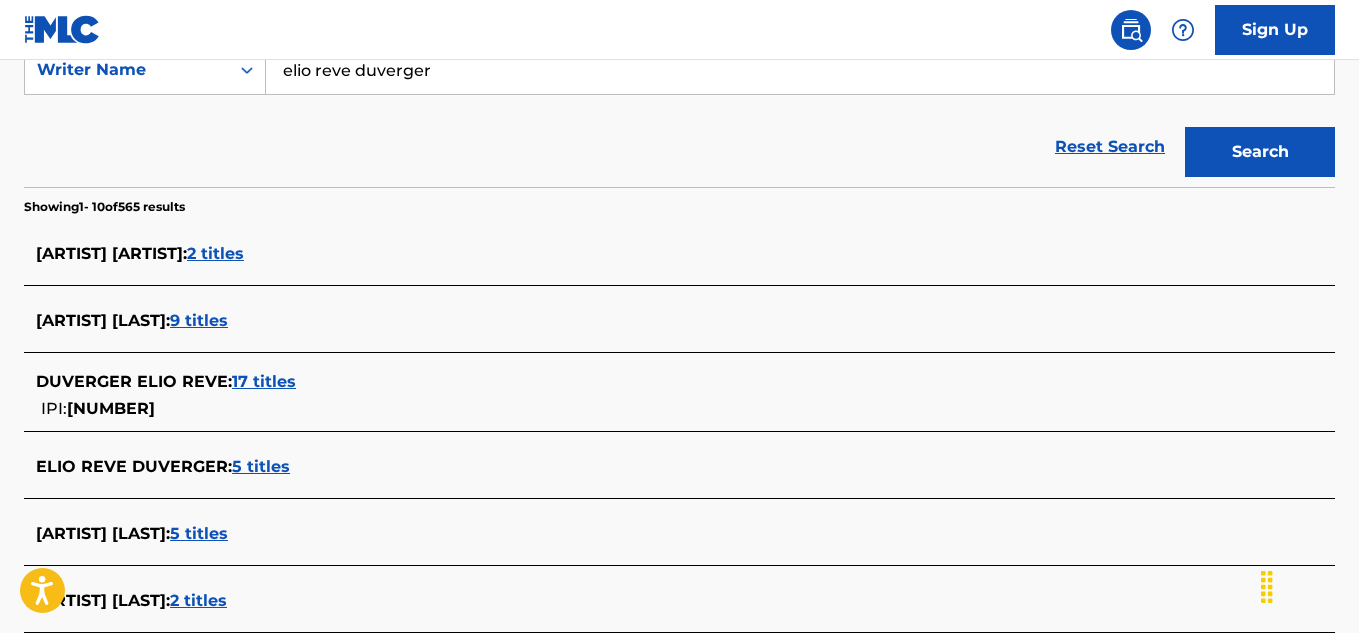 click on "17 titles" at bounding box center (264, 381) 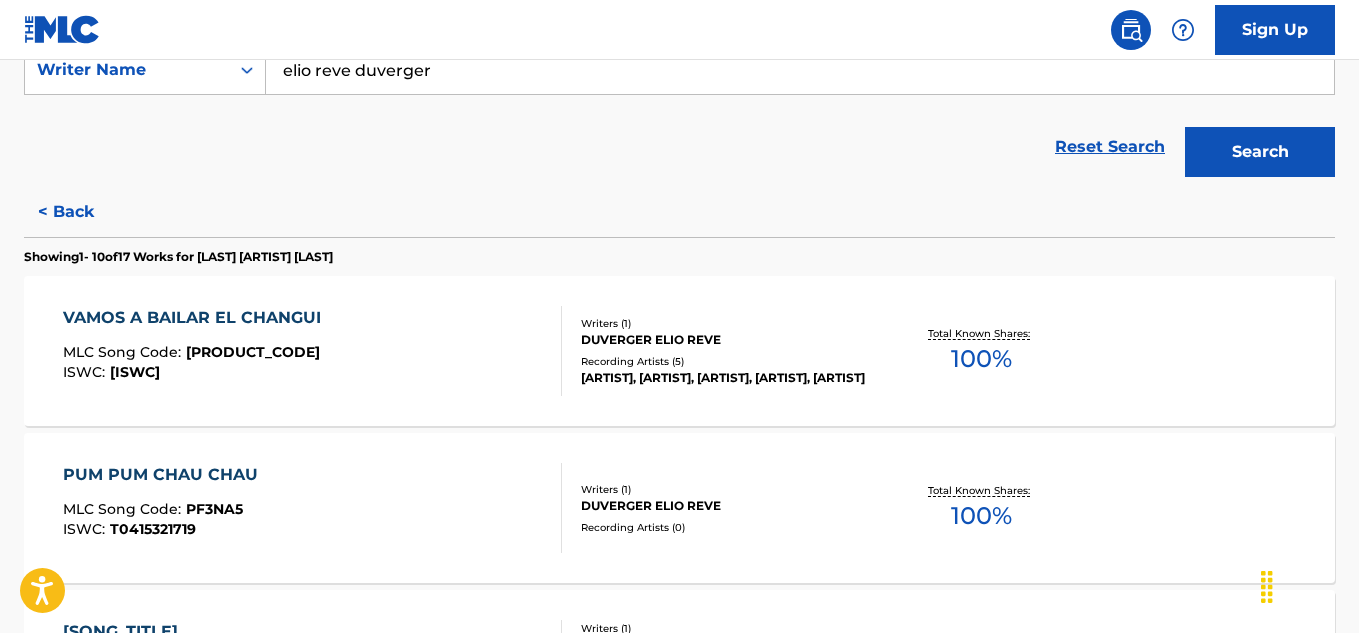 click on "VAMOS A BAILAR EL CHANGUI" at bounding box center (197, 318) 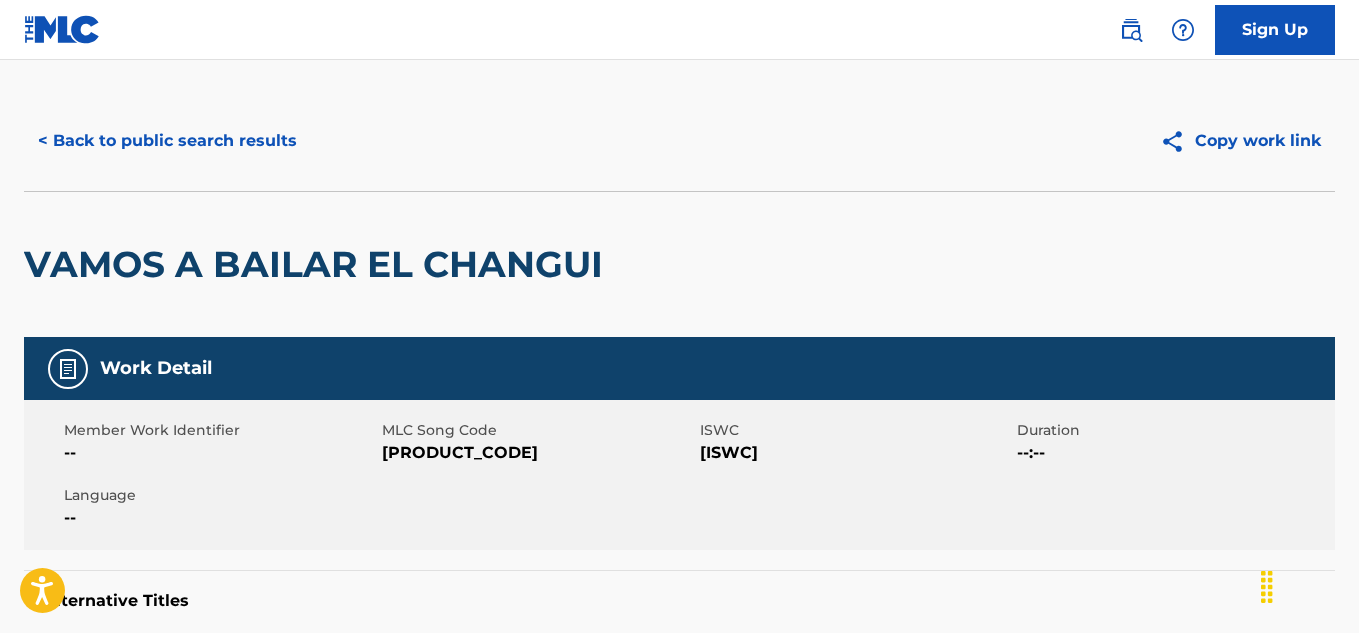 scroll, scrollTop: 0, scrollLeft: 0, axis: both 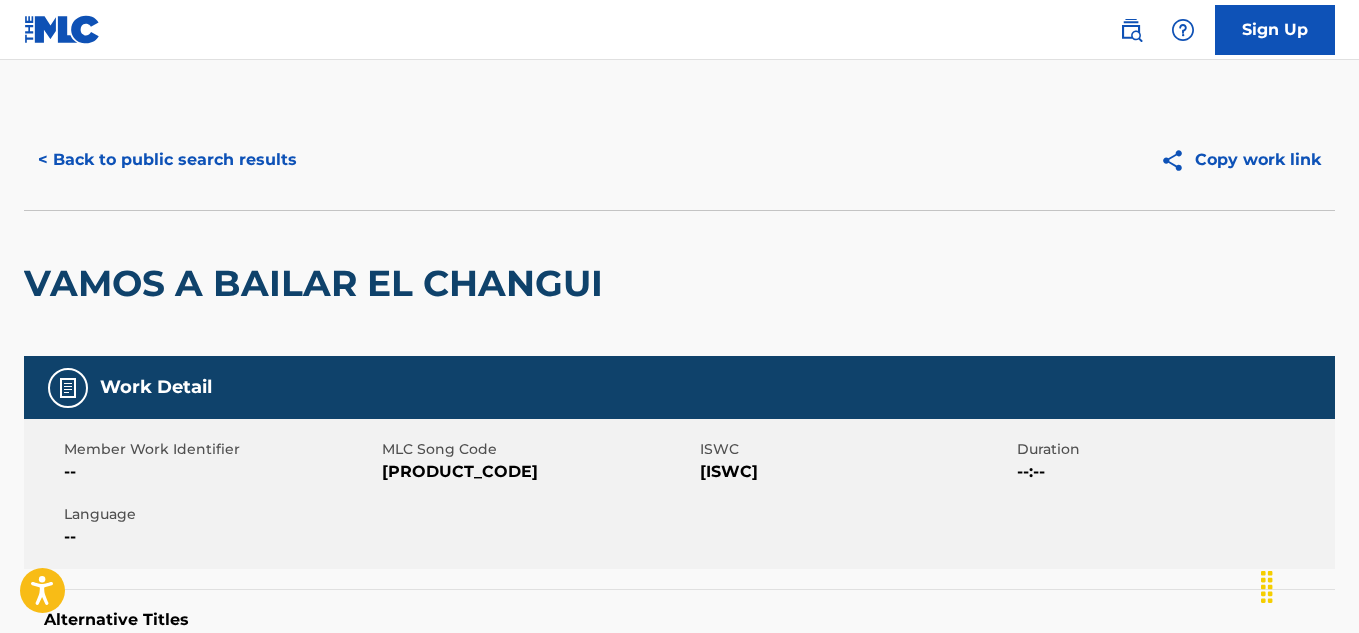 click on "< Back to public search results" at bounding box center (167, 160) 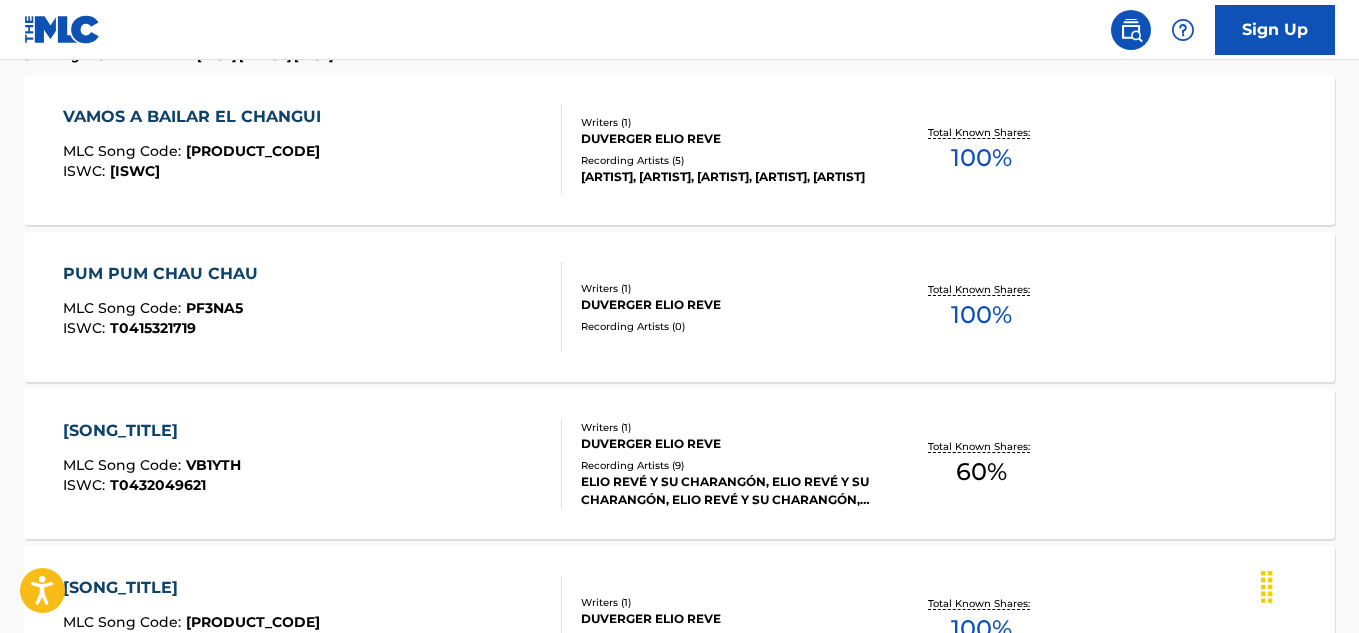 scroll, scrollTop: 621, scrollLeft: 0, axis: vertical 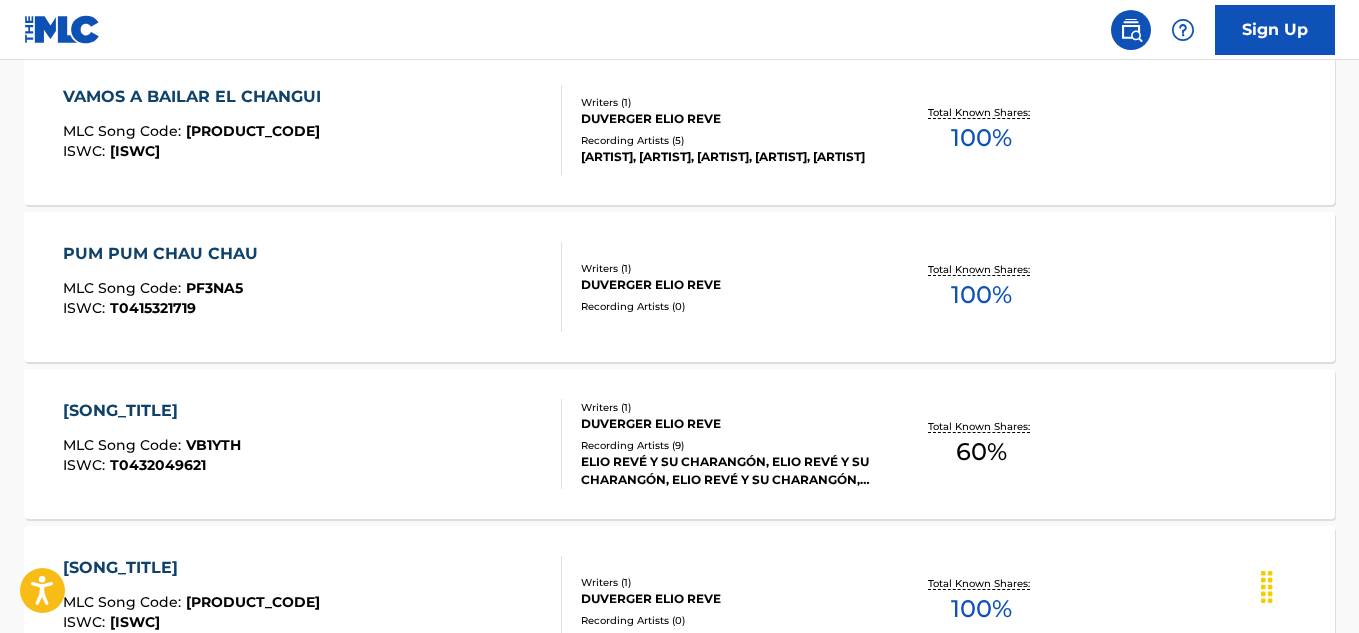 click on "PUM PUM CHAU CHAU" at bounding box center [165, 254] 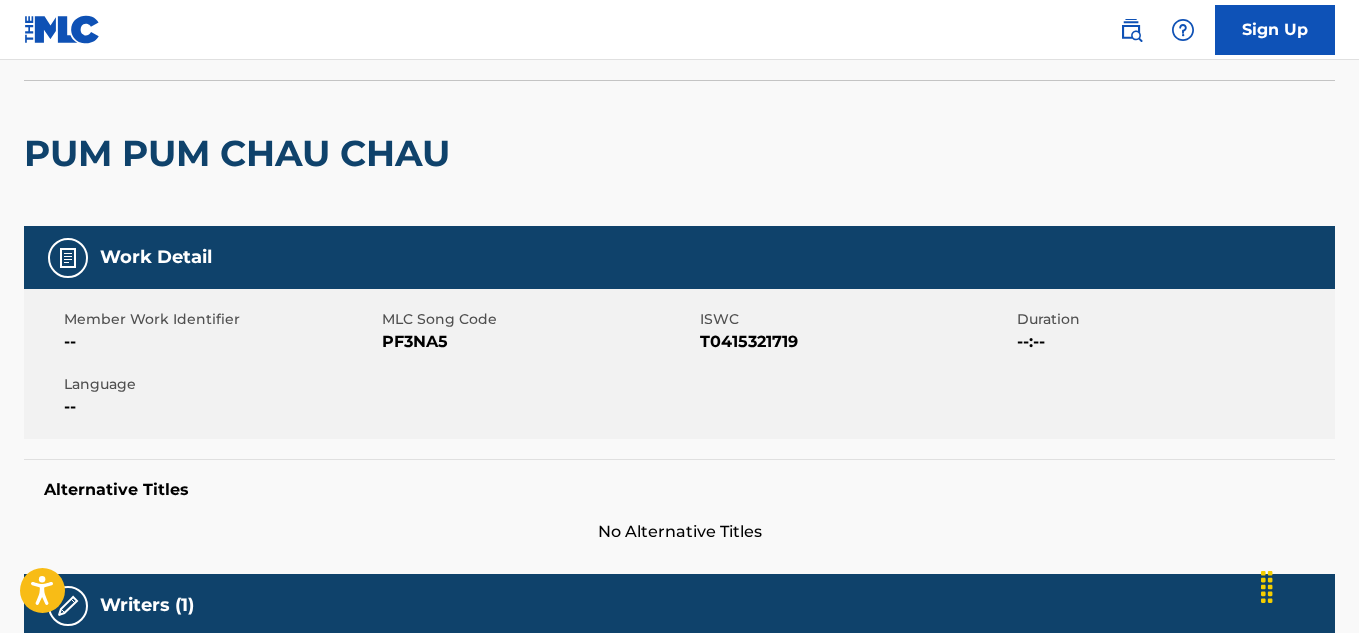 scroll, scrollTop: 0, scrollLeft: 0, axis: both 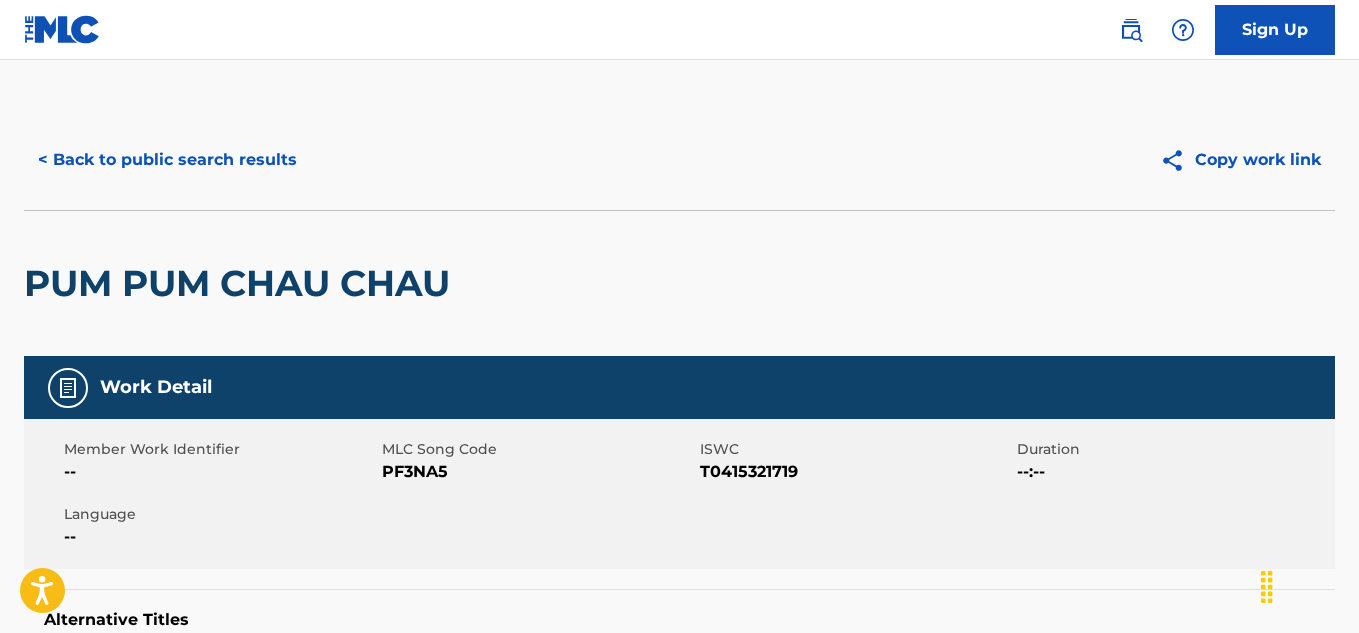 click on "< Back to public search results" at bounding box center (167, 160) 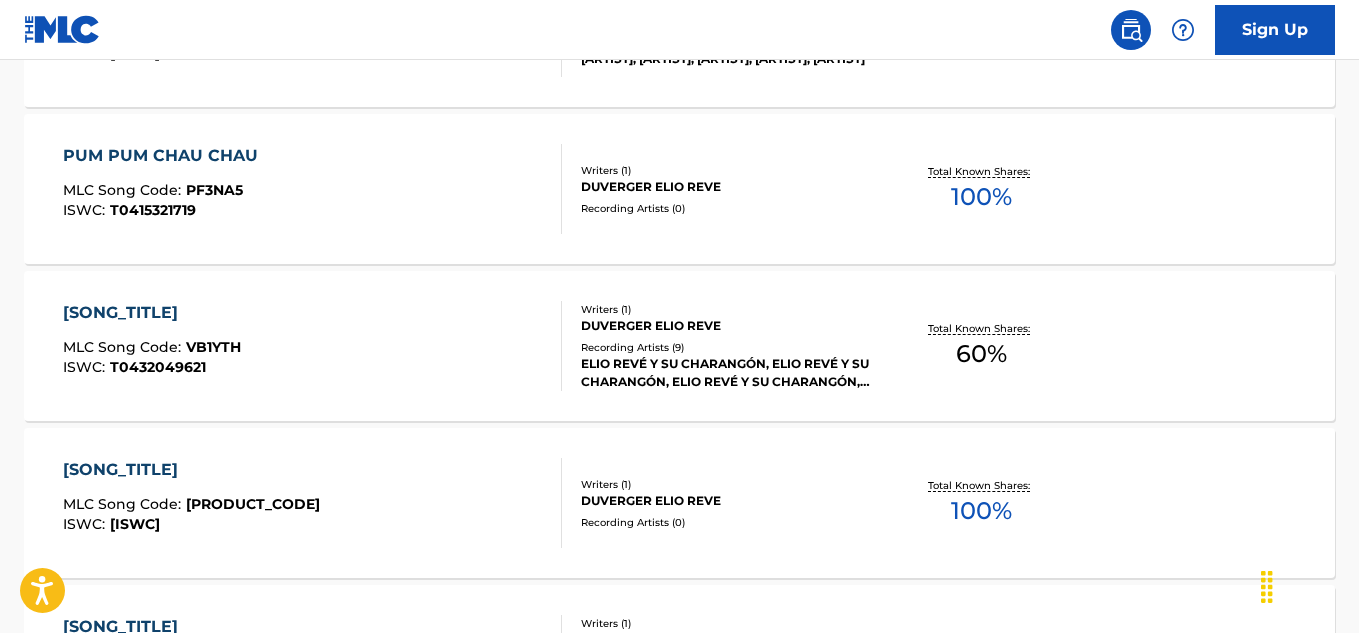 scroll, scrollTop: 721, scrollLeft: 0, axis: vertical 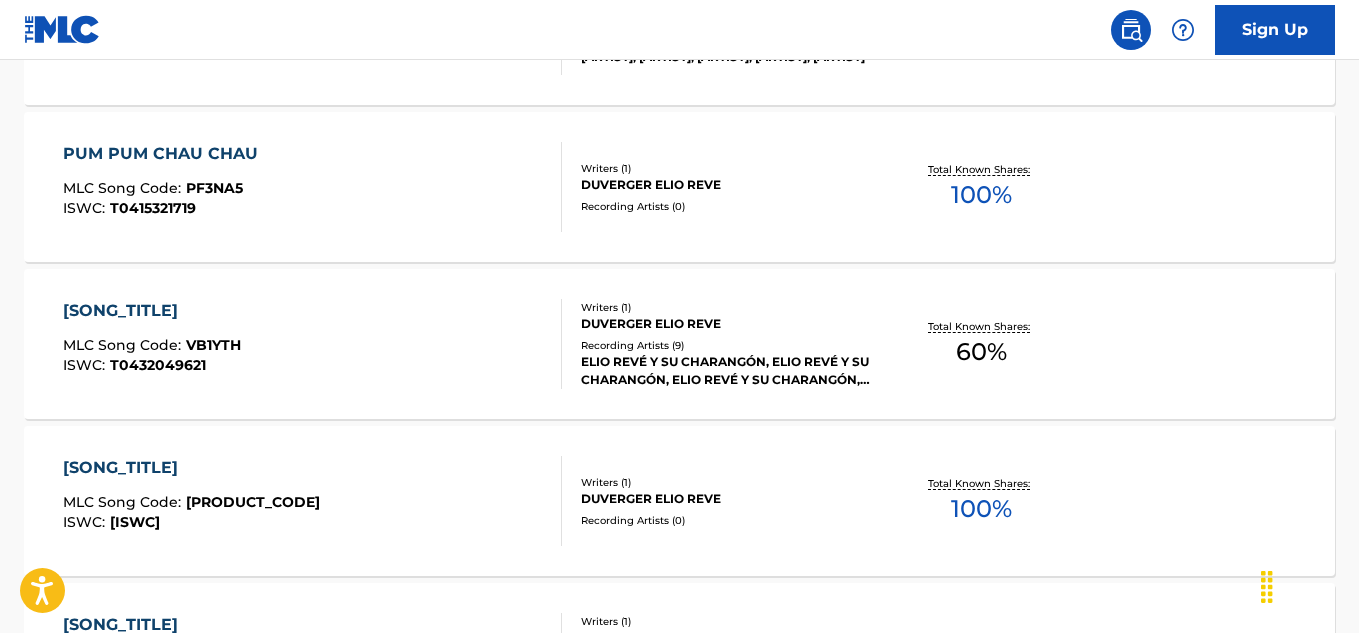 click on "[SONG_TITLE]" at bounding box center [152, 311] 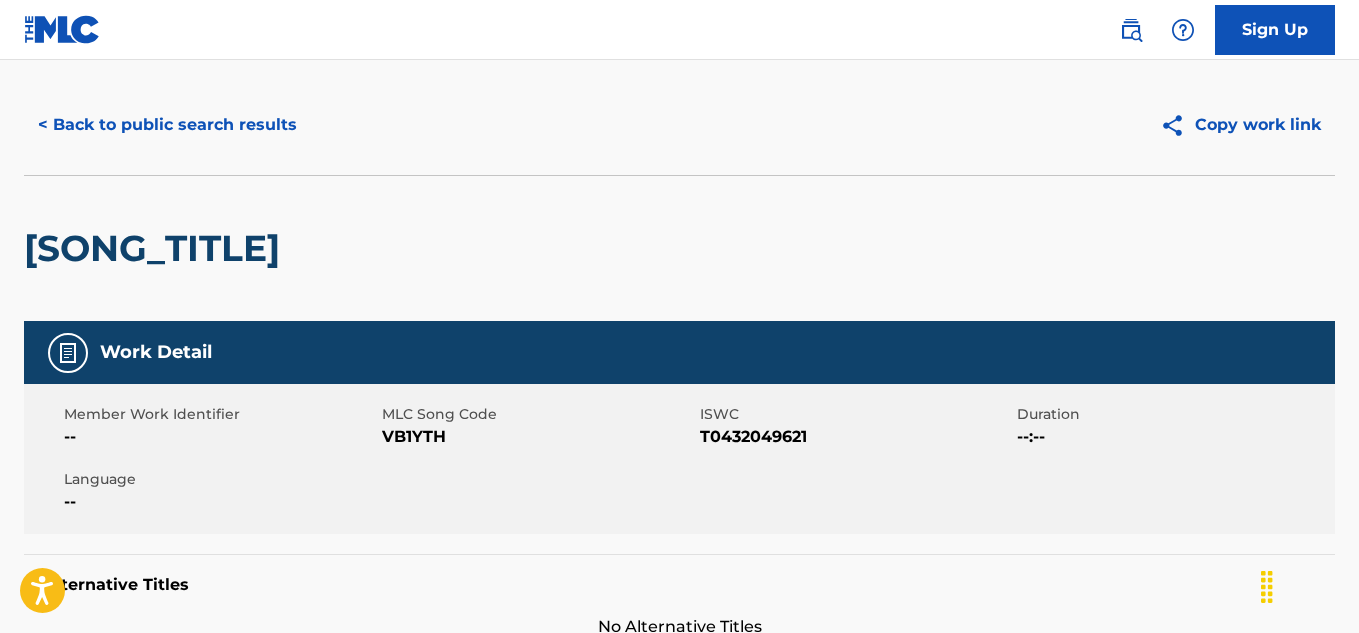 scroll, scrollTop: 0, scrollLeft: 0, axis: both 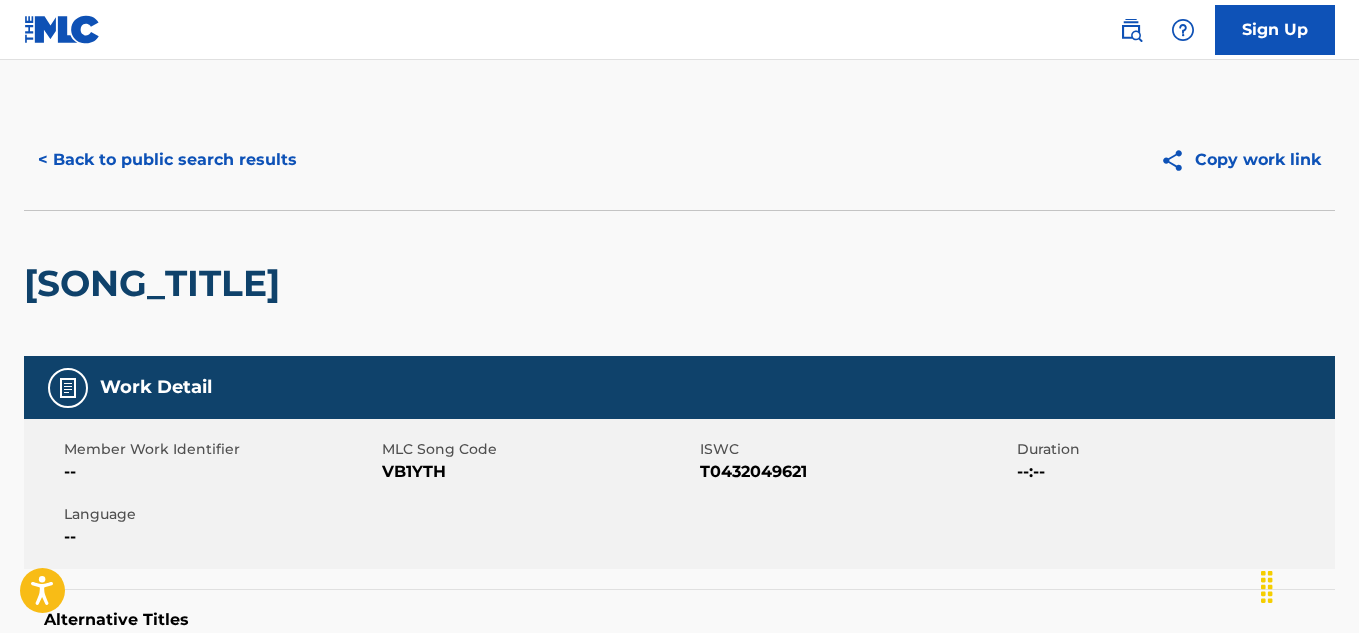 click on "< Back to public search results" at bounding box center [167, 160] 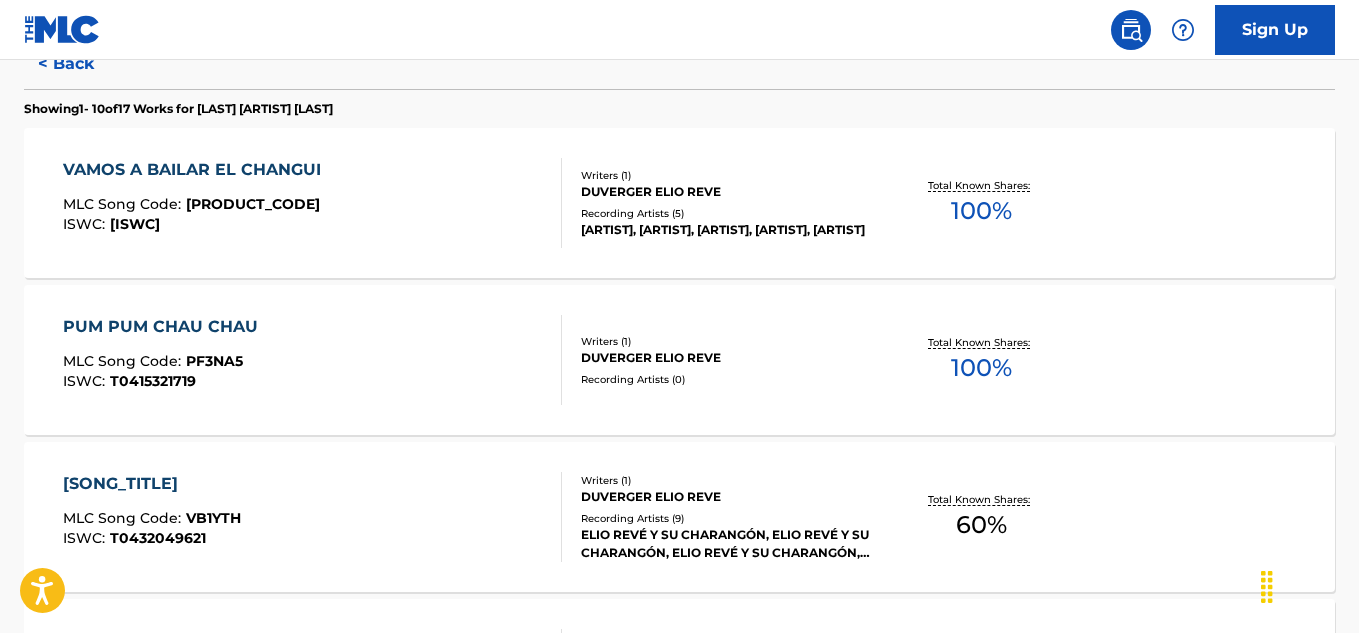 scroll, scrollTop: 821, scrollLeft: 0, axis: vertical 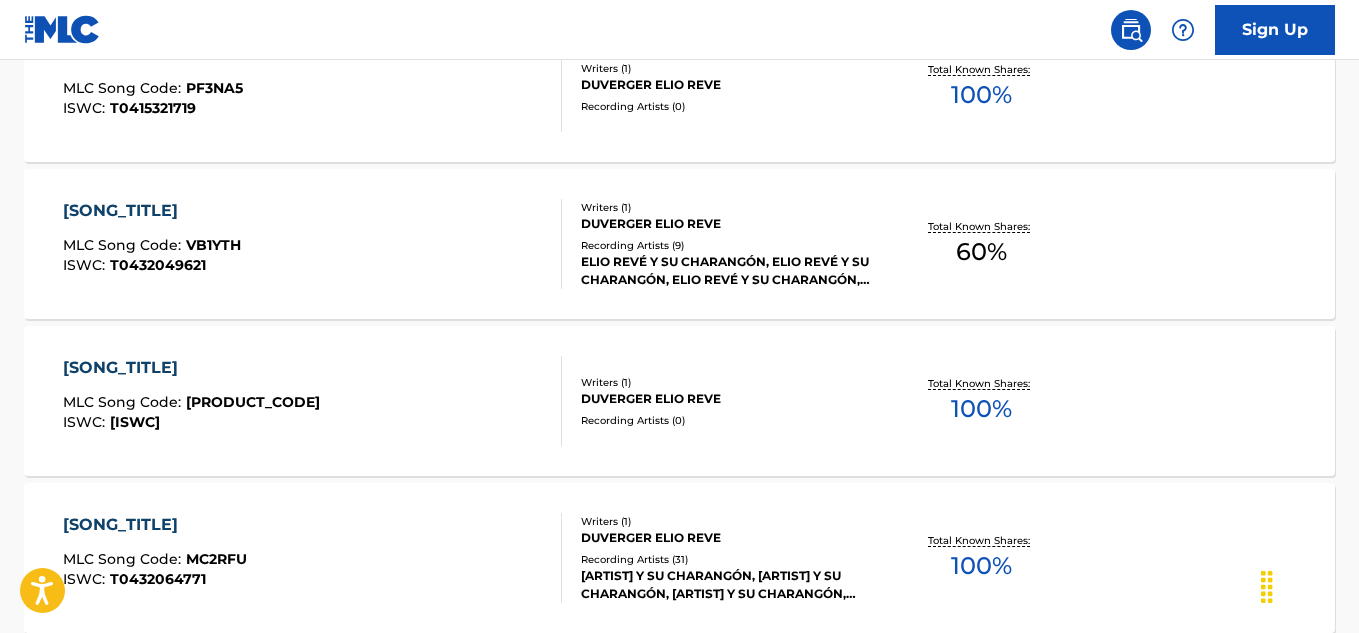 click on "[SONG_TITLE]" at bounding box center [191, 368] 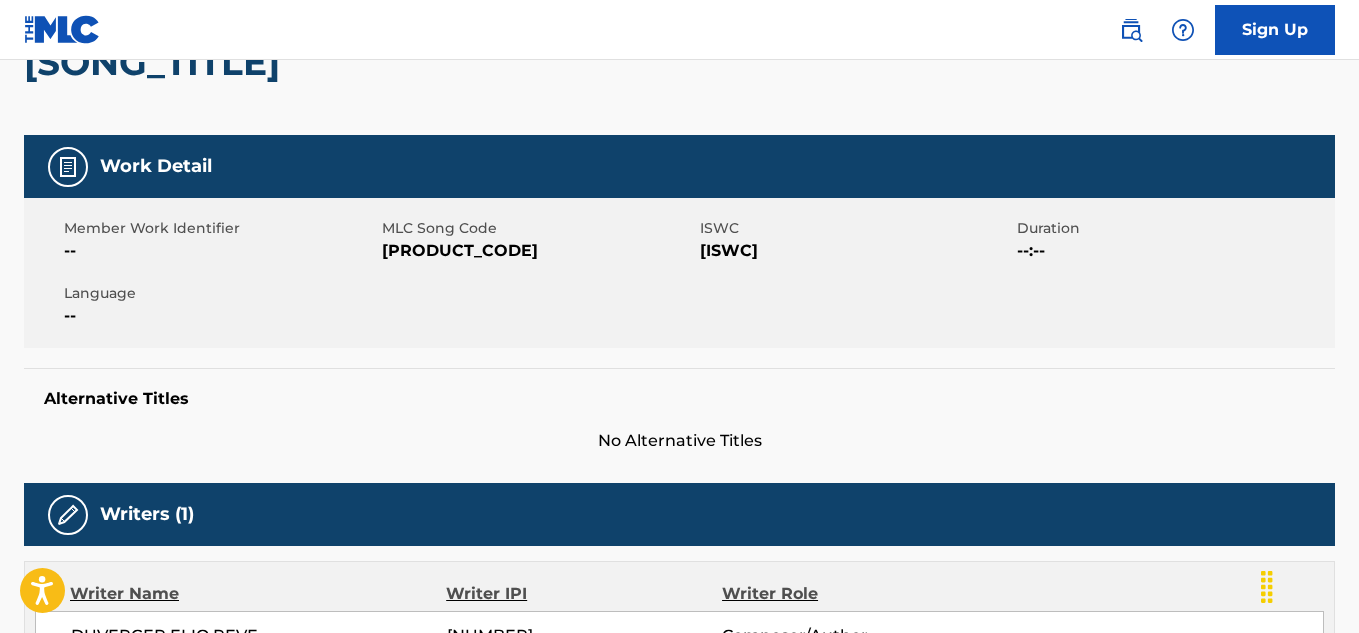 scroll, scrollTop: 0, scrollLeft: 0, axis: both 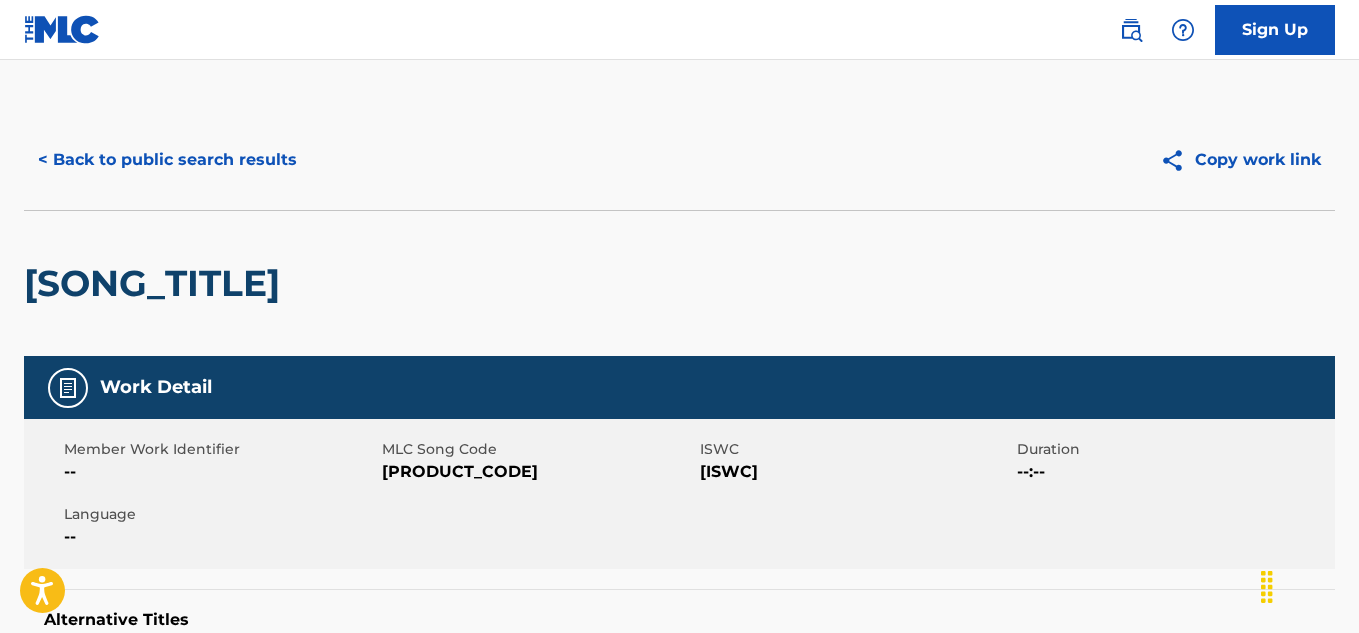 click on "< Back to public search results" at bounding box center [167, 160] 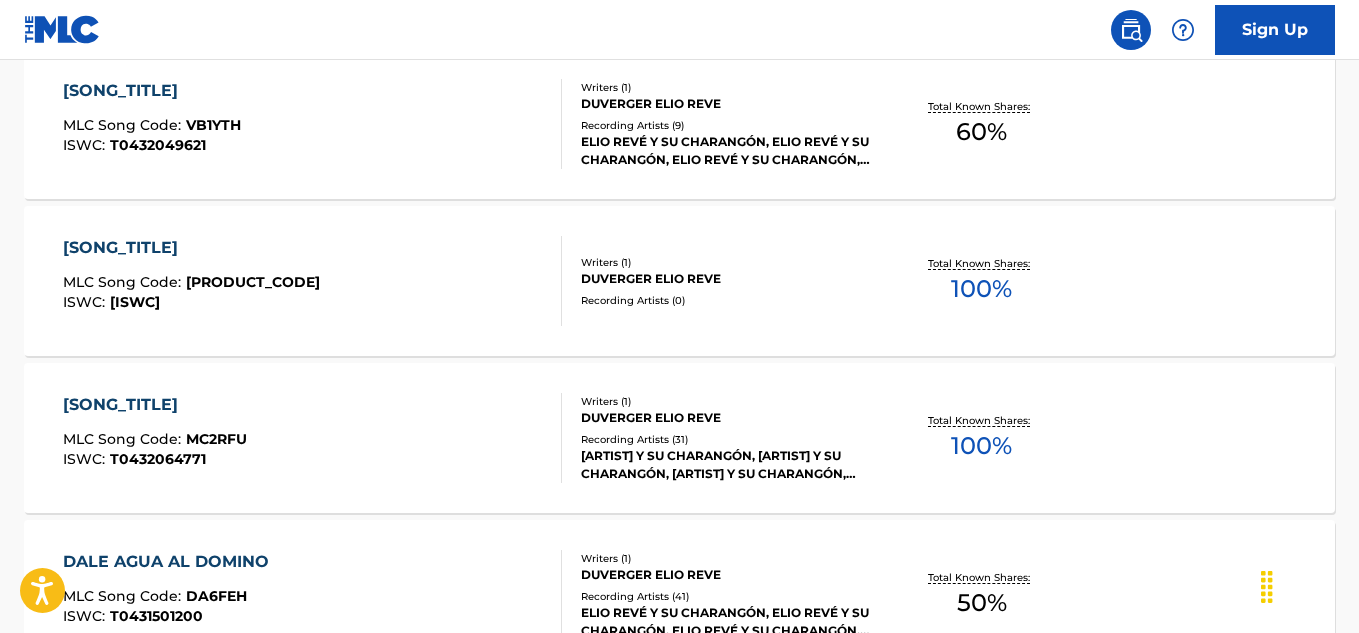 scroll, scrollTop: 1021, scrollLeft: 0, axis: vertical 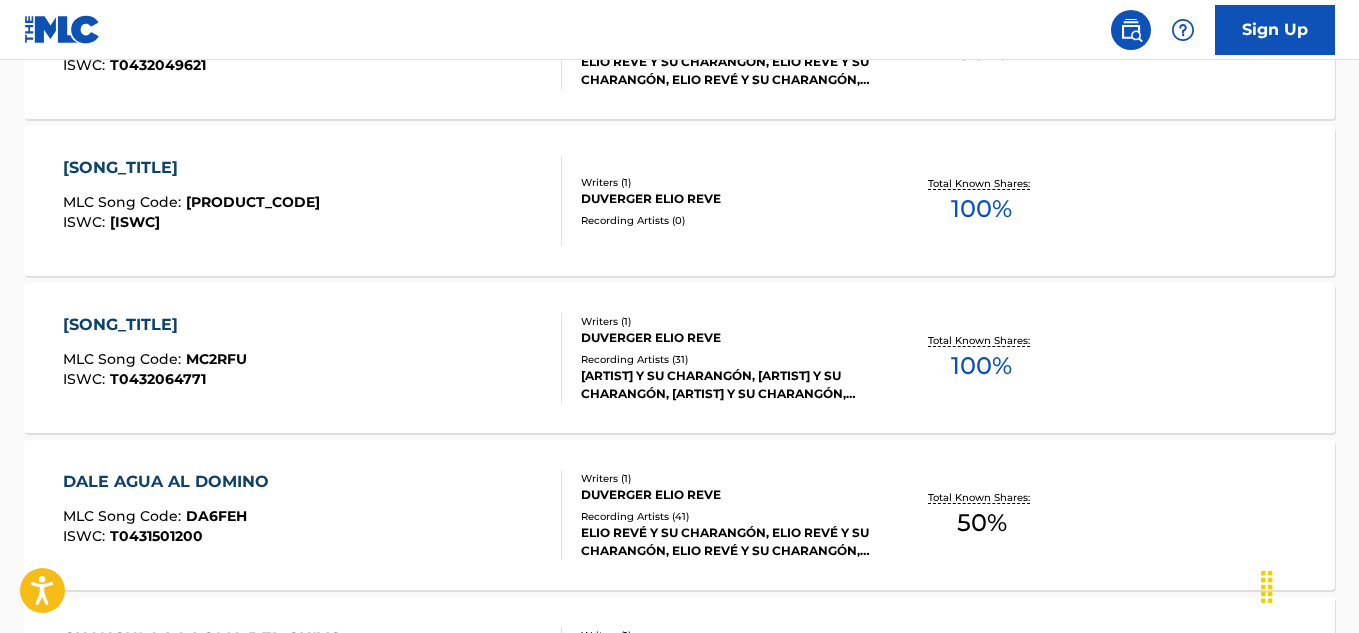 click on "[SONG_TITLE]" at bounding box center (155, 325) 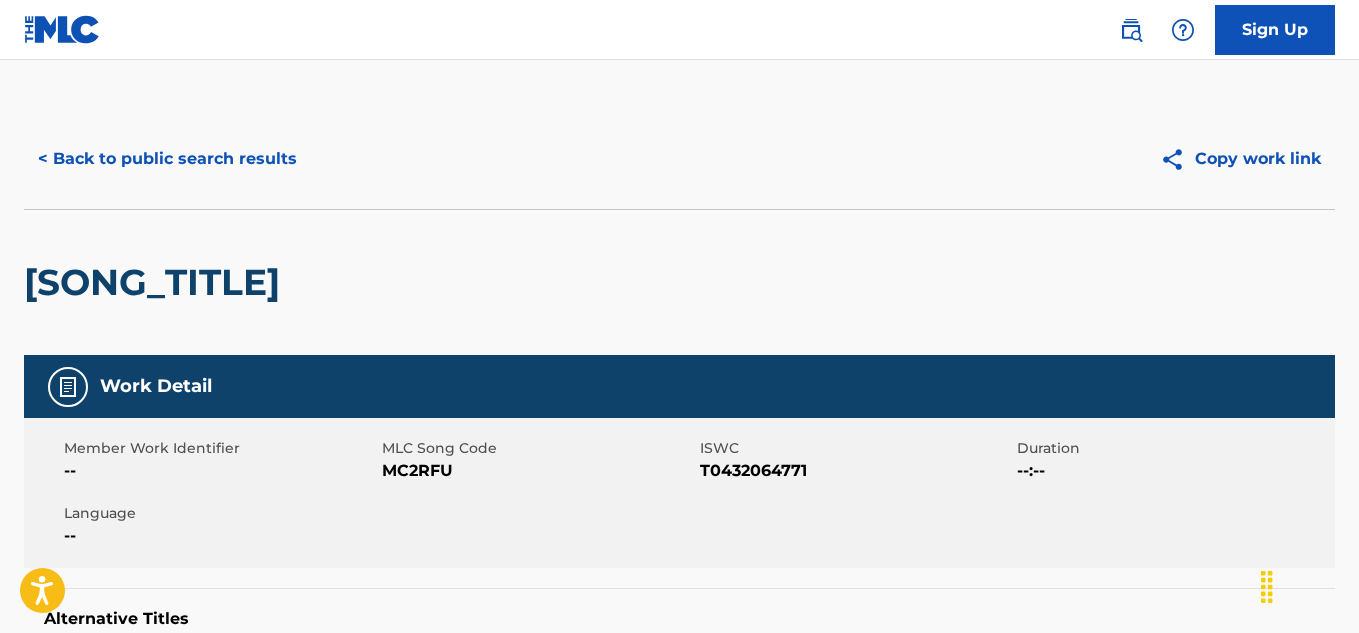 scroll, scrollTop: 0, scrollLeft: 0, axis: both 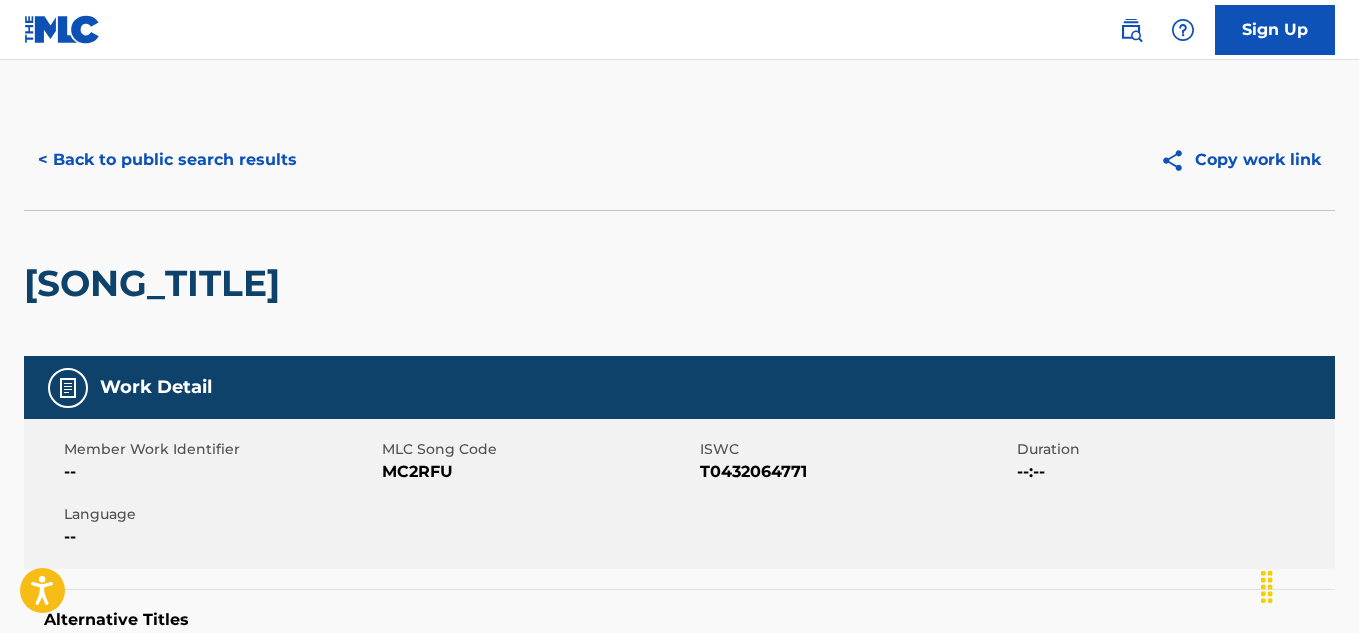 click on "< Back to public search results" at bounding box center [167, 160] 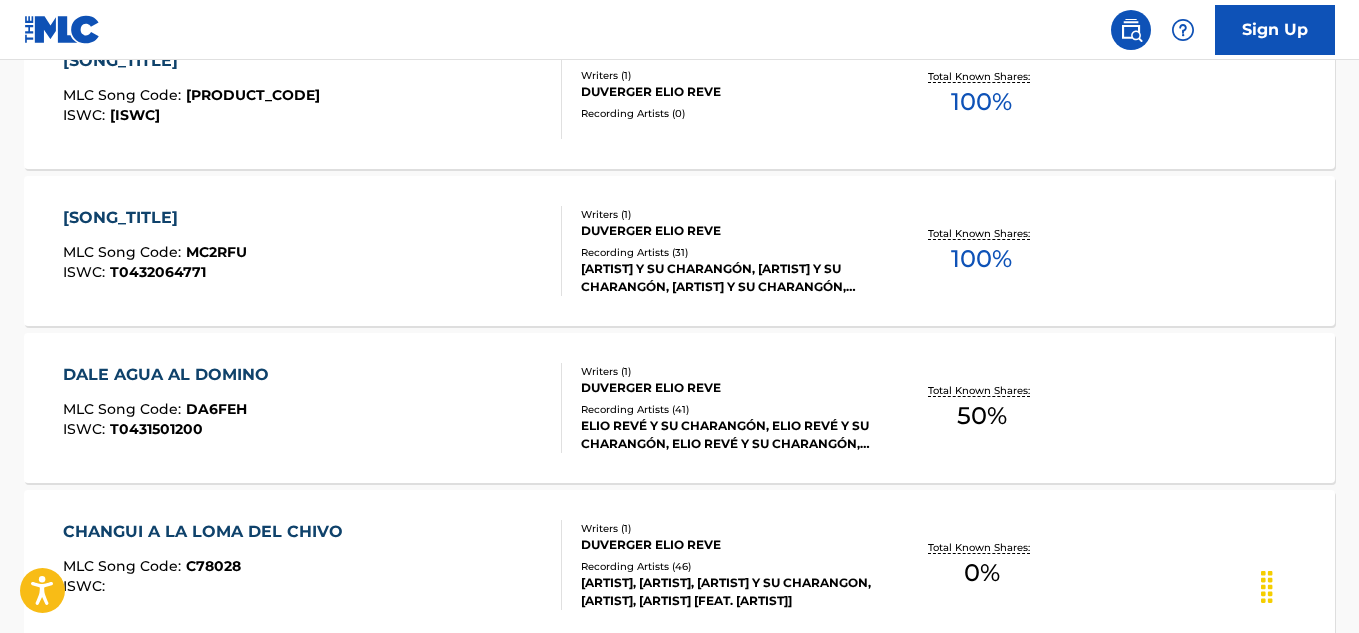 scroll, scrollTop: 1115, scrollLeft: 0, axis: vertical 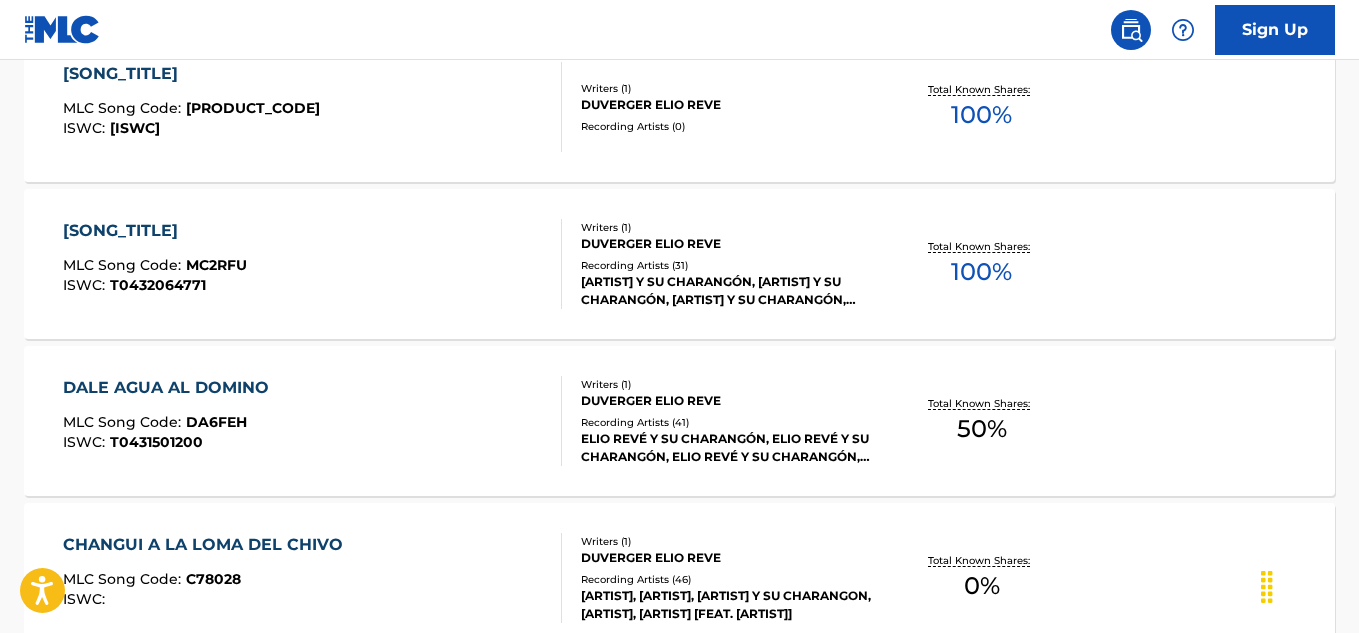 click on "DALE AGUA AL DOMINO" at bounding box center (171, 388) 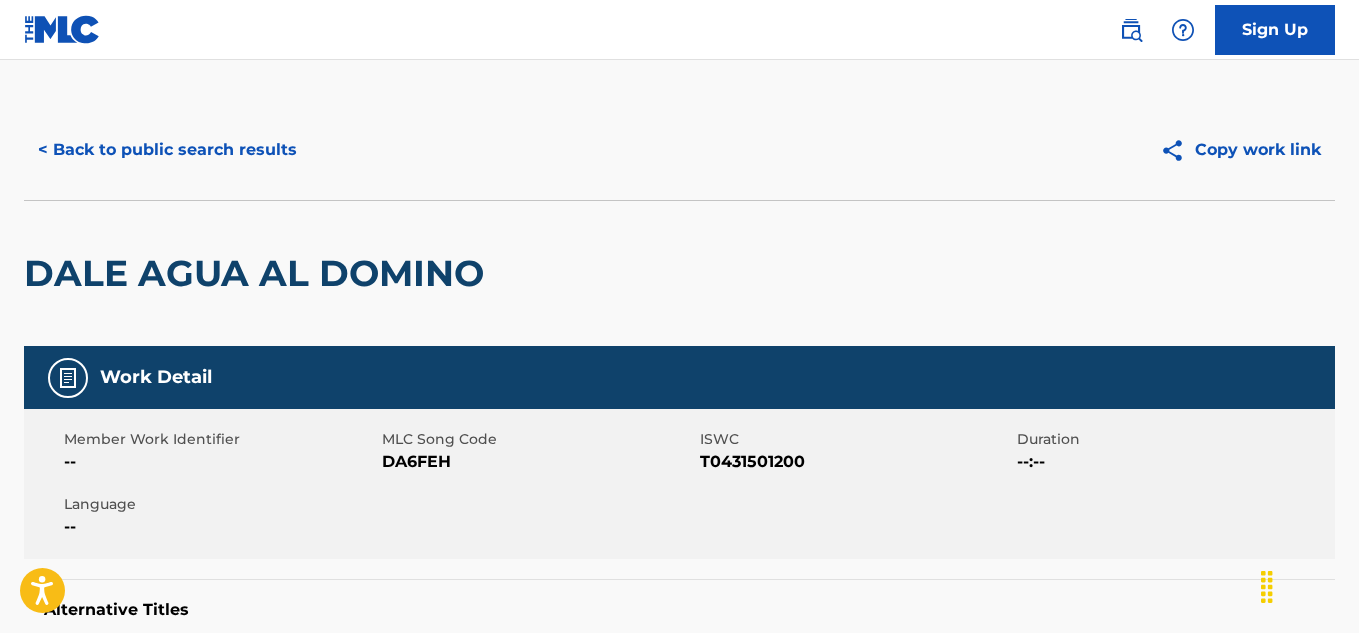 scroll, scrollTop: 0, scrollLeft: 0, axis: both 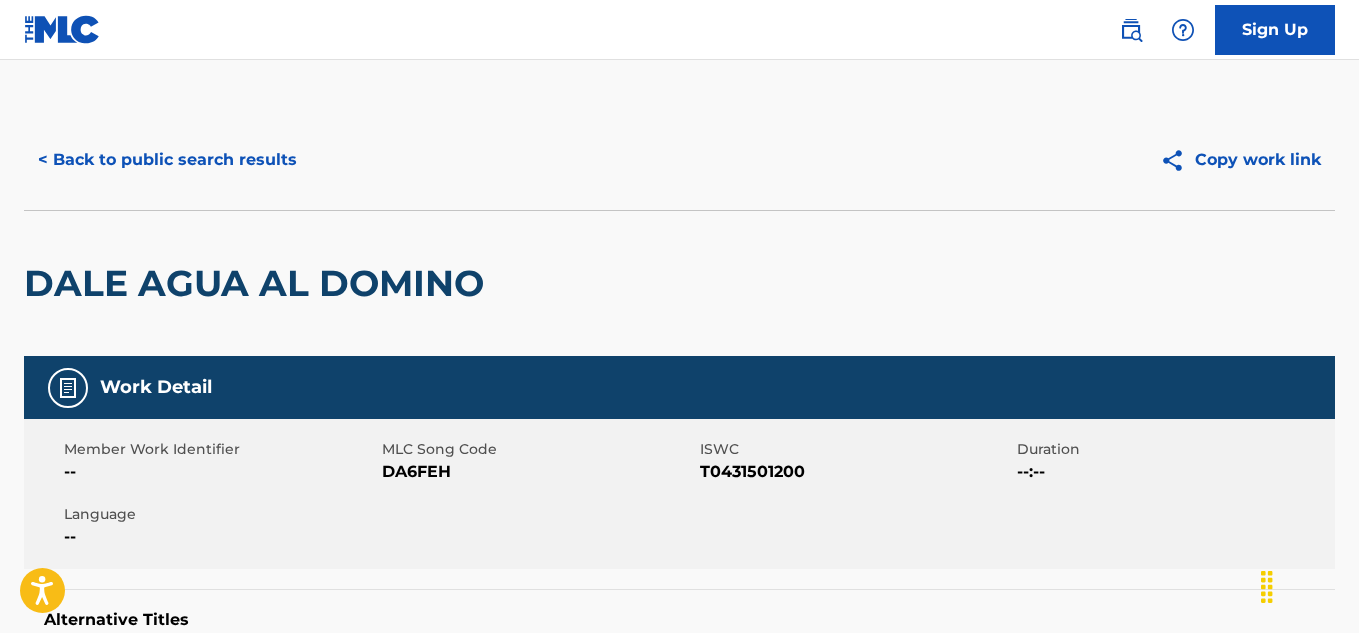 click on "< Back to public search results" at bounding box center (167, 160) 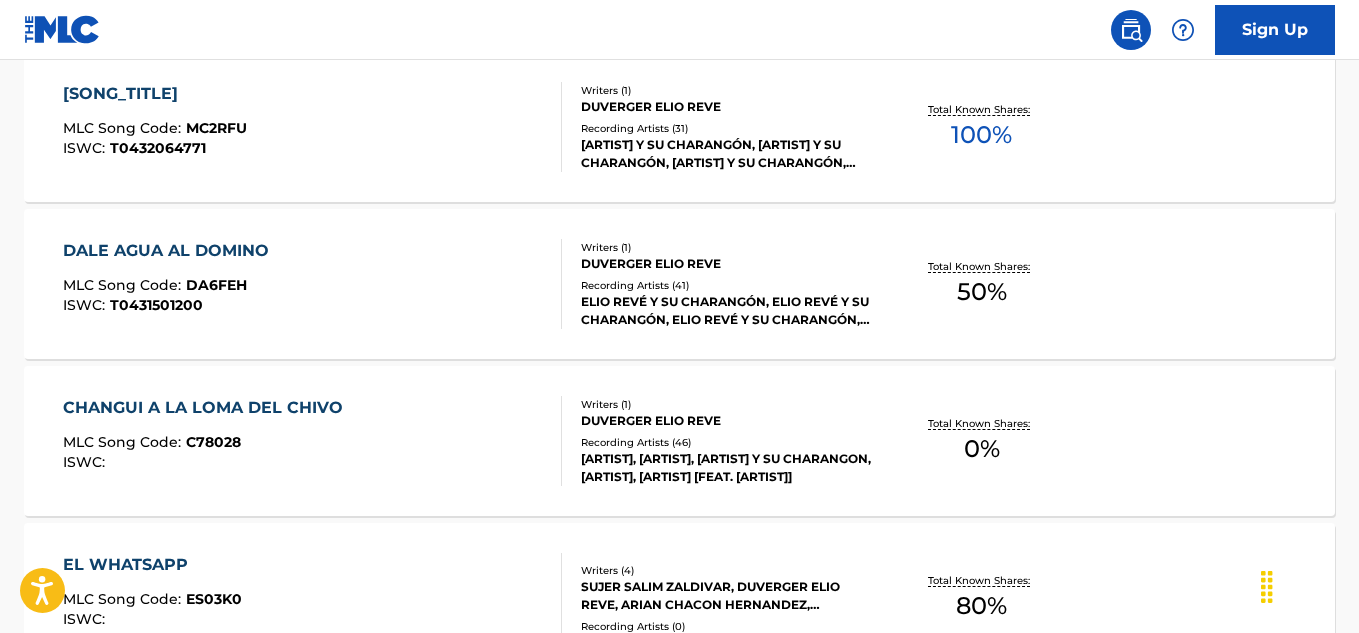 scroll, scrollTop: 1421, scrollLeft: 0, axis: vertical 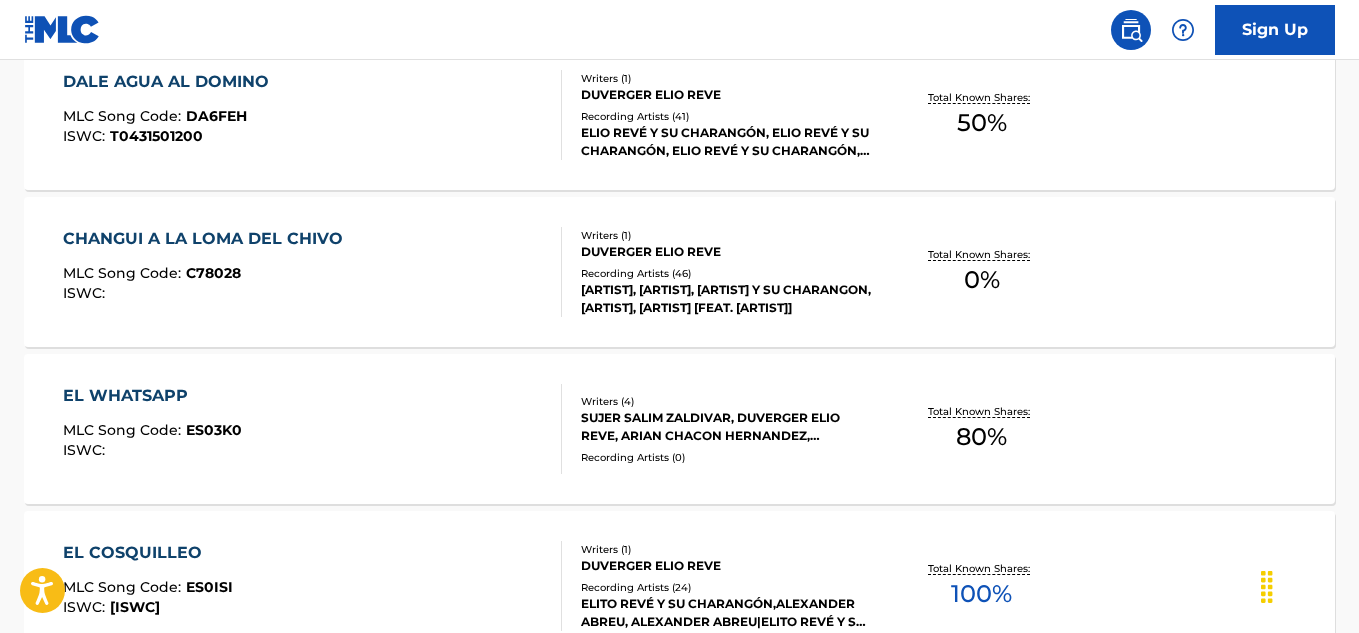 click on "CHANGUI A LA LOMA DEL CHIVO" at bounding box center [208, 239] 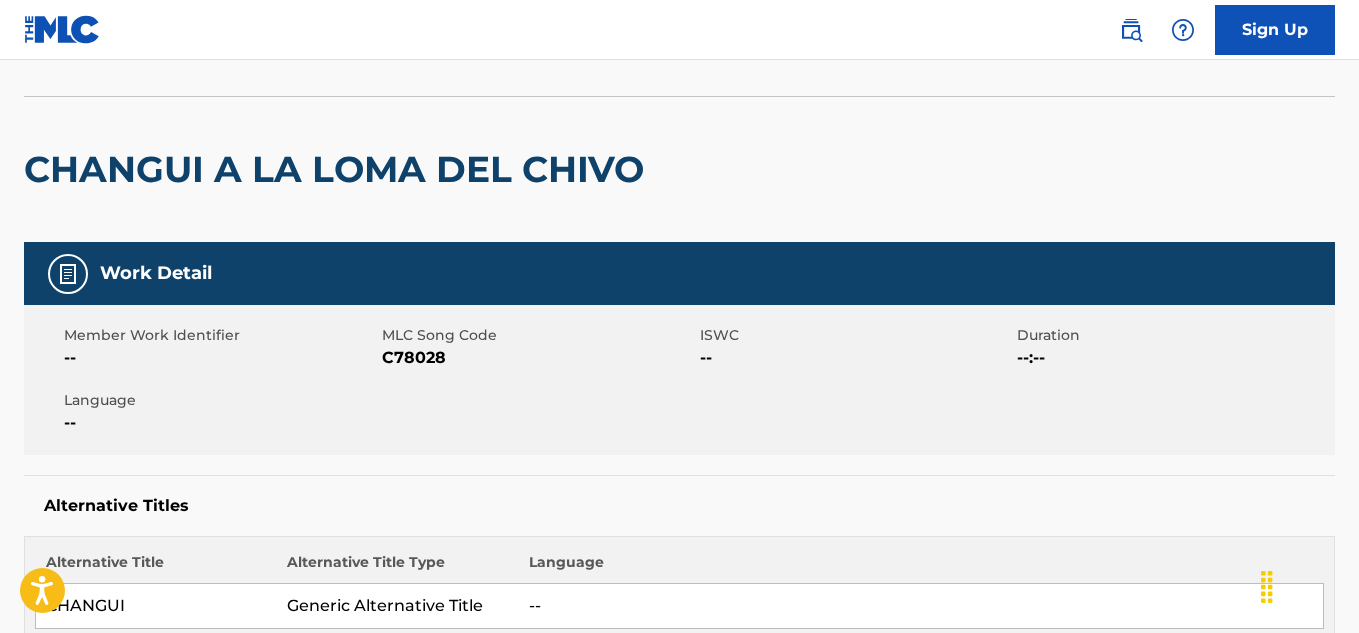 scroll, scrollTop: 0, scrollLeft: 0, axis: both 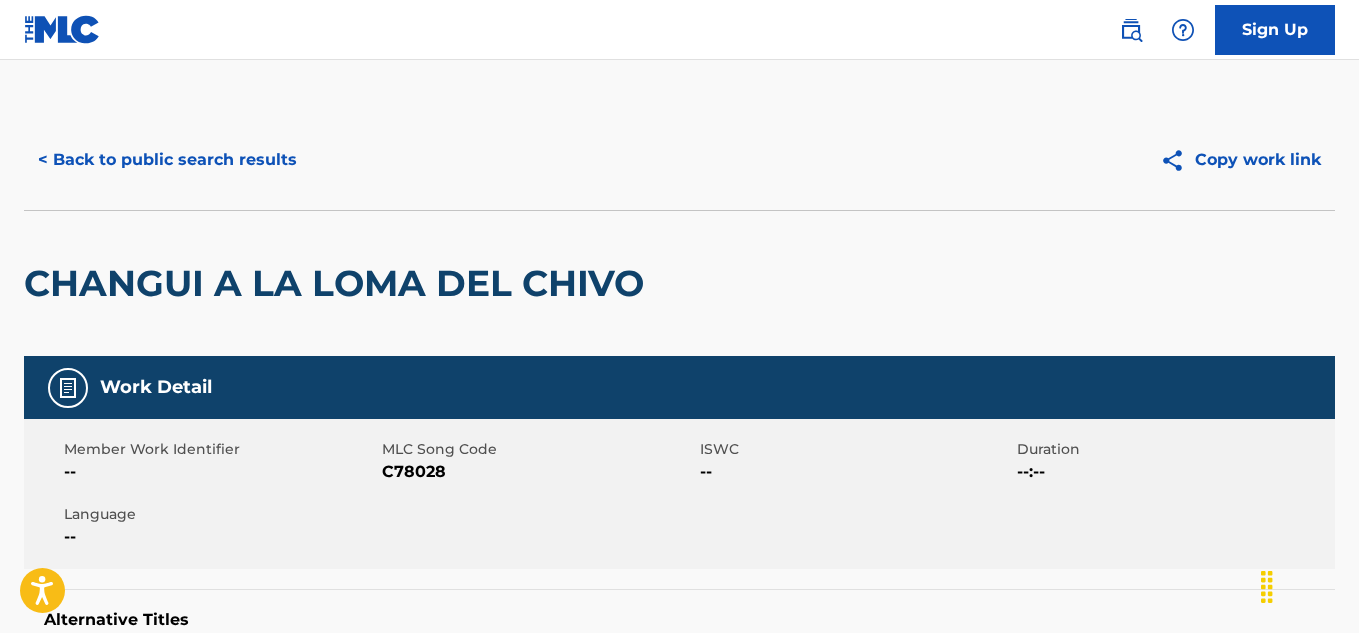 click on "< Back to public search results" at bounding box center [167, 160] 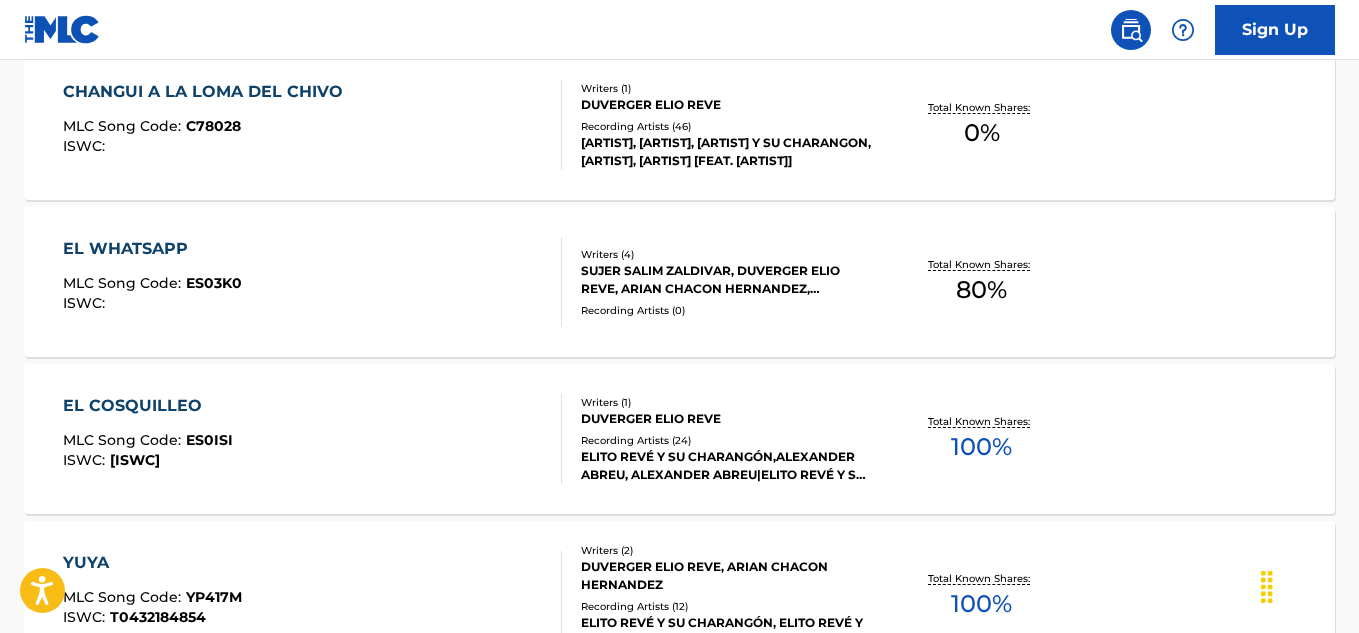 scroll, scrollTop: 1621, scrollLeft: 0, axis: vertical 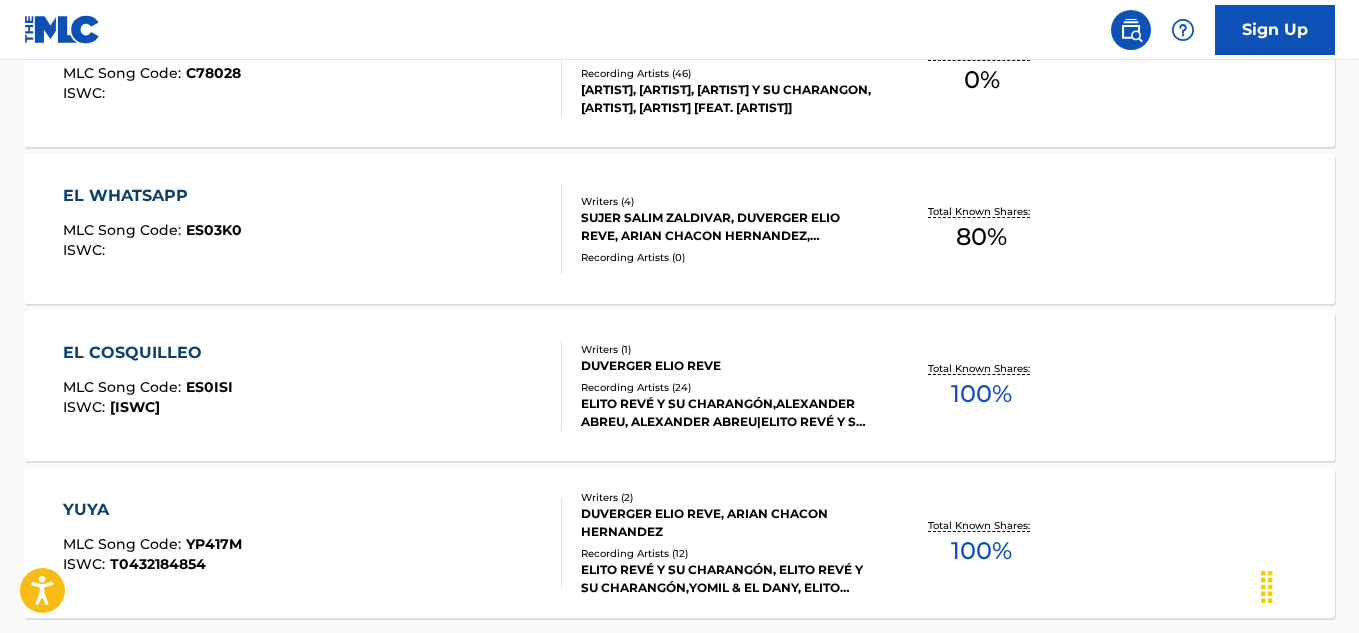 click on "EL WHATSAPP" at bounding box center [152, 196] 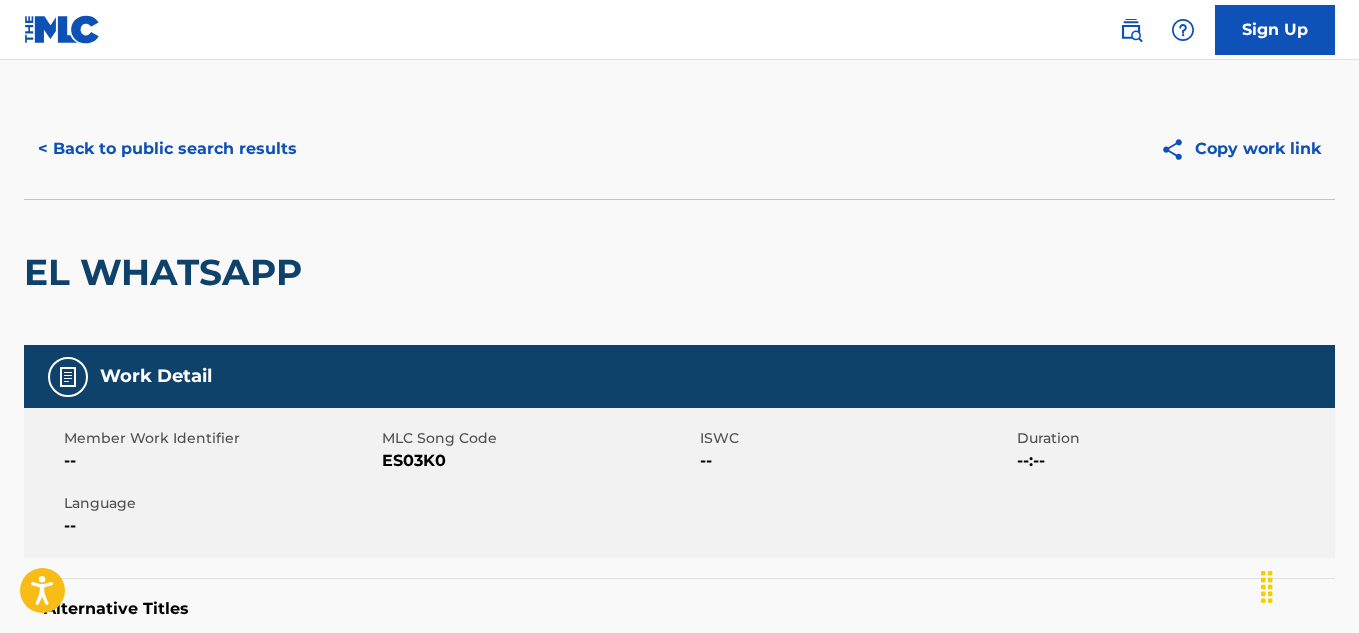 scroll, scrollTop: 0, scrollLeft: 0, axis: both 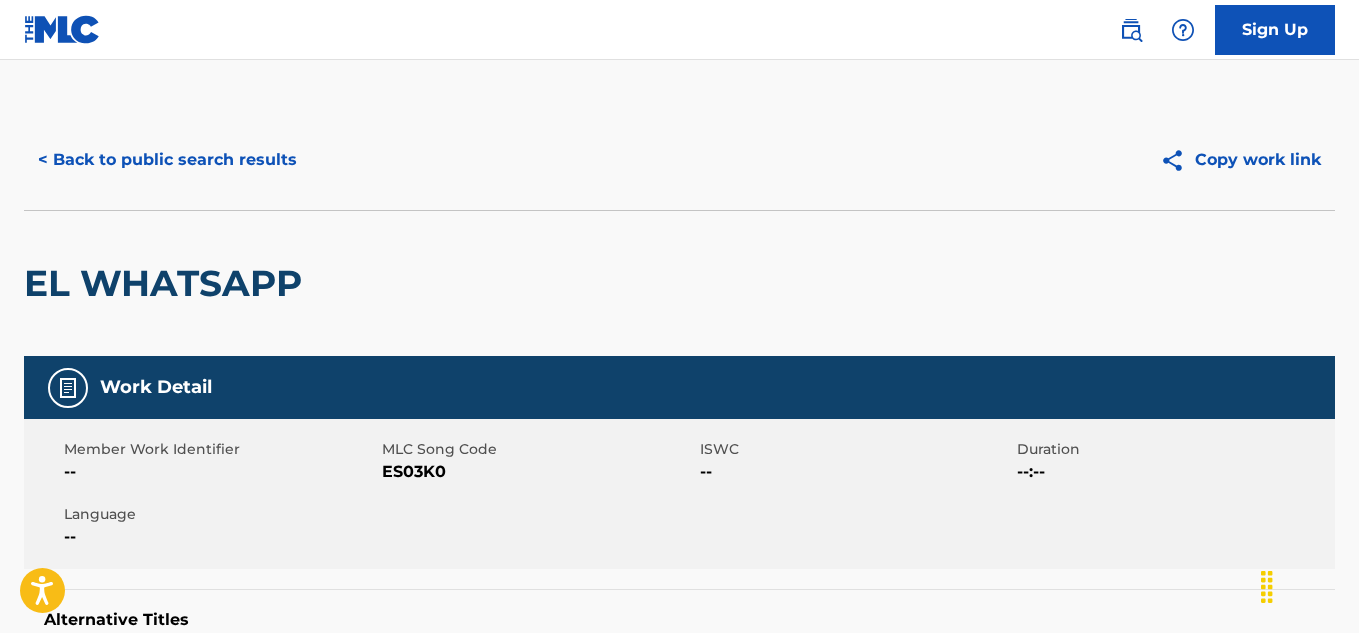 click on "< Back to public search results" at bounding box center (167, 160) 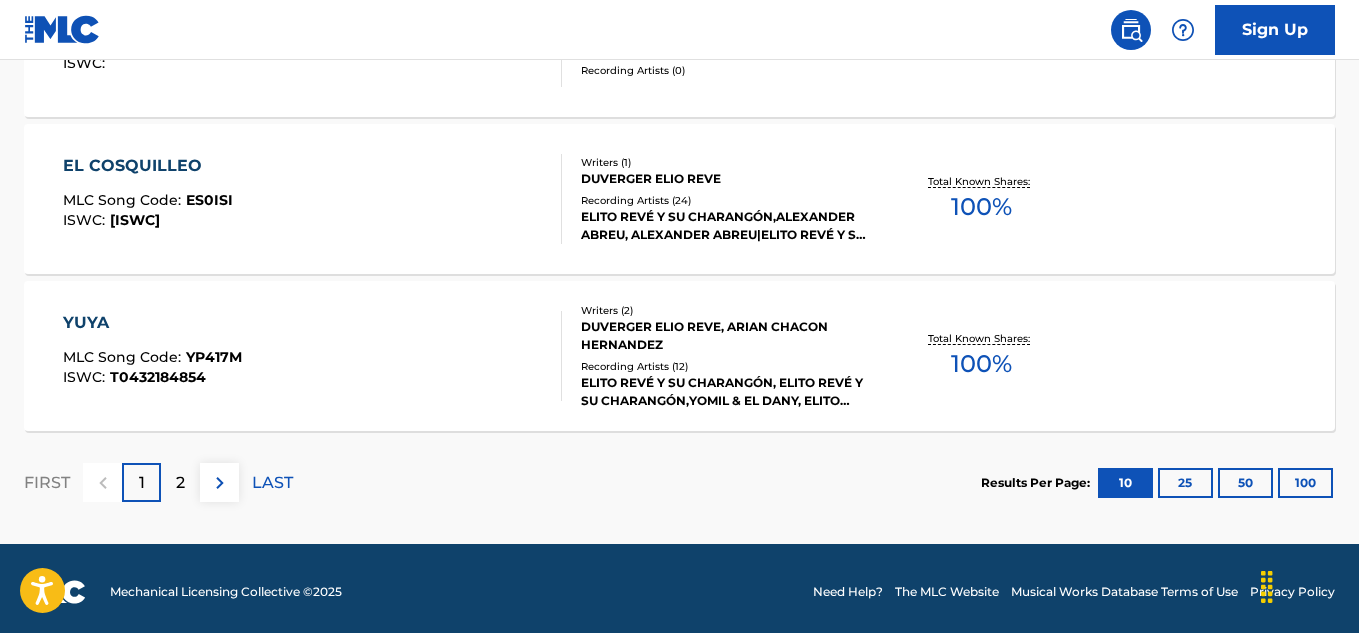 scroll, scrollTop: 1815, scrollLeft: 0, axis: vertical 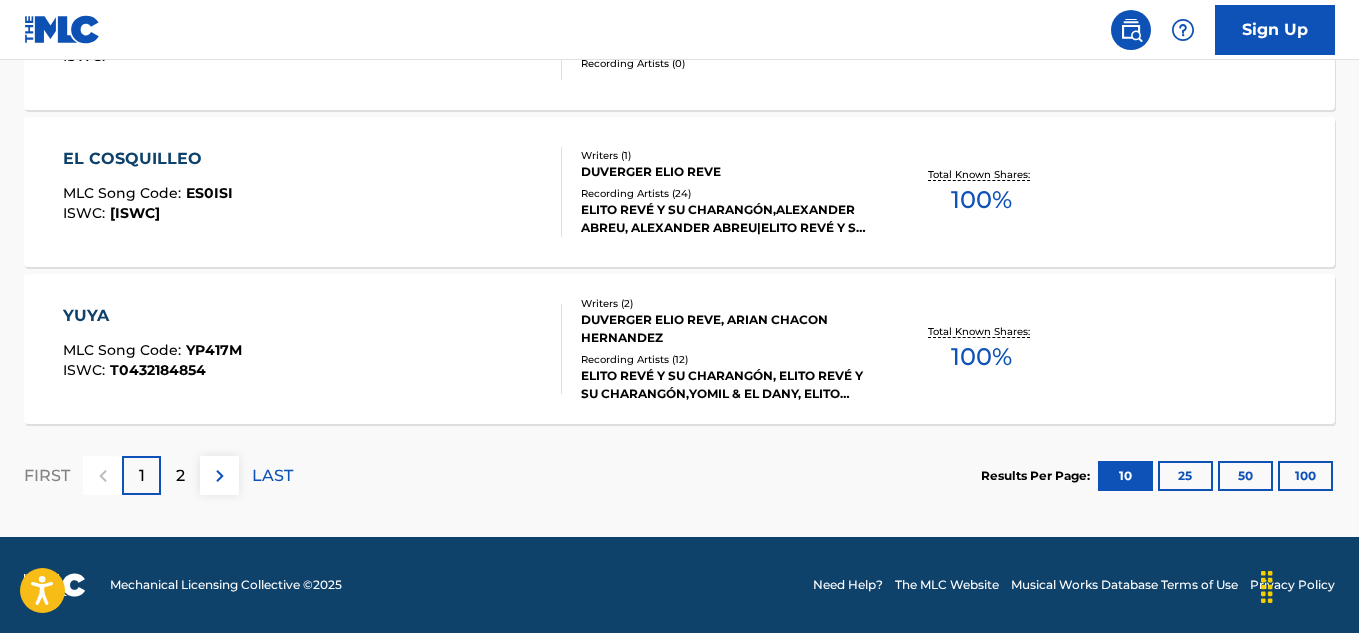 click on "EL COSQUILLEO" at bounding box center (148, 159) 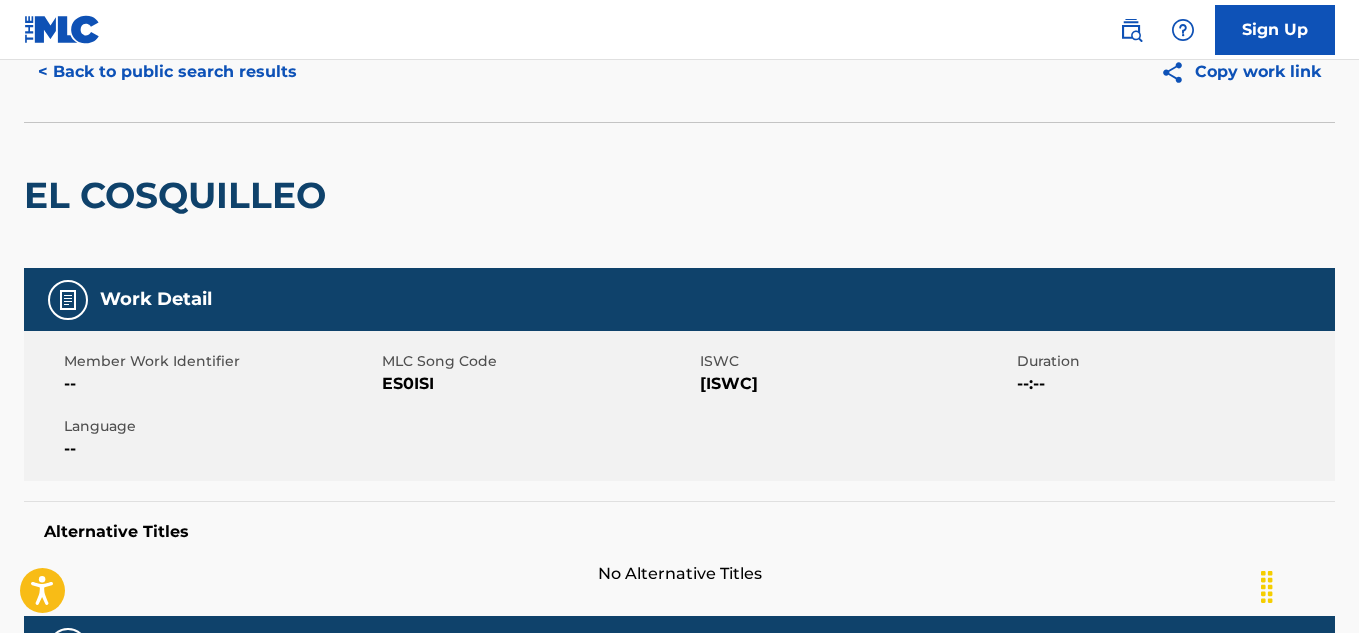 scroll, scrollTop: 0, scrollLeft: 0, axis: both 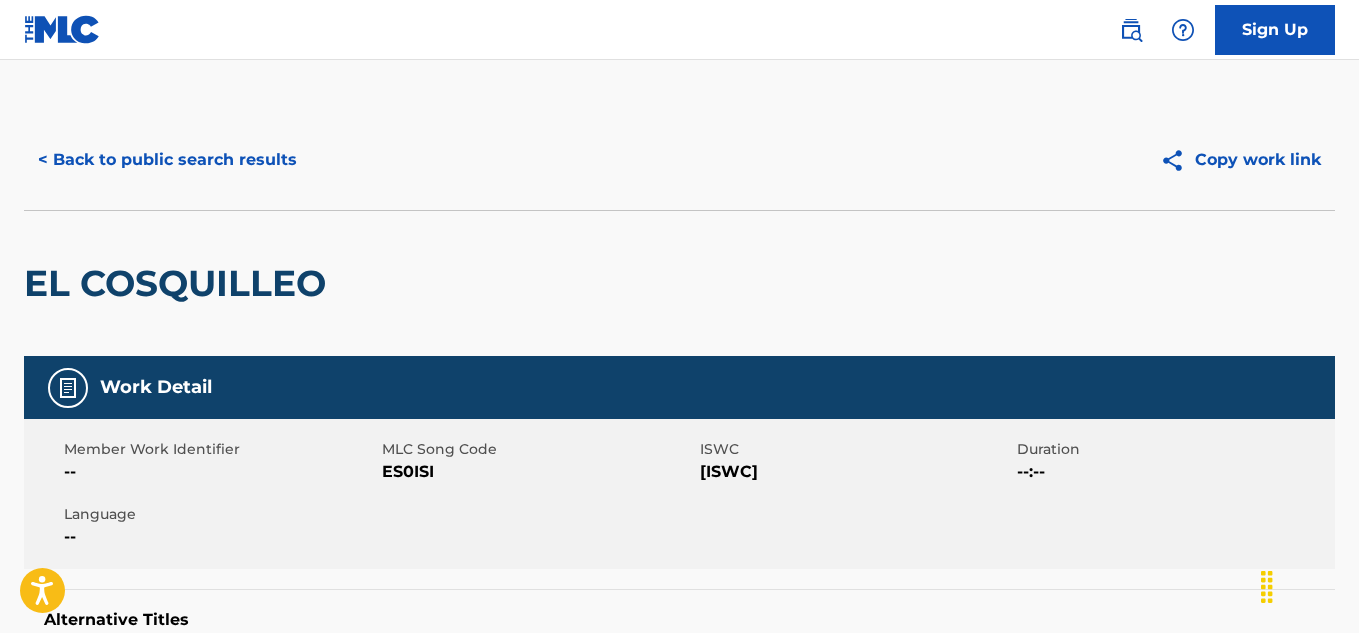 click on "< Back to public search results" at bounding box center (167, 160) 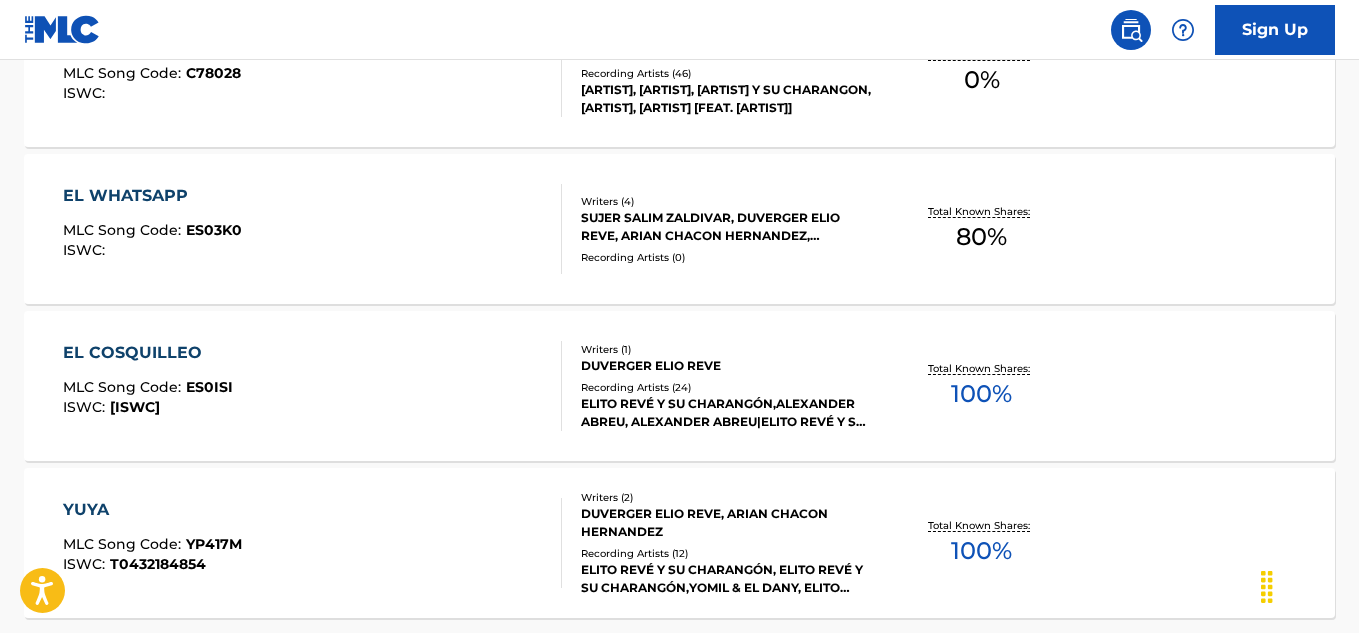 scroll, scrollTop: 1815, scrollLeft: 0, axis: vertical 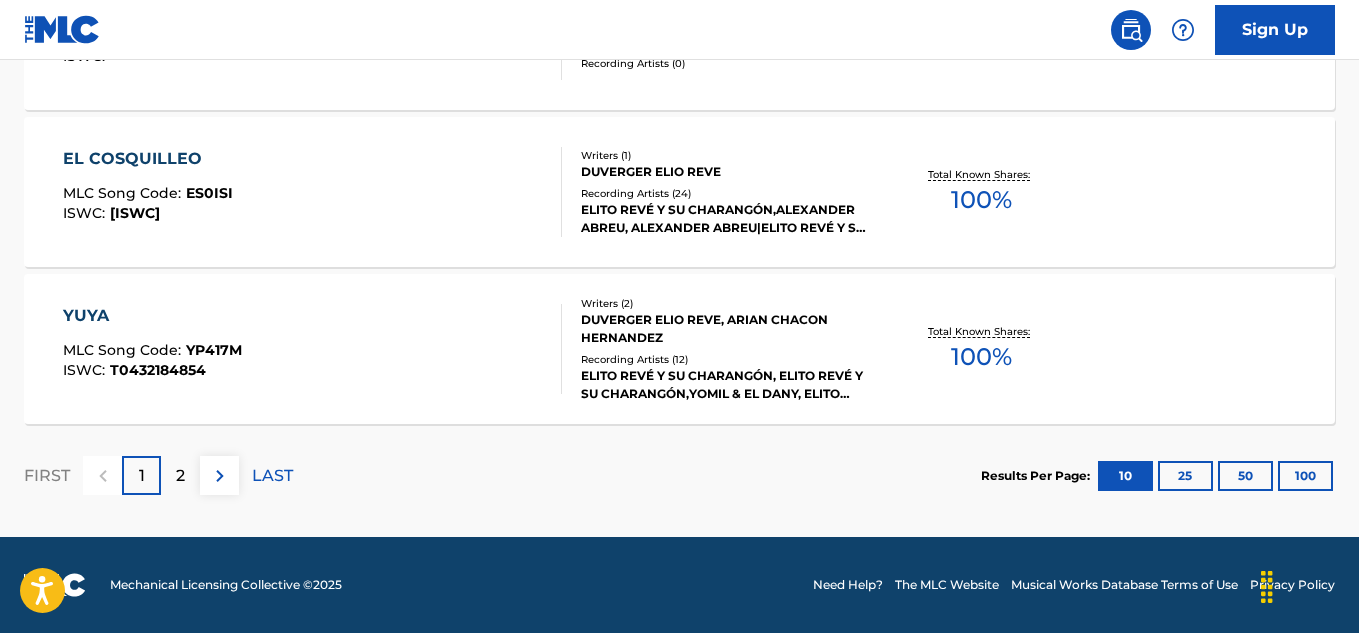 click on "YUYA" at bounding box center (152, 316) 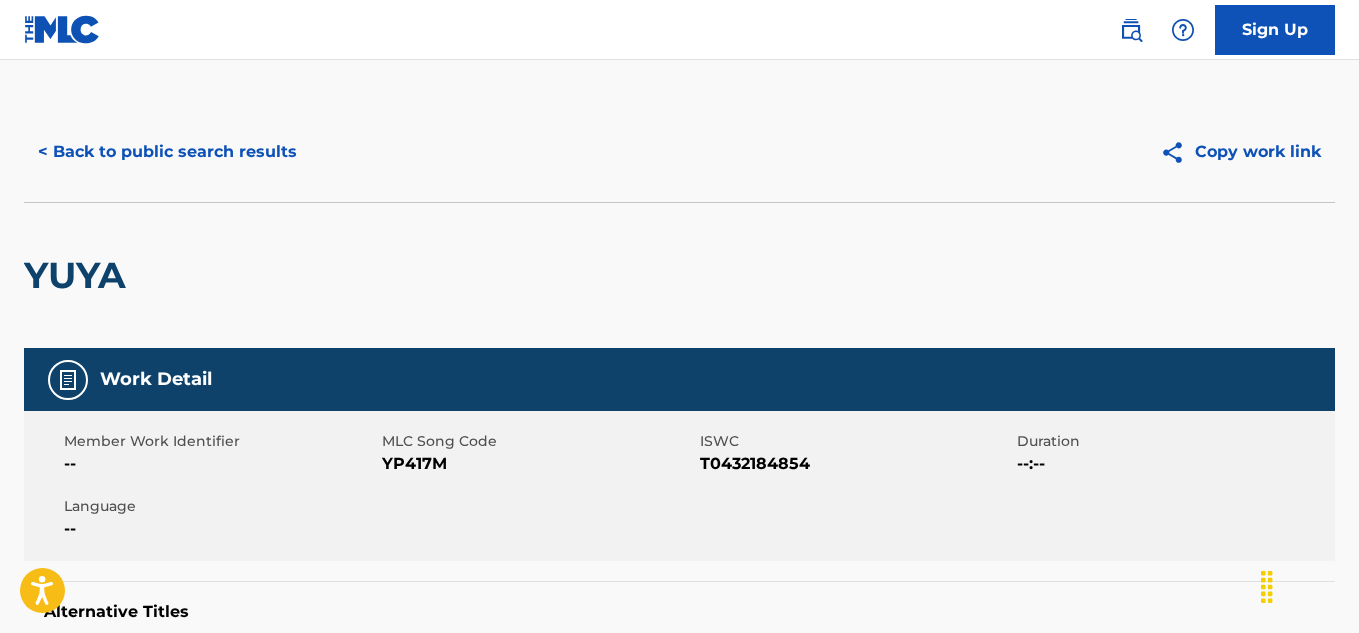 scroll, scrollTop: 0, scrollLeft: 0, axis: both 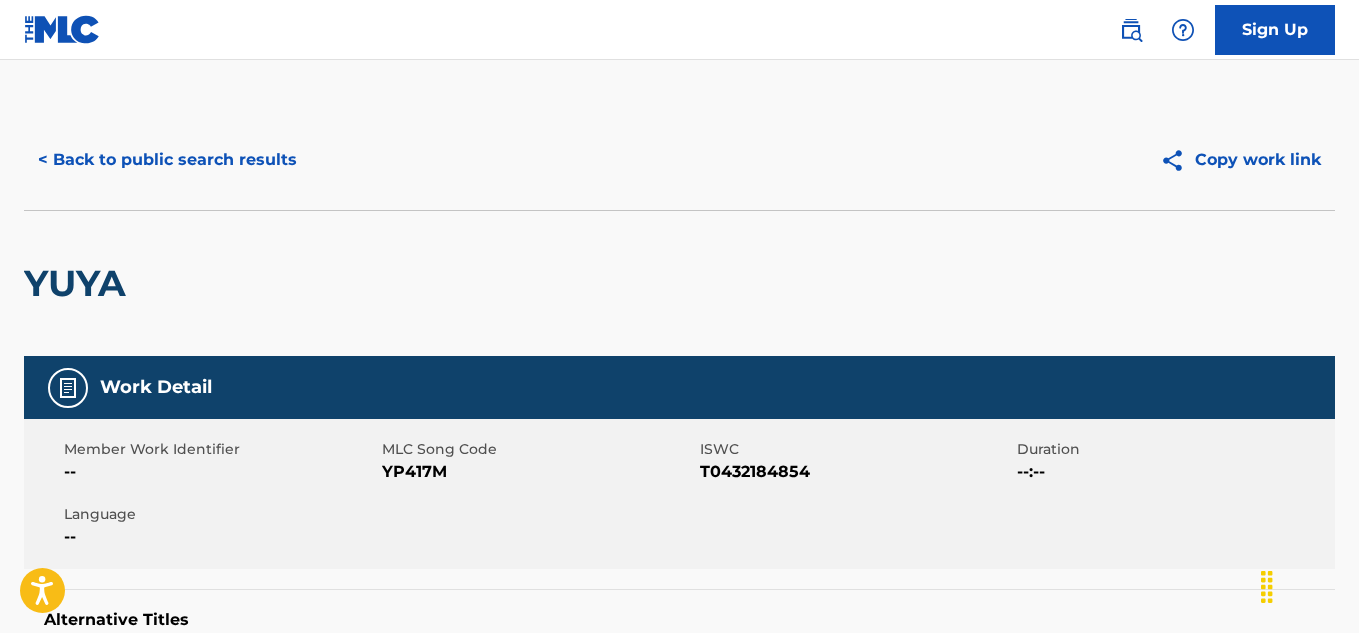 click on "< Back to public search results" at bounding box center [167, 160] 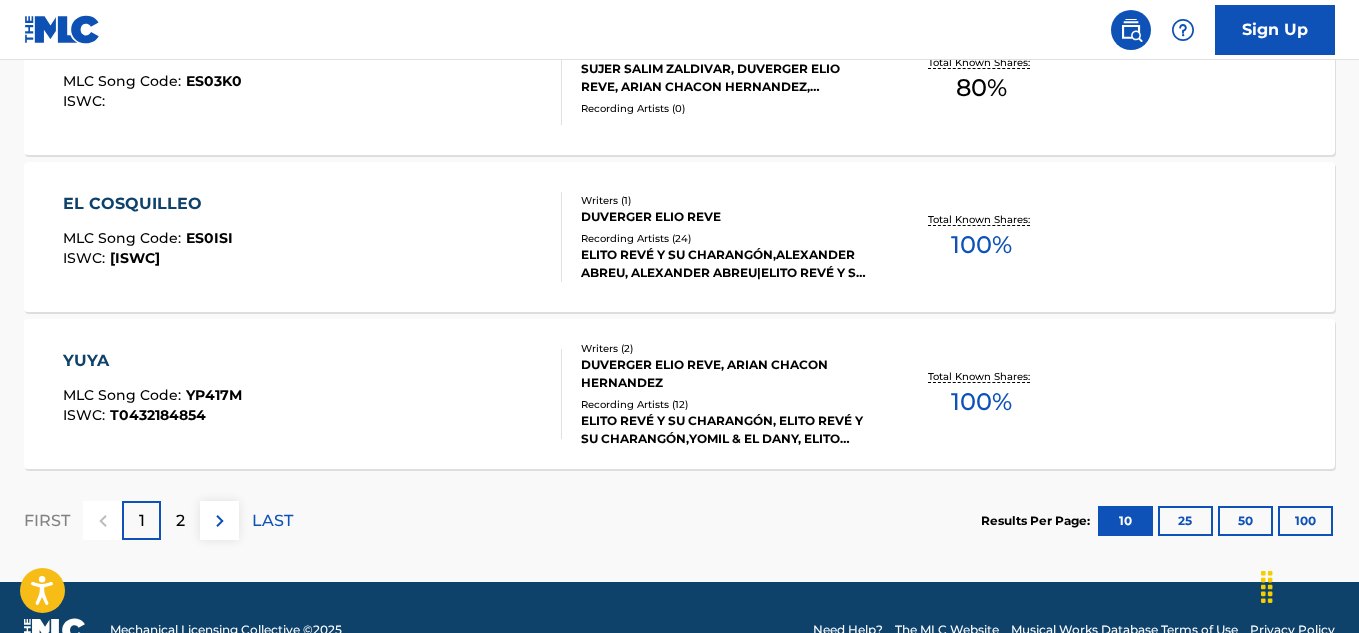 scroll, scrollTop: 1815, scrollLeft: 0, axis: vertical 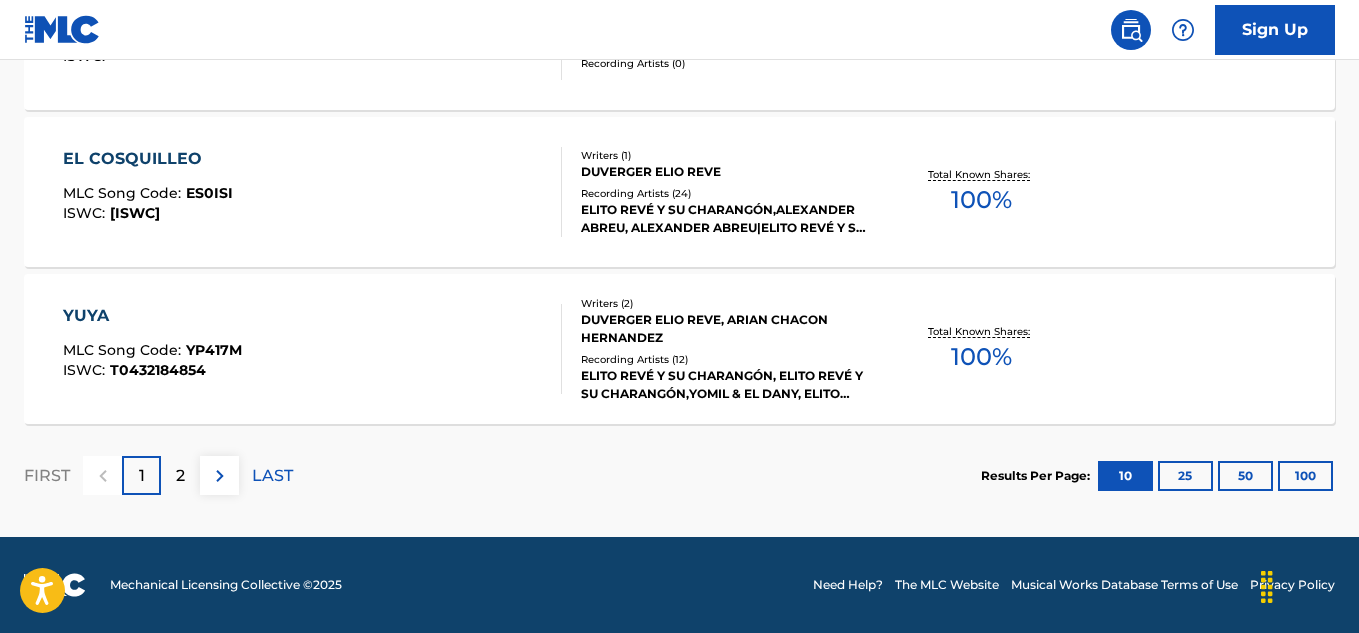 click on "2" at bounding box center (180, 476) 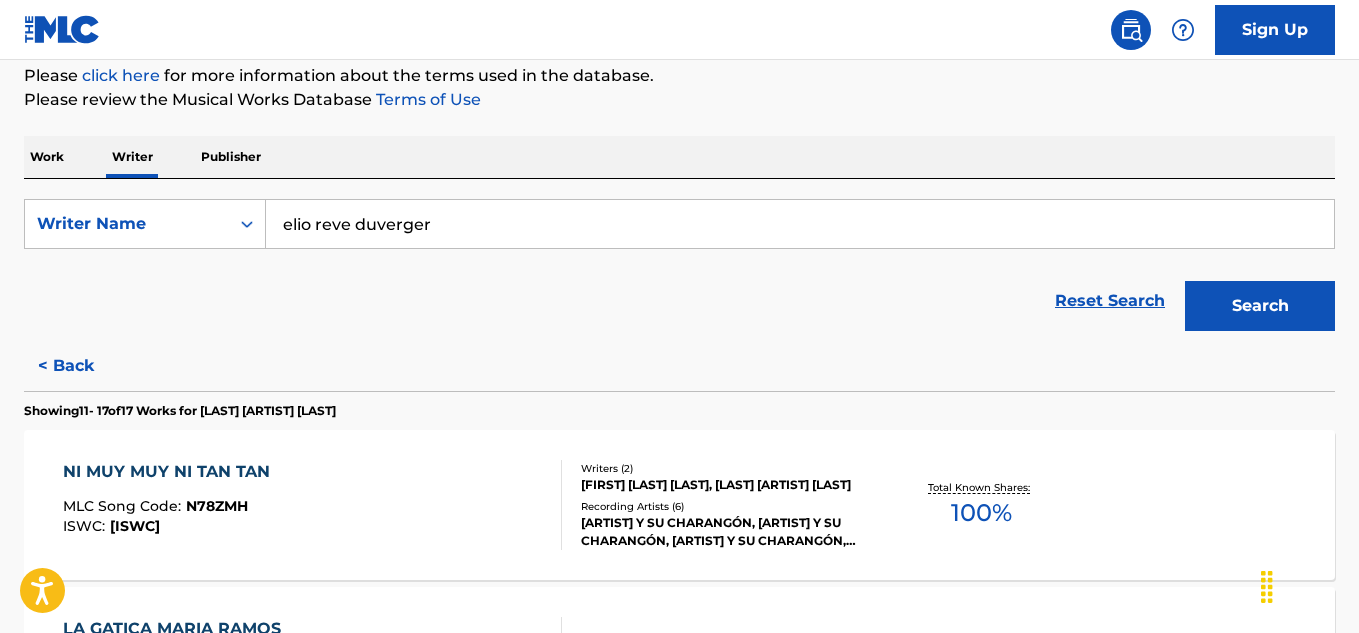 scroll, scrollTop: 373, scrollLeft: 0, axis: vertical 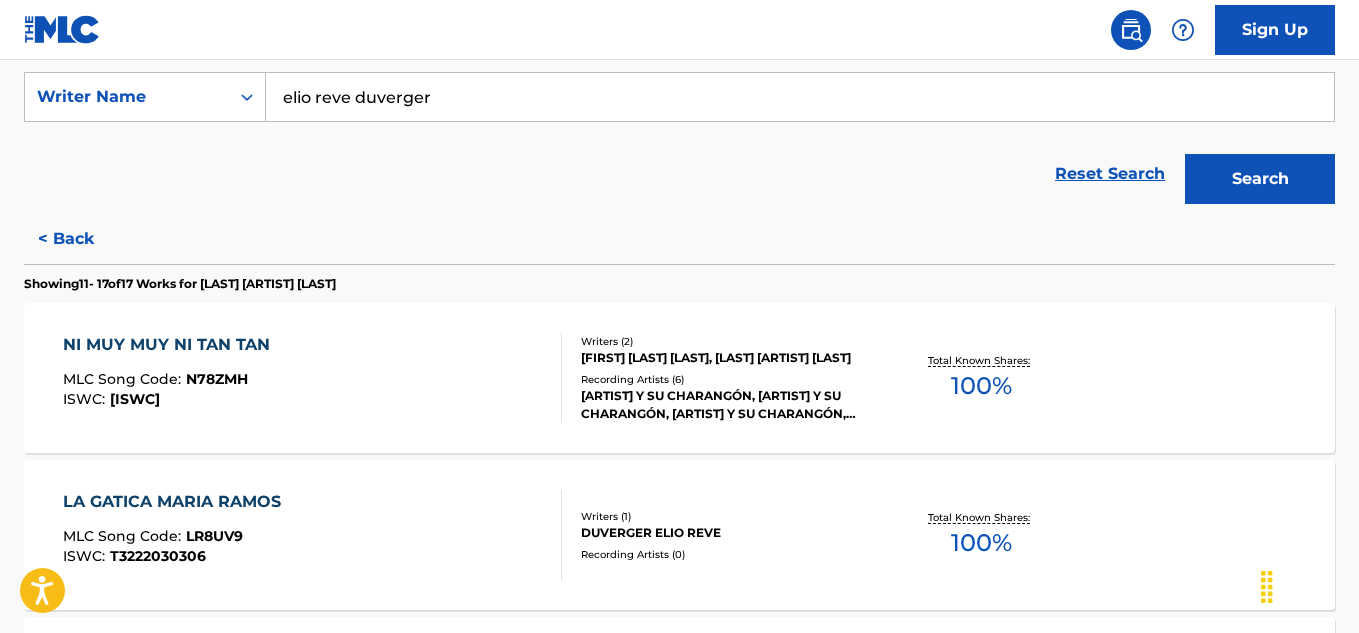 click on "NI MUY MUY NI TAN TAN" at bounding box center [171, 345] 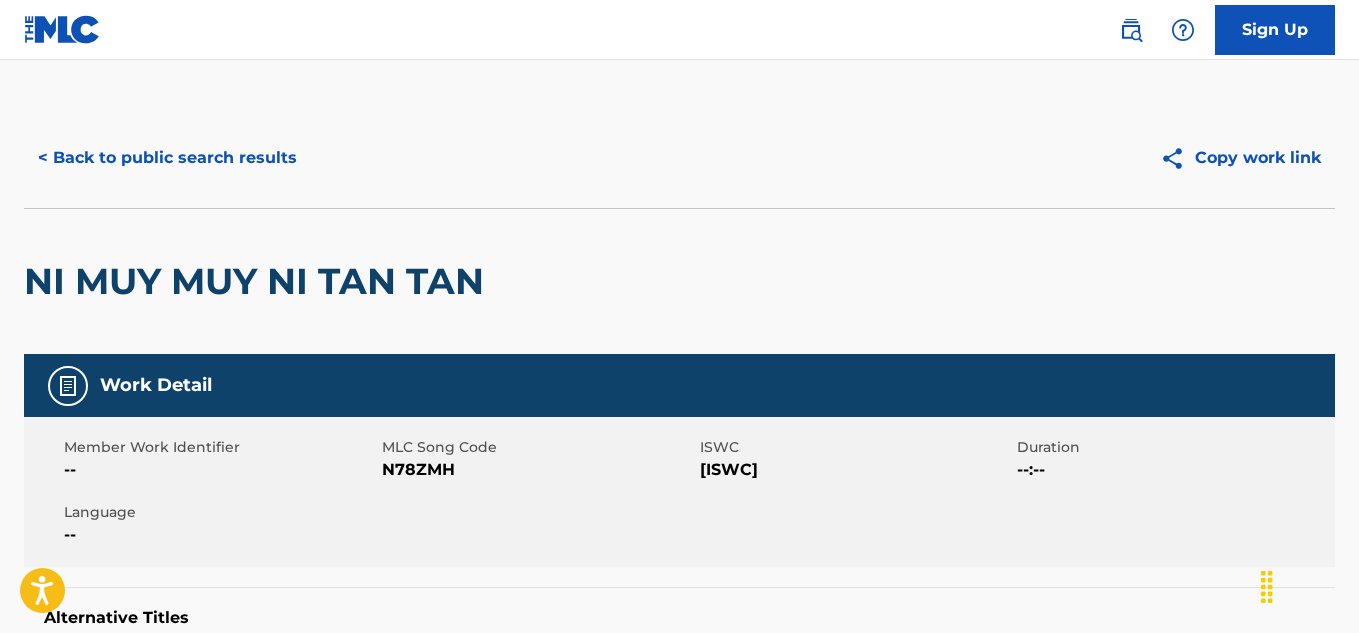 scroll, scrollTop: 0, scrollLeft: 0, axis: both 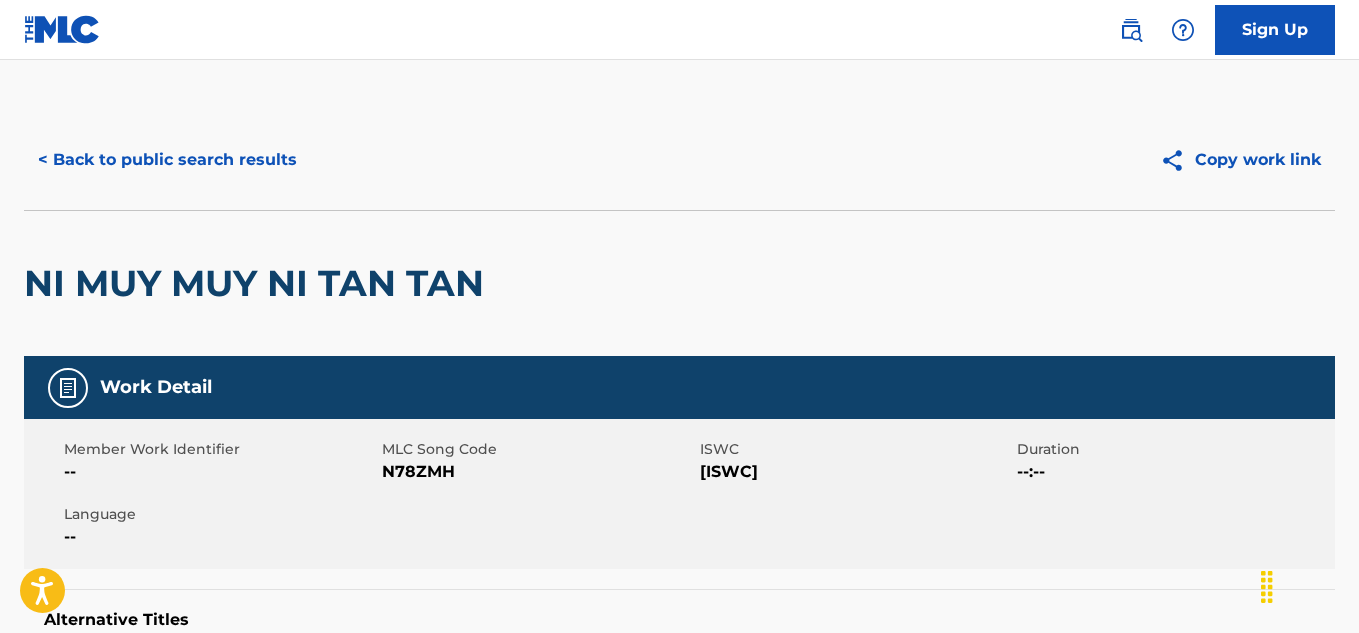 click on "< Back to public search results" at bounding box center (167, 160) 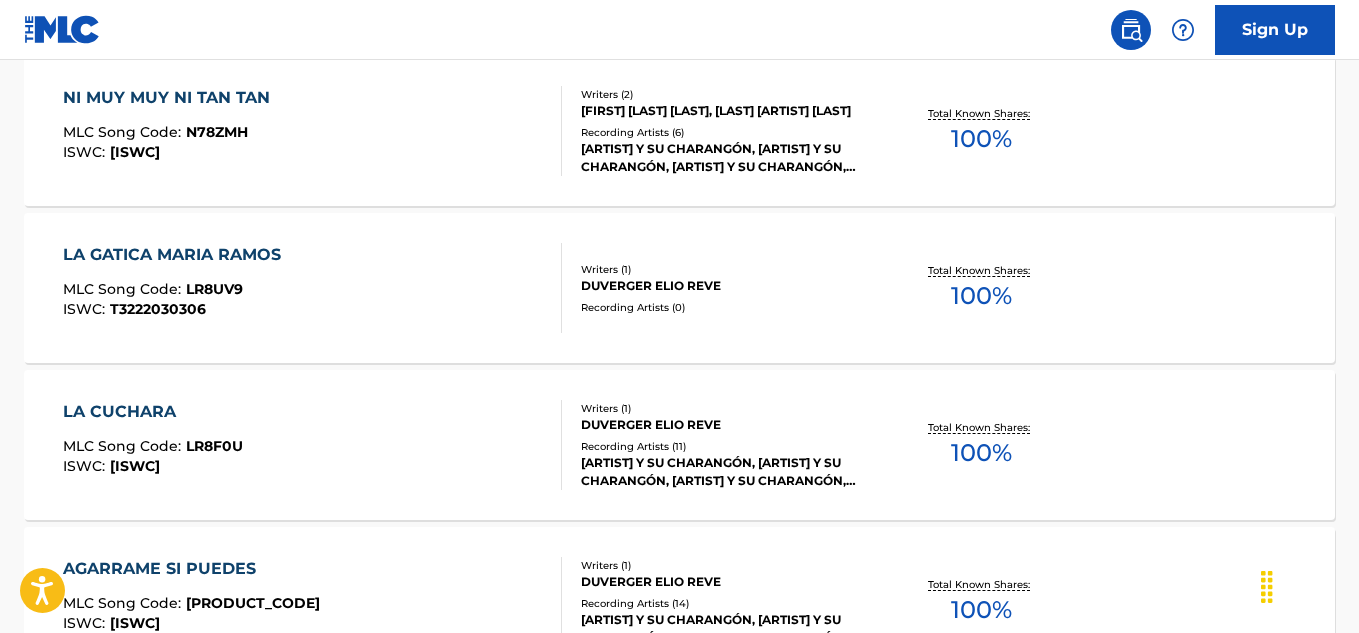scroll, scrollTop: 621, scrollLeft: 0, axis: vertical 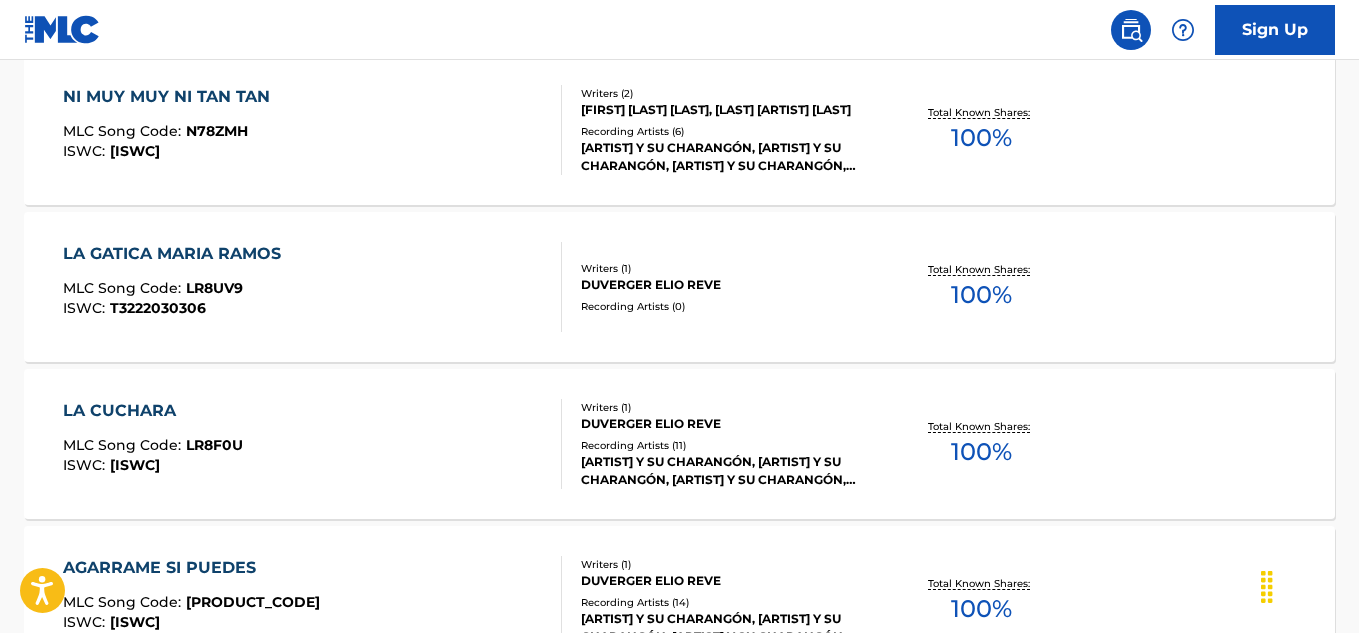 click on "LA GATICA MARIA RAMOS" at bounding box center (177, 254) 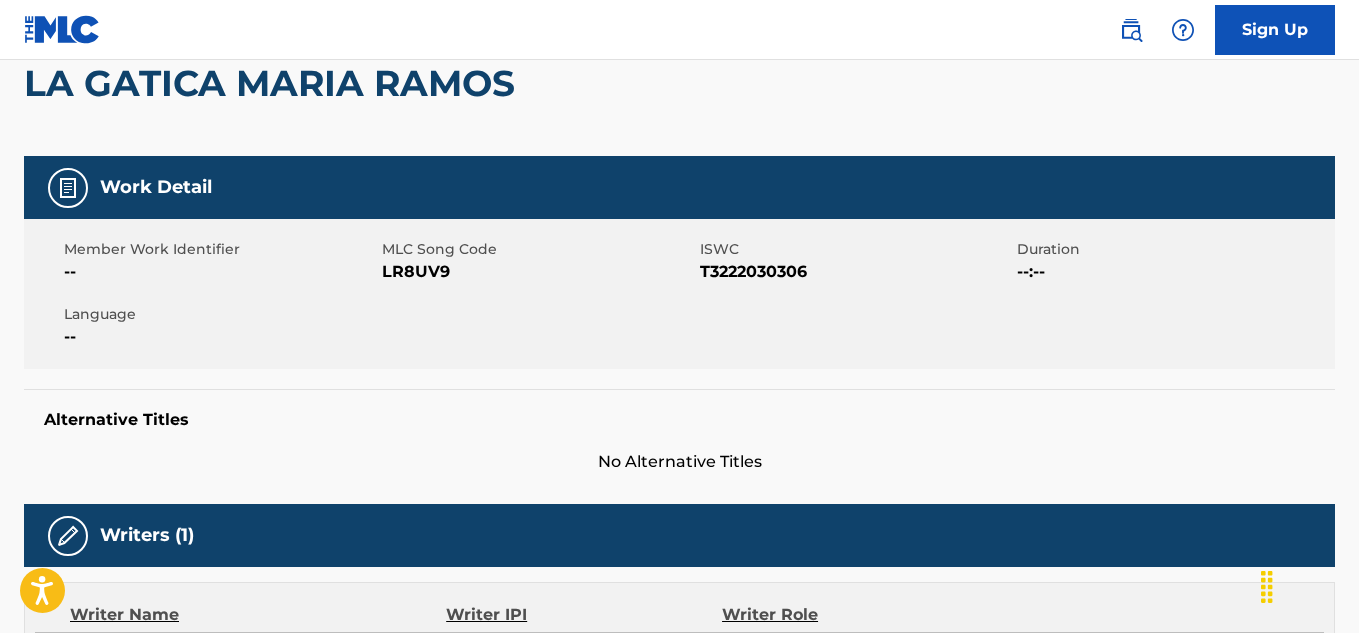 scroll, scrollTop: 0, scrollLeft: 0, axis: both 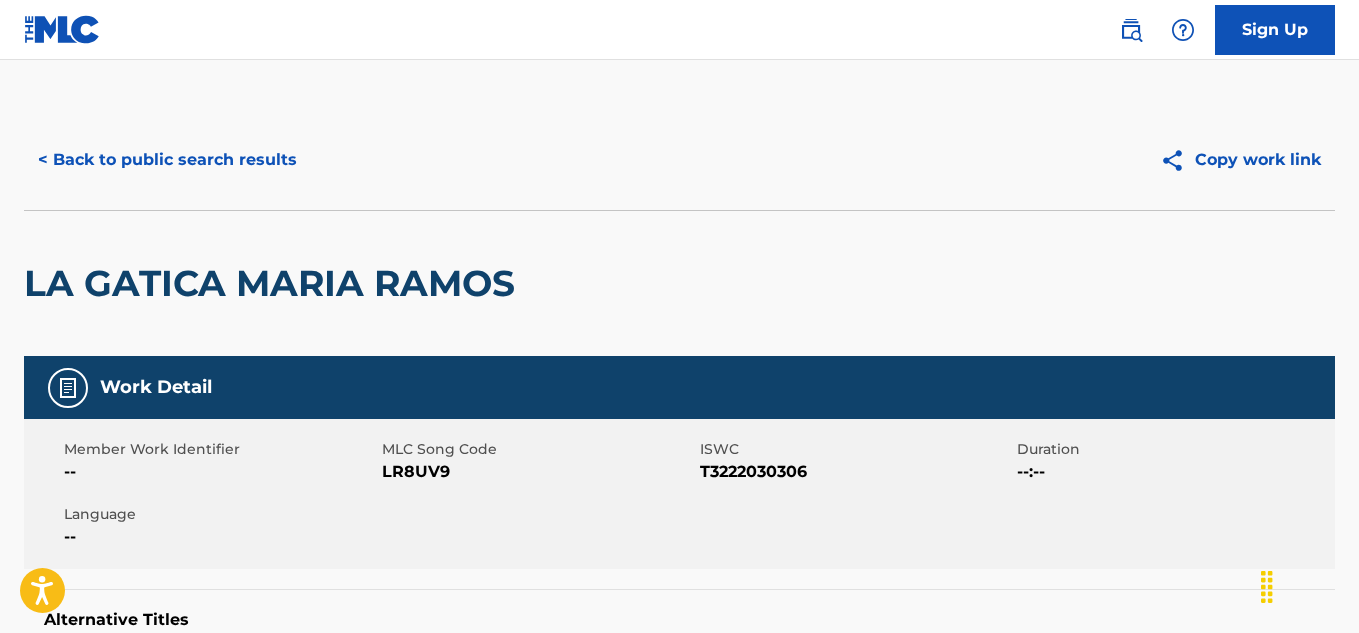 click on "< Back to public search results" at bounding box center (167, 160) 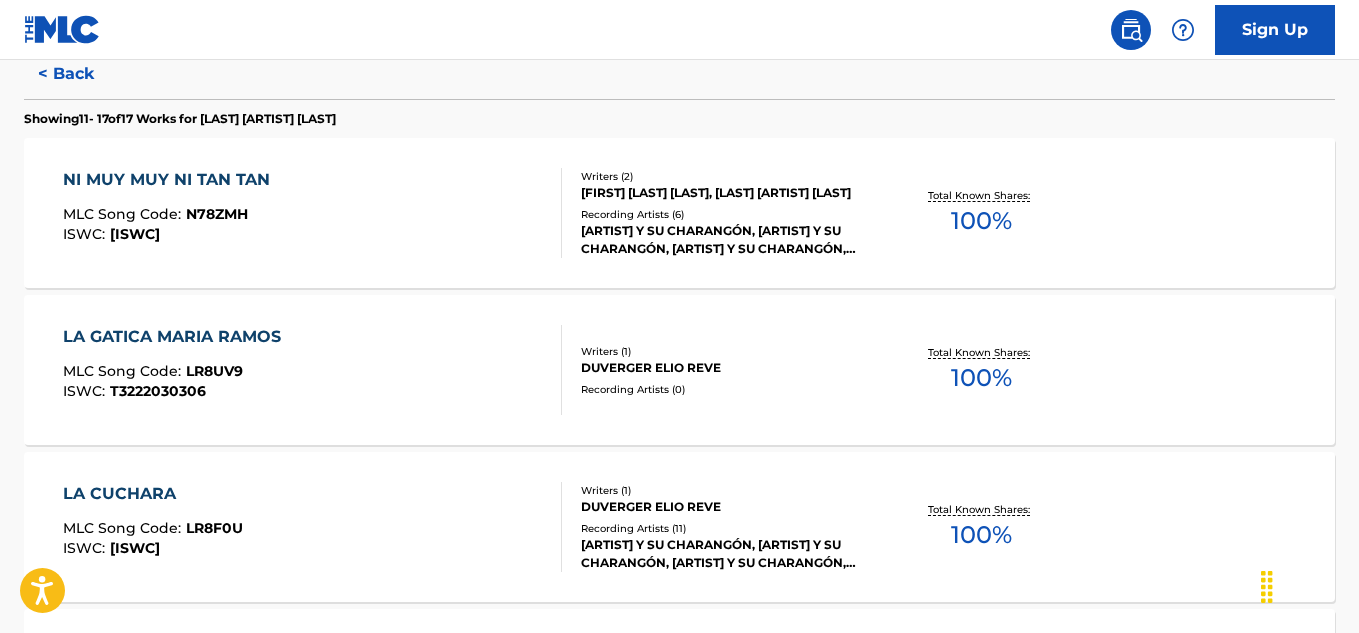 scroll, scrollTop: 721, scrollLeft: 0, axis: vertical 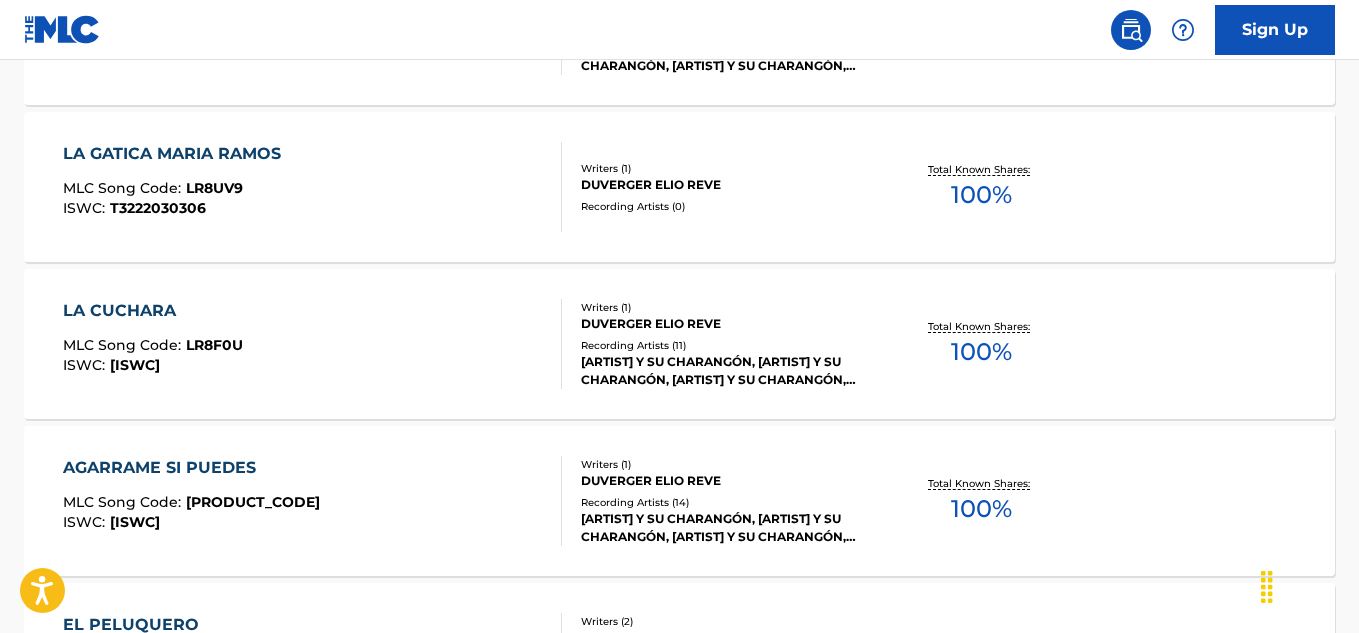 click on "LA CUCHARA" at bounding box center (153, 311) 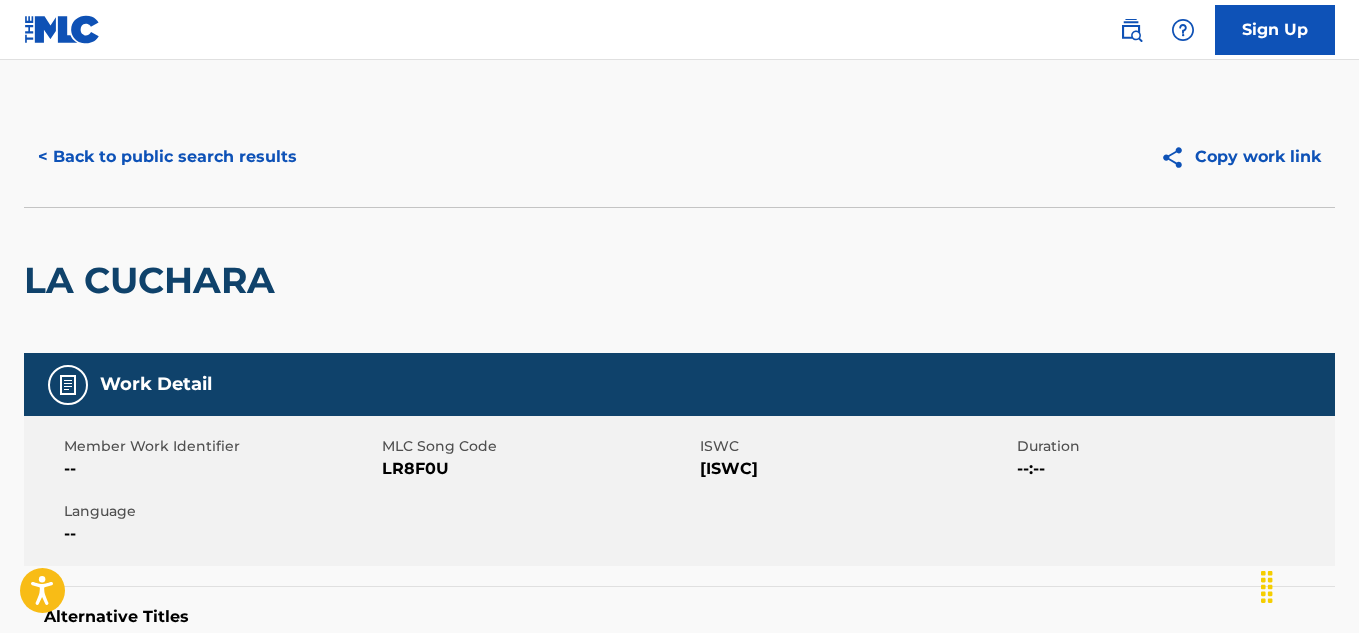 scroll, scrollTop: 0, scrollLeft: 0, axis: both 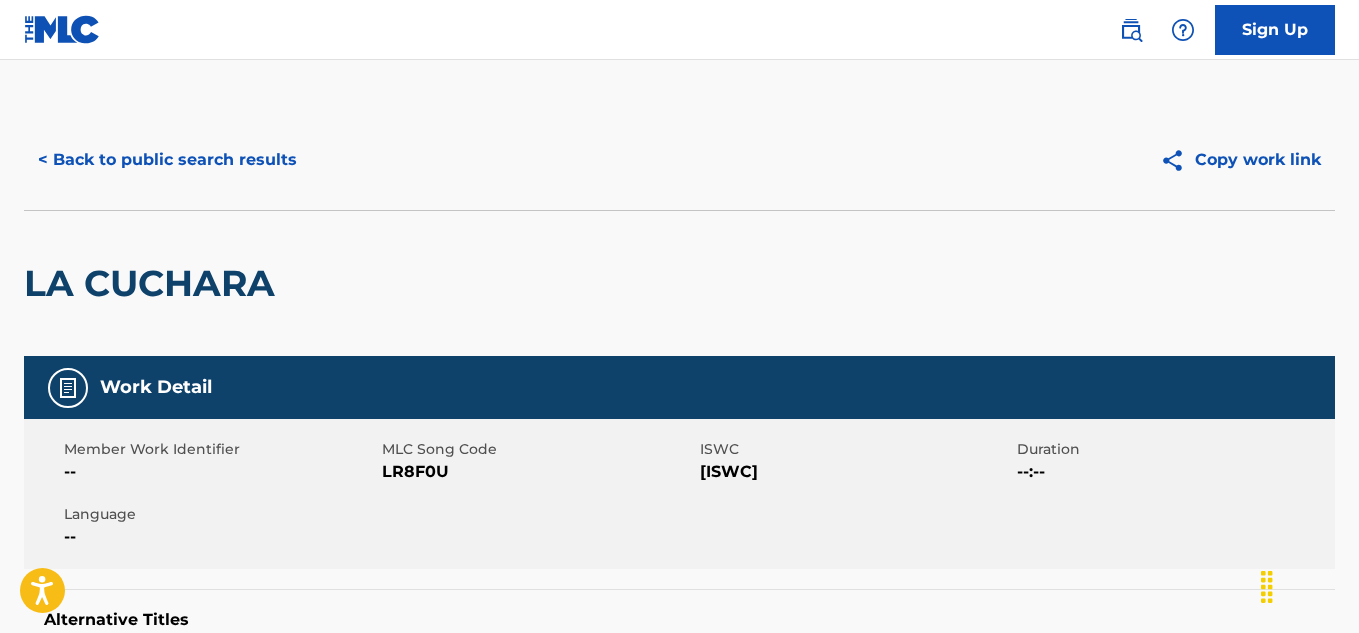 click on "< Back to public search results" at bounding box center [167, 160] 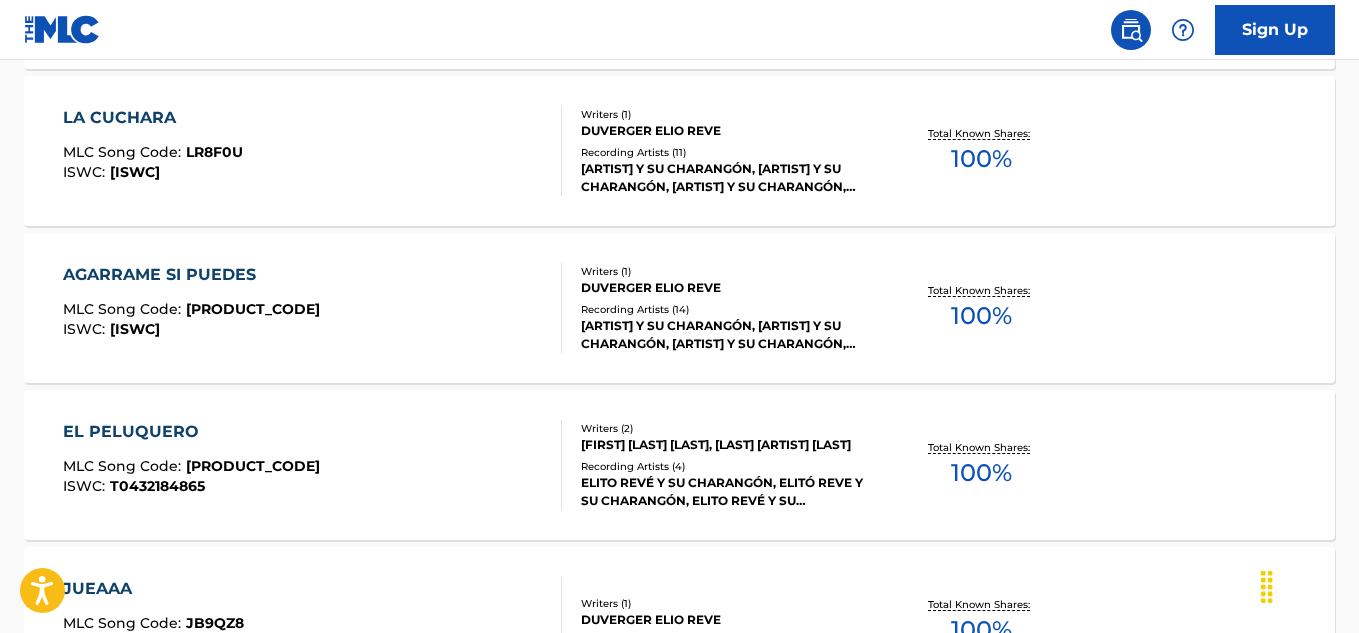scroll, scrollTop: 921, scrollLeft: 0, axis: vertical 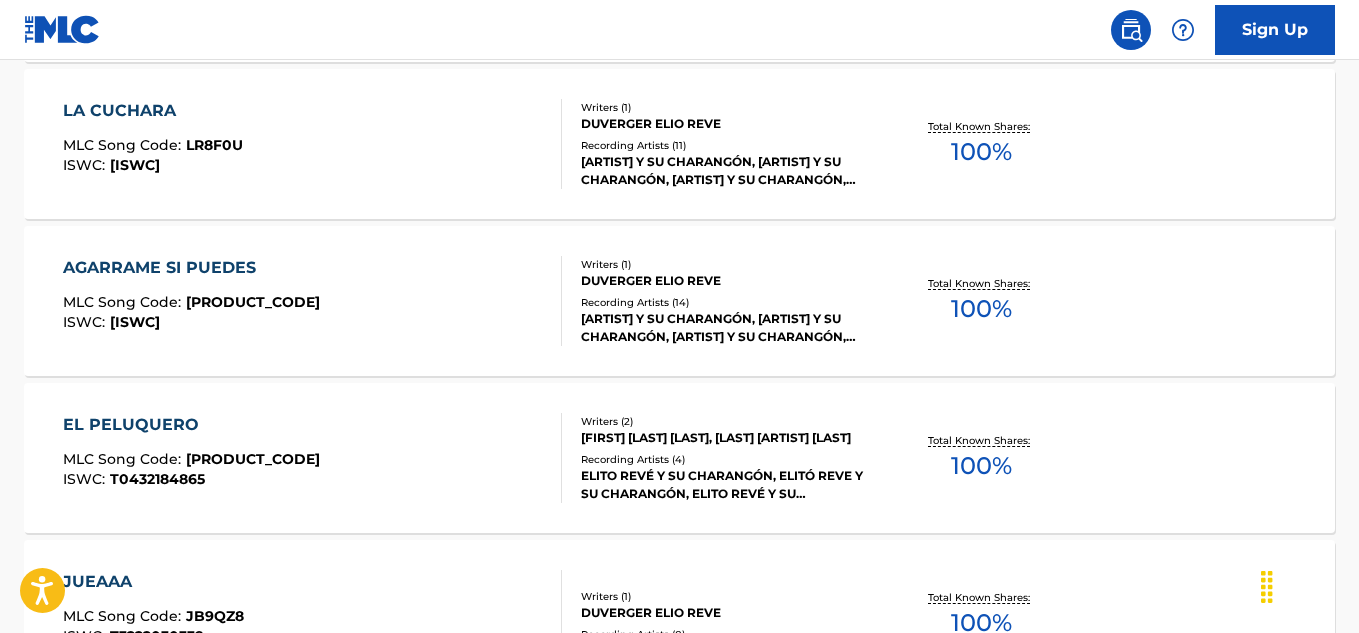 click on "AGARRAME SI PUEDES" at bounding box center (191, 268) 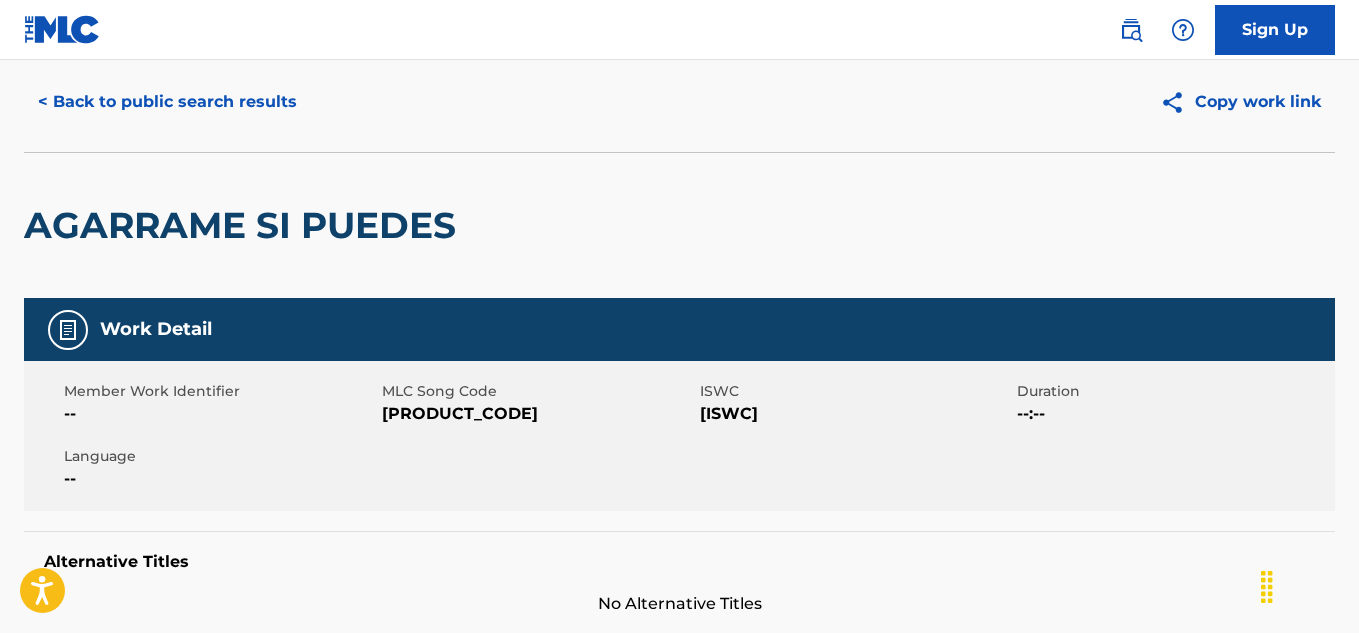scroll, scrollTop: 0, scrollLeft: 0, axis: both 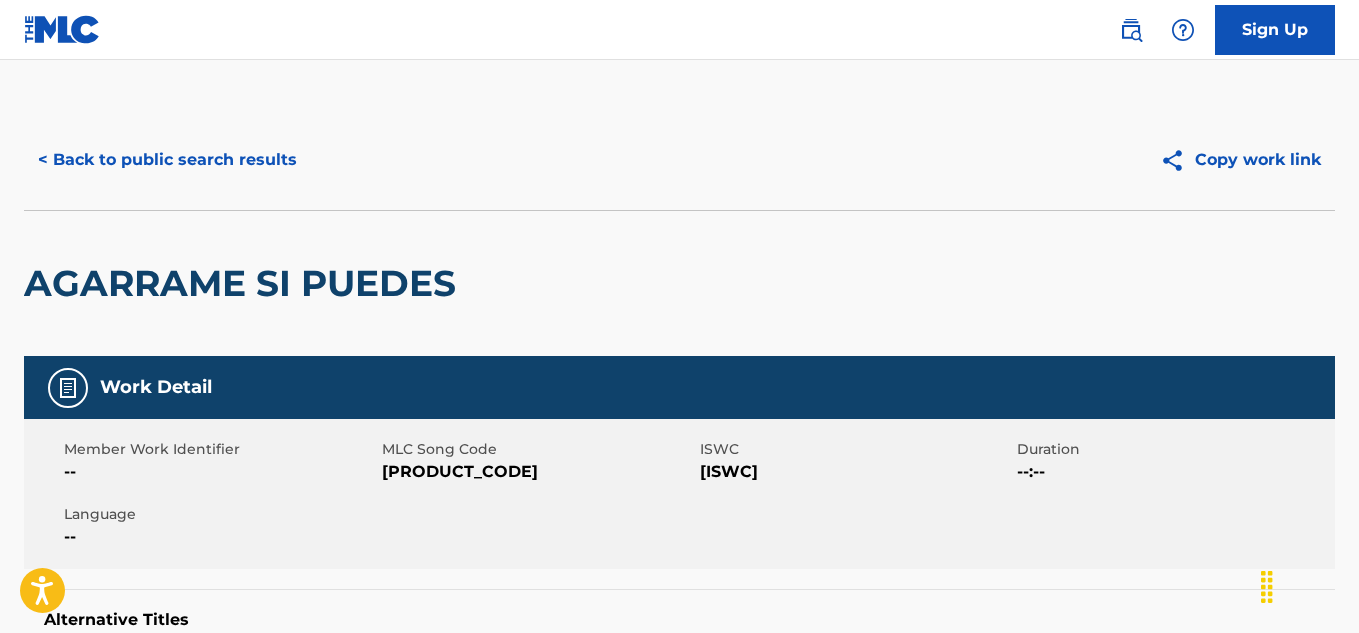 click on "< Back to public search results" at bounding box center [167, 160] 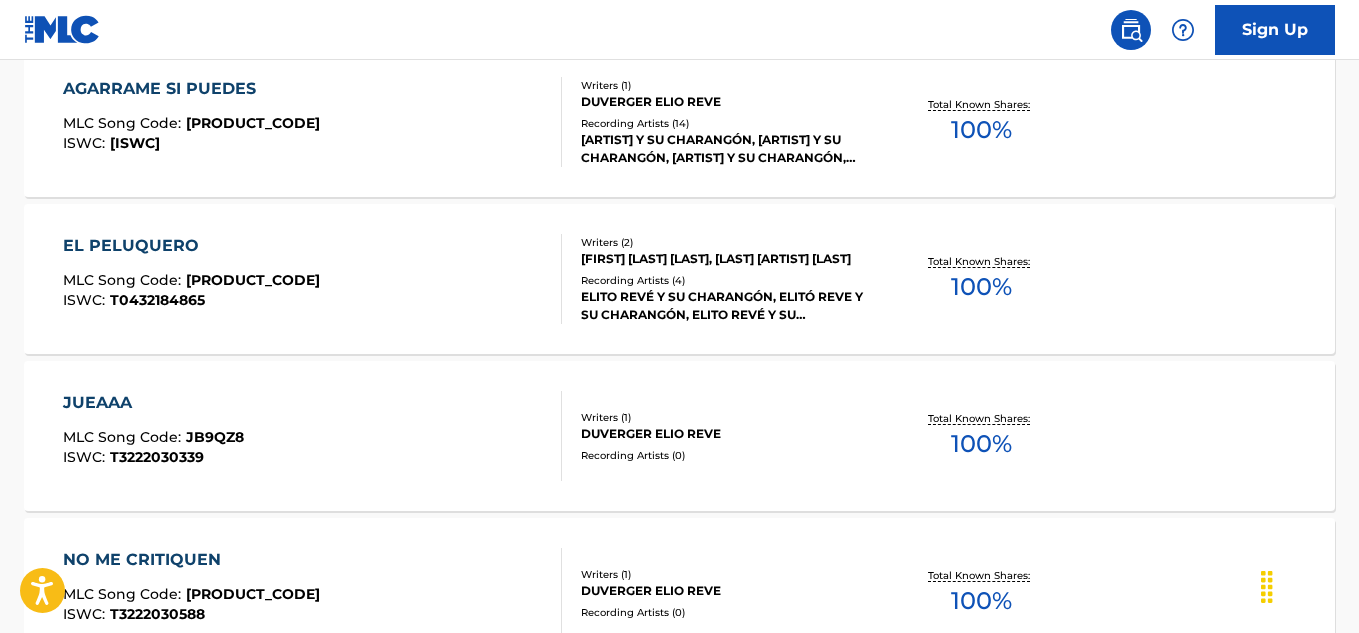 scroll, scrollTop: 1221, scrollLeft: 0, axis: vertical 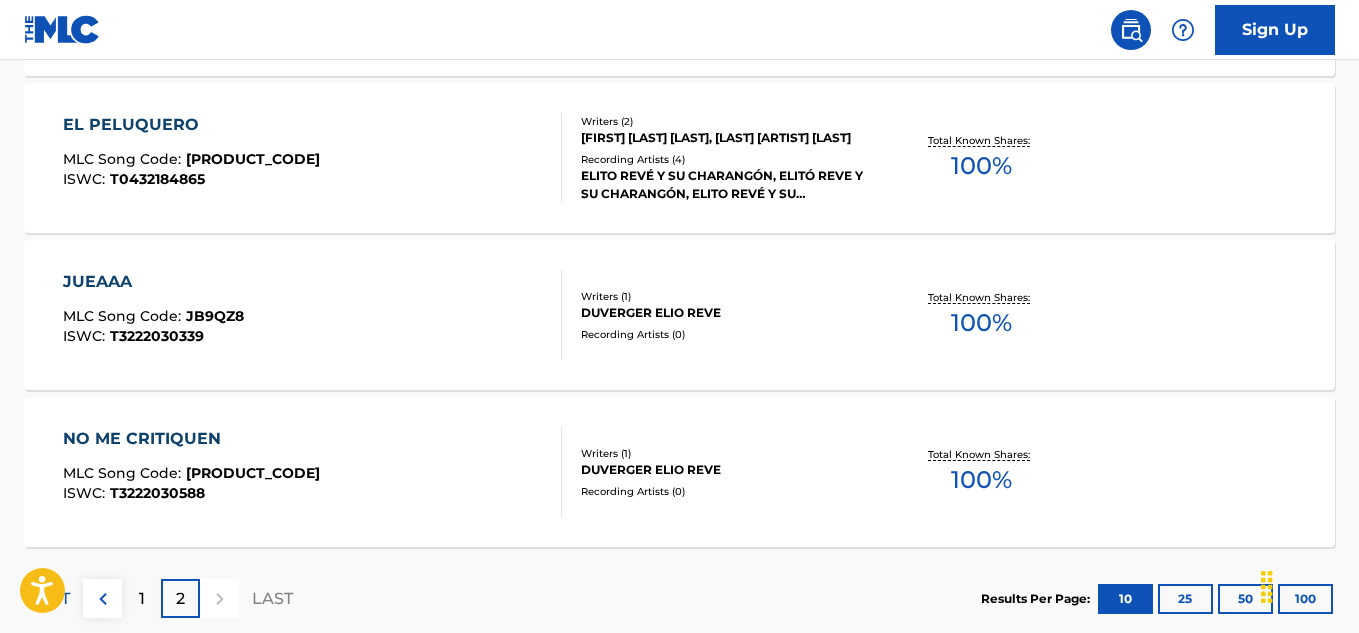 click on "EL PELUQUERO" at bounding box center (191, 125) 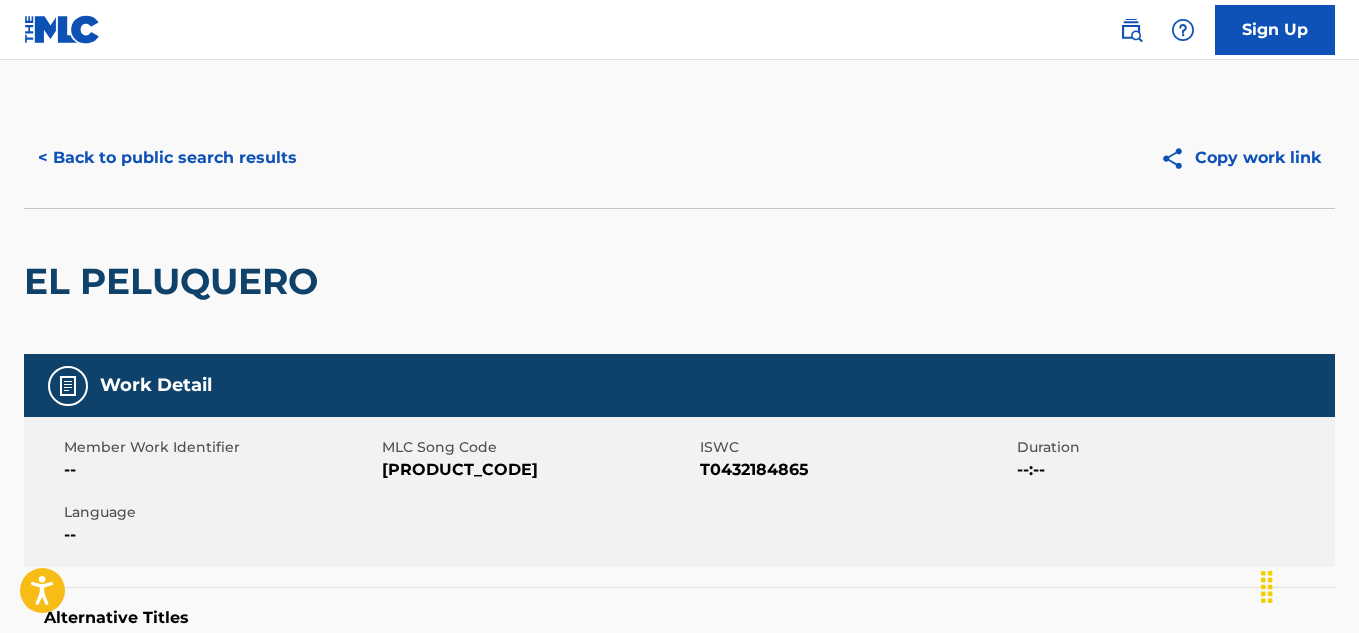 scroll, scrollTop: 0, scrollLeft: 0, axis: both 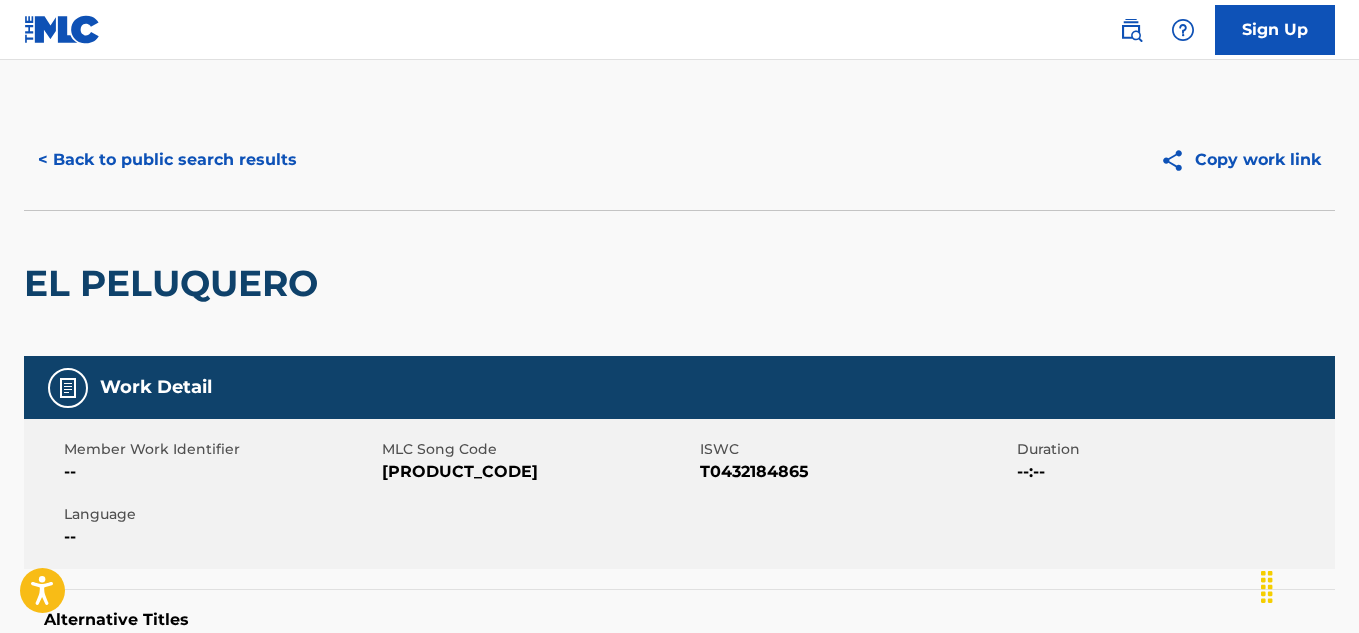 click on "< Back to public search results" at bounding box center (167, 160) 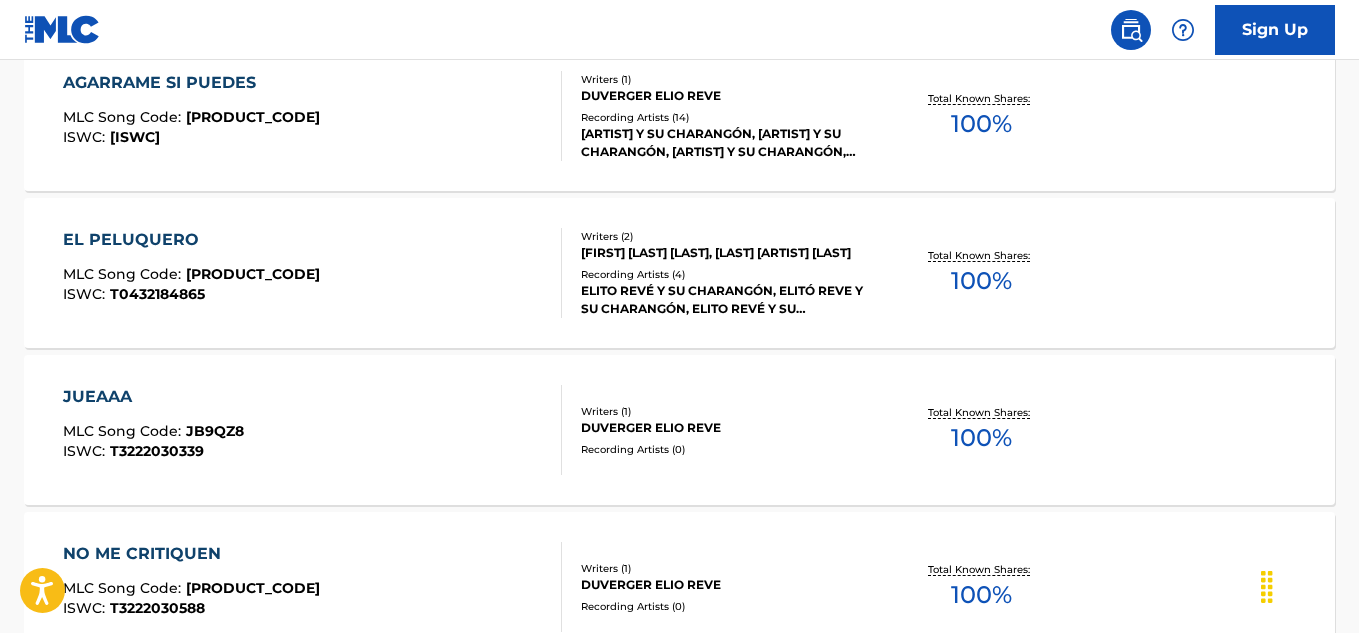 scroll, scrollTop: 1221, scrollLeft: 0, axis: vertical 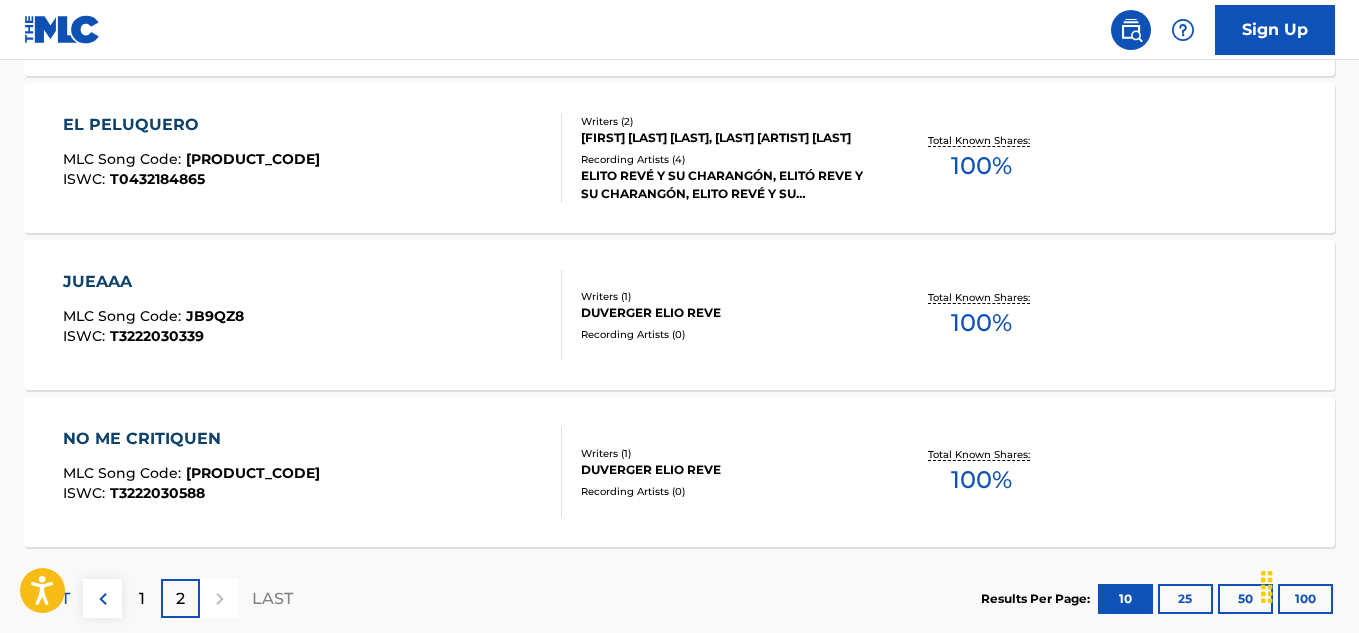 click on "JUEAAA" at bounding box center (153, 282) 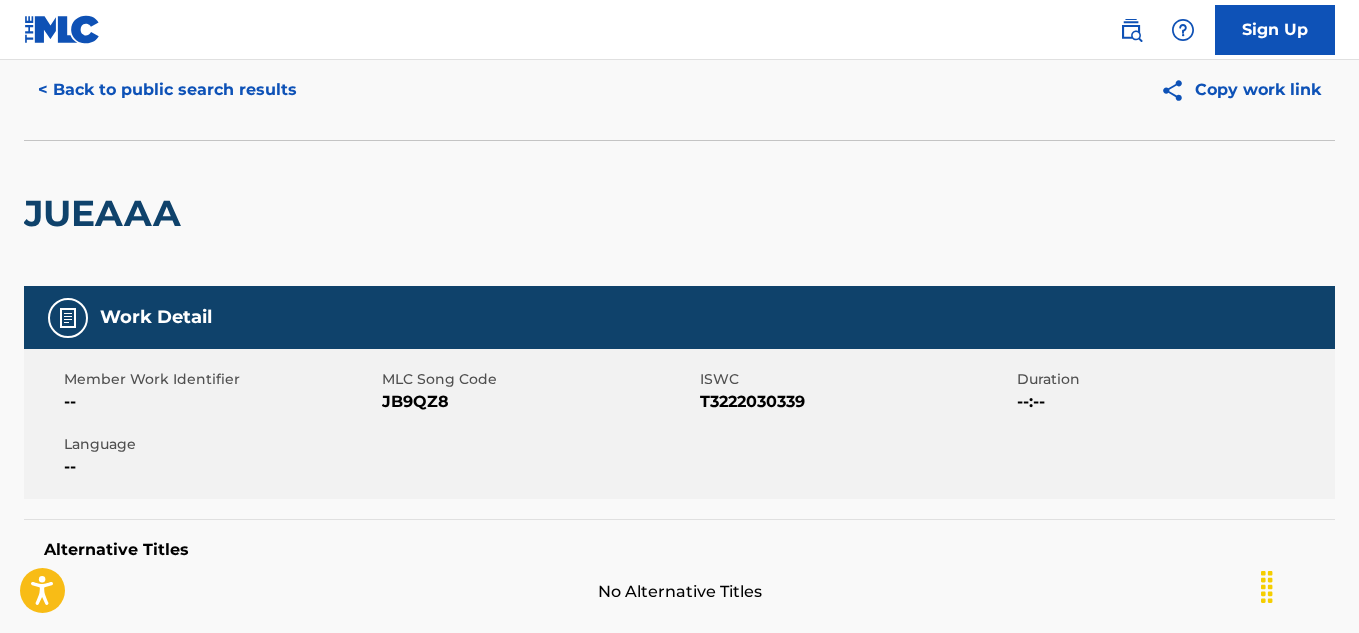 scroll, scrollTop: 0, scrollLeft: 0, axis: both 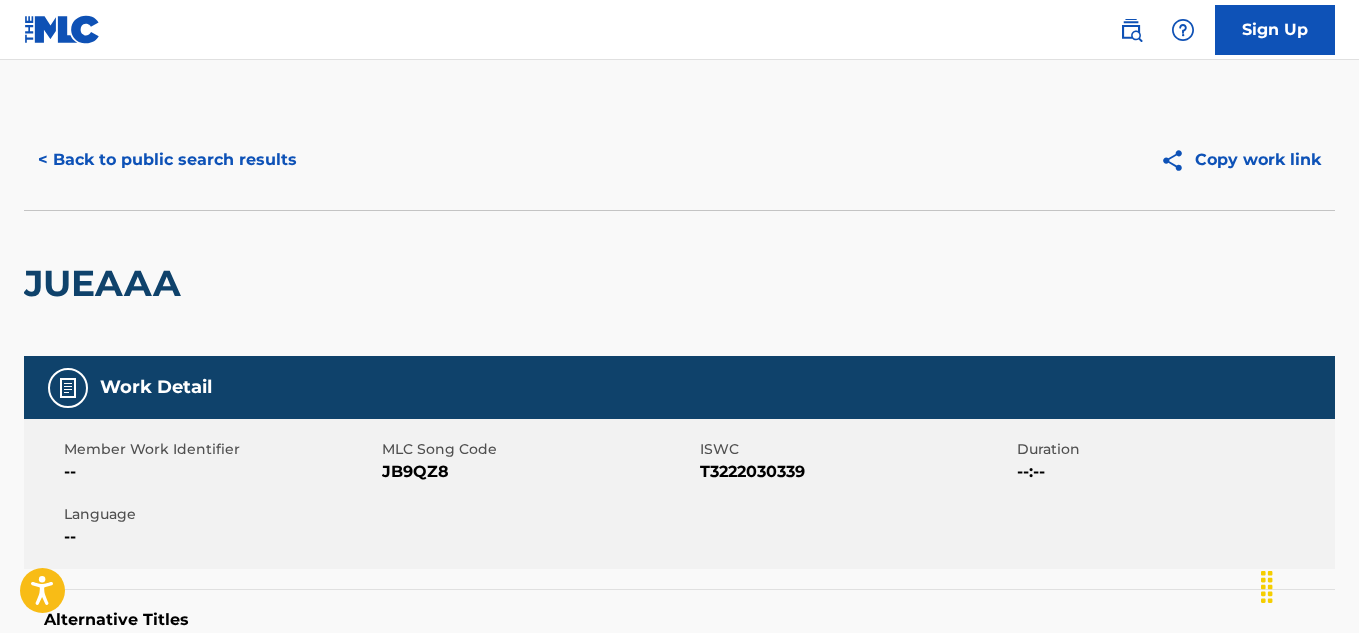 click on "< Back to public search results" at bounding box center [167, 160] 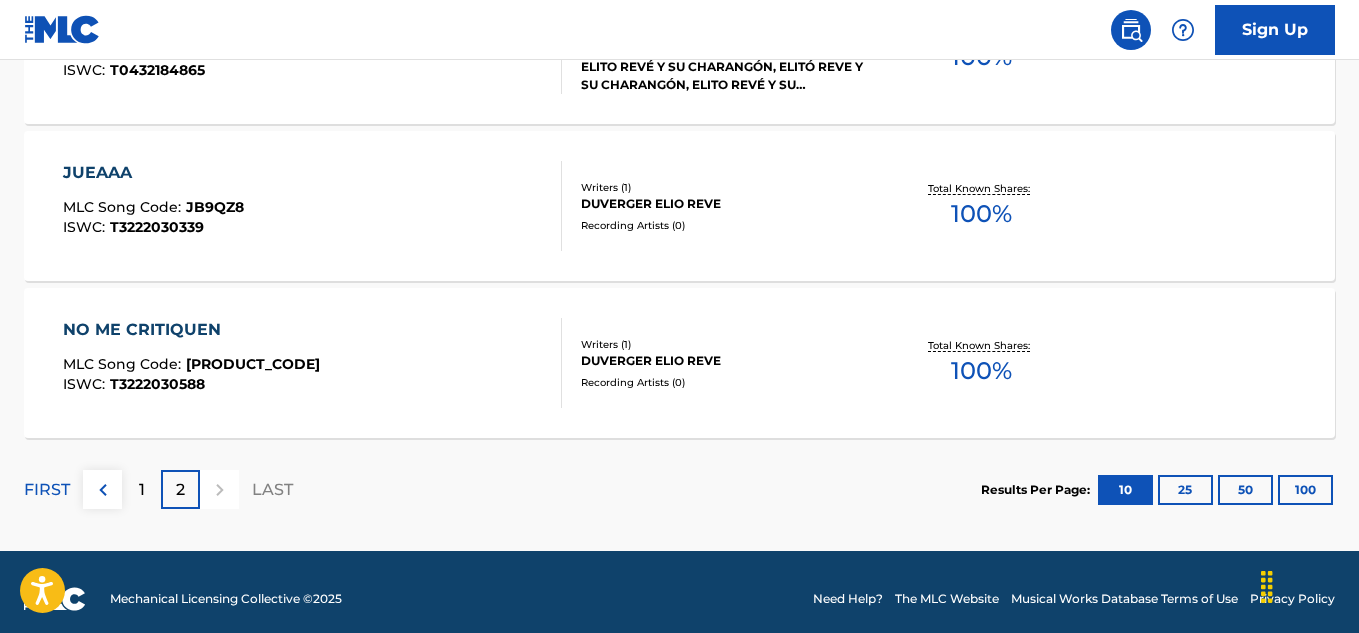 scroll, scrollTop: 1344, scrollLeft: 0, axis: vertical 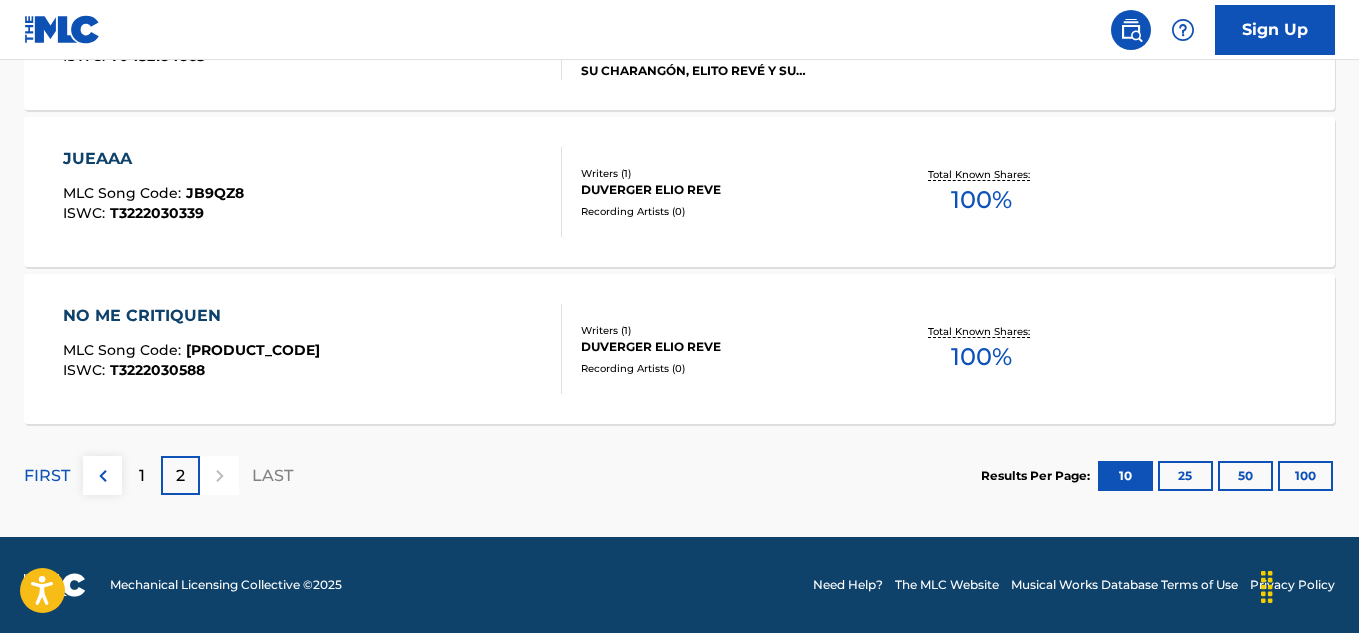 click on "NO ME CRITIQUEN" at bounding box center (191, 316) 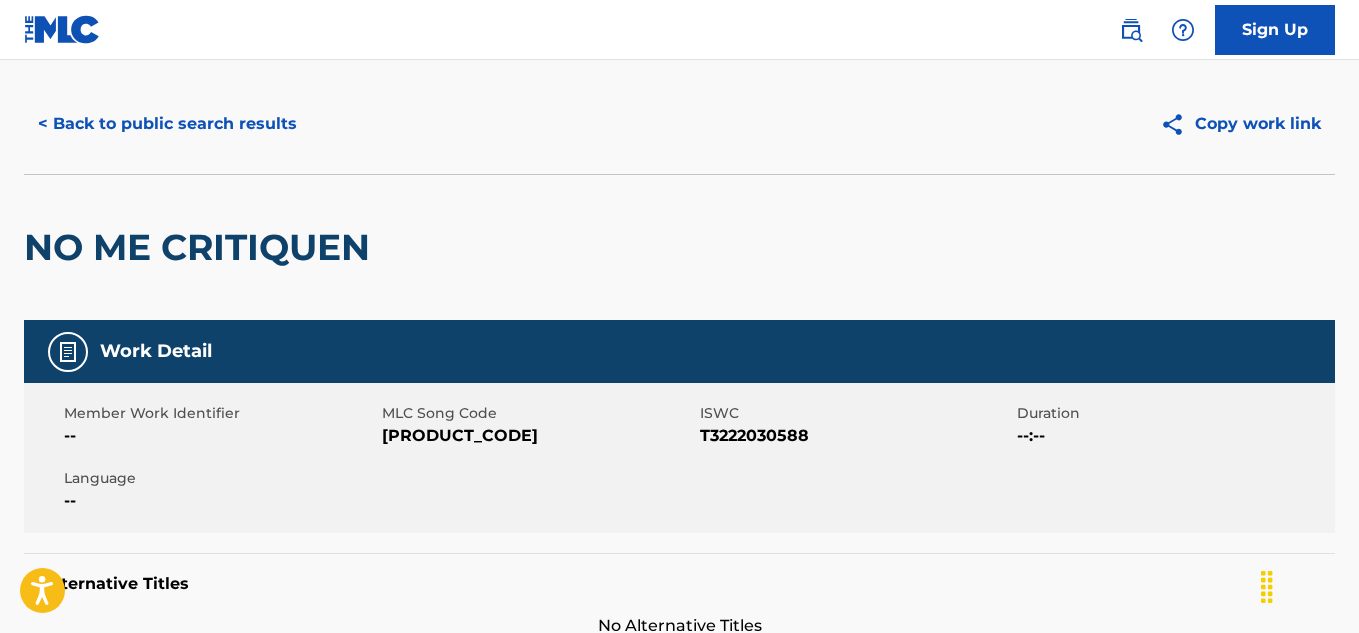 scroll, scrollTop: 0, scrollLeft: 0, axis: both 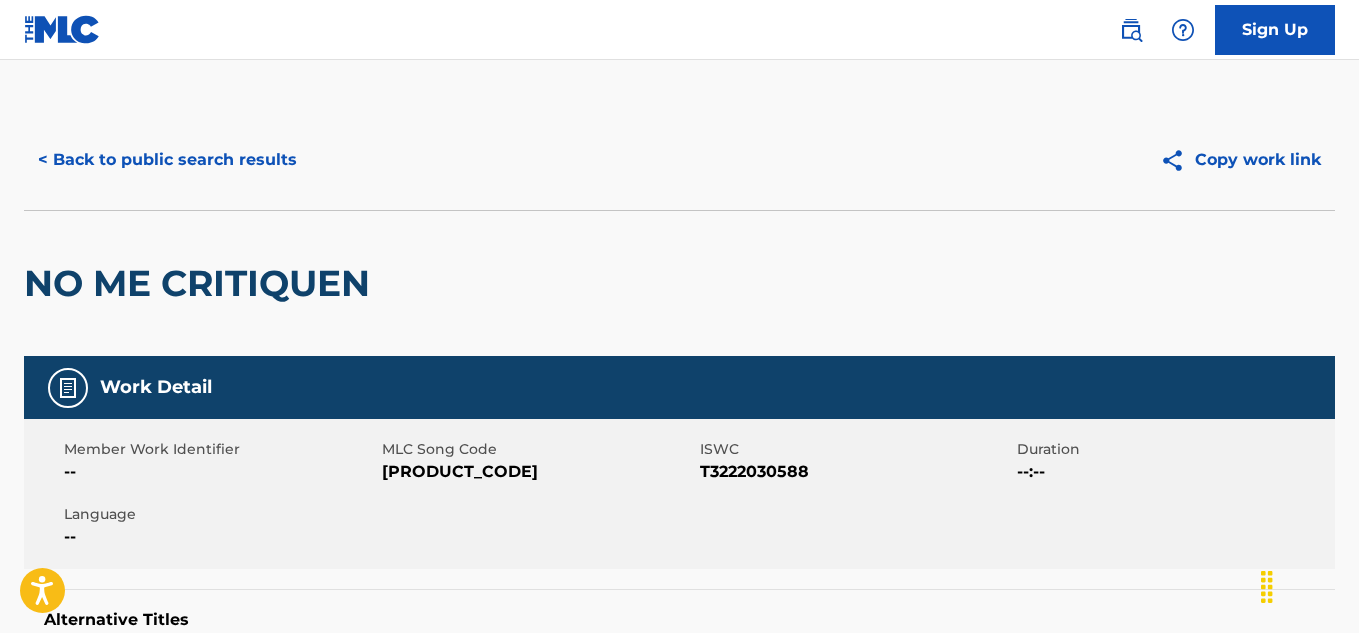 click on "< Back to public search results" at bounding box center (167, 160) 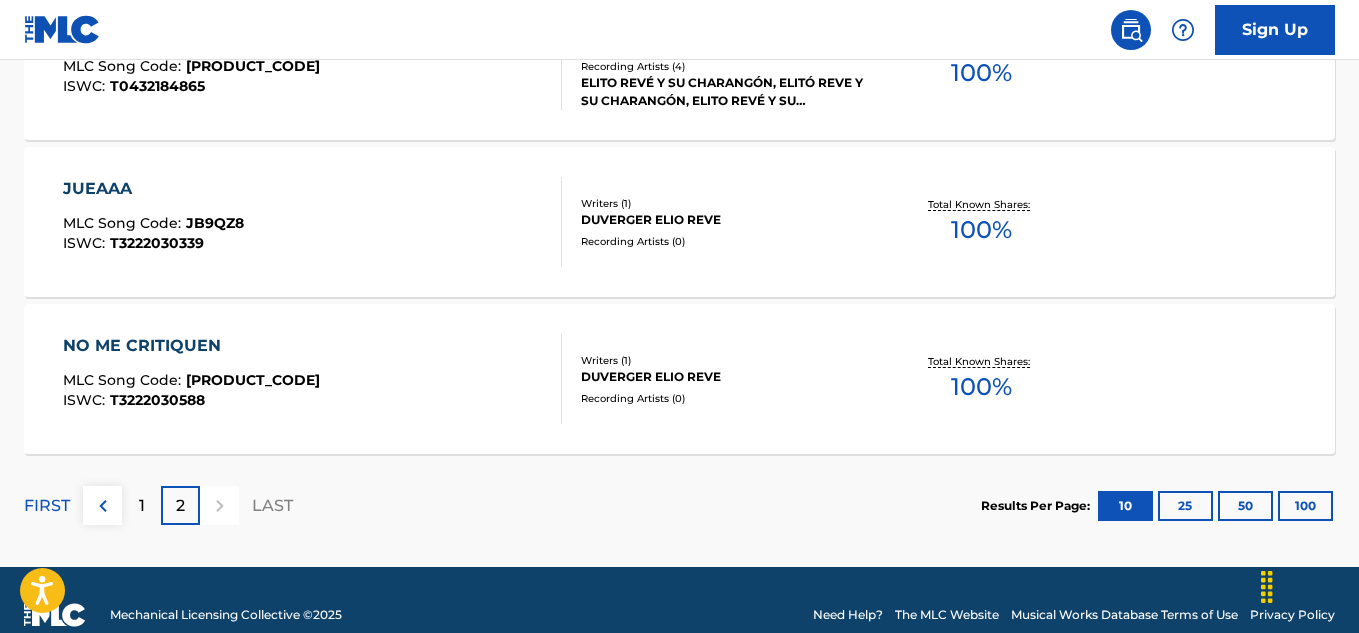 scroll, scrollTop: 1344, scrollLeft: 0, axis: vertical 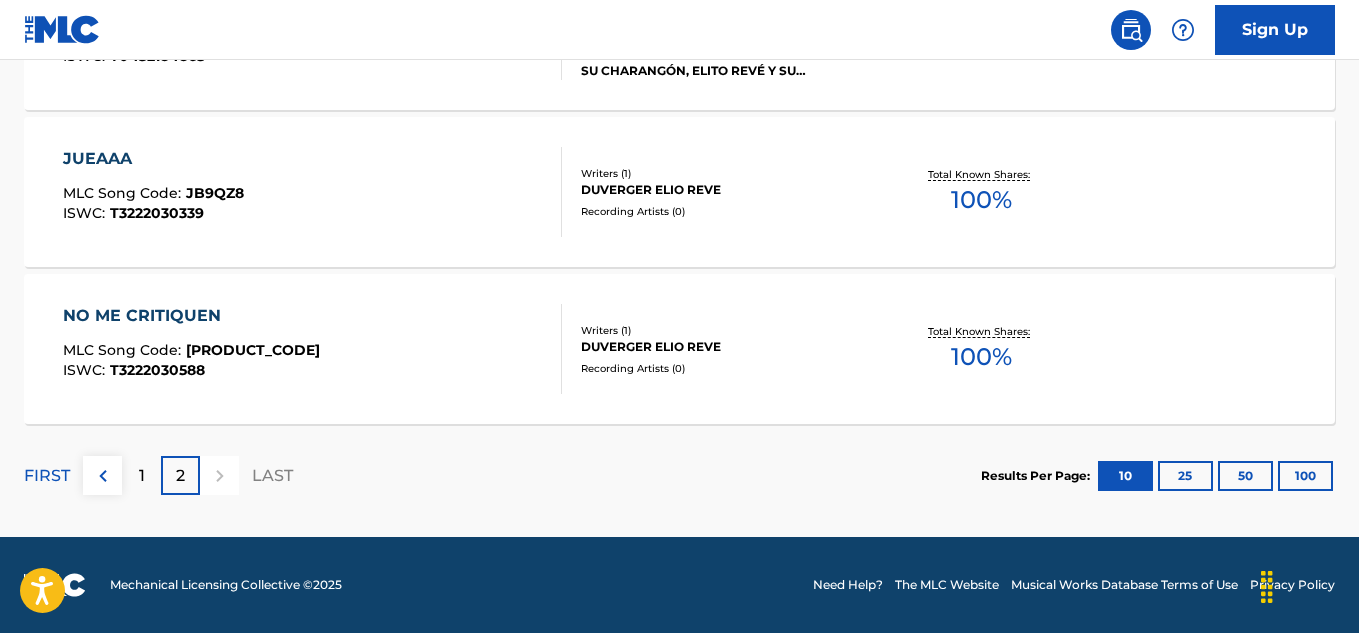 click on "LAST" at bounding box center [272, 476] 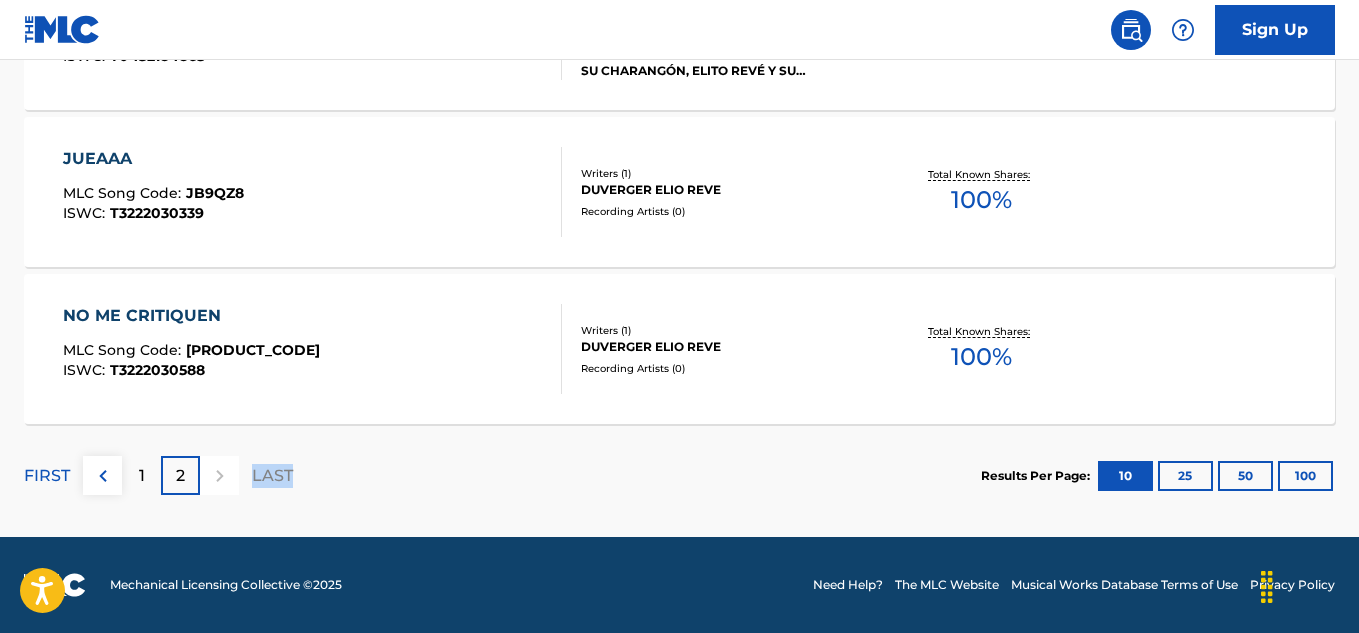click on "LAST" at bounding box center [272, 476] 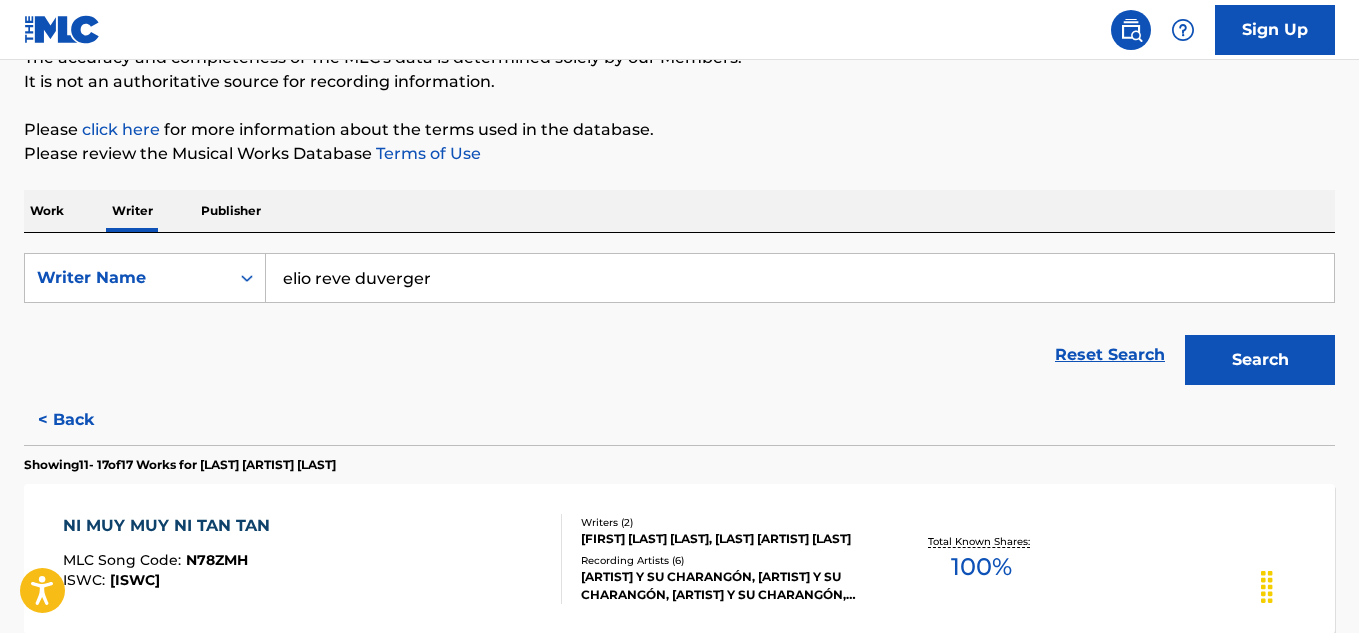 scroll, scrollTop: 200, scrollLeft: 0, axis: vertical 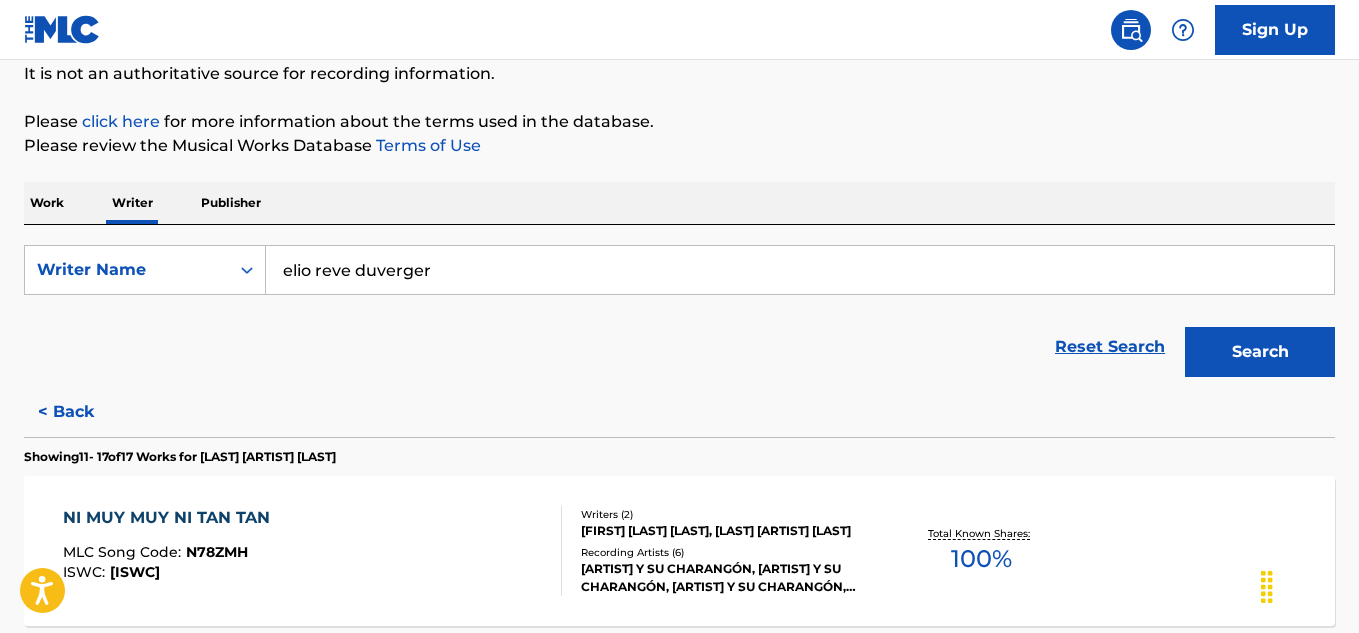 click on "< Back" at bounding box center (84, 412) 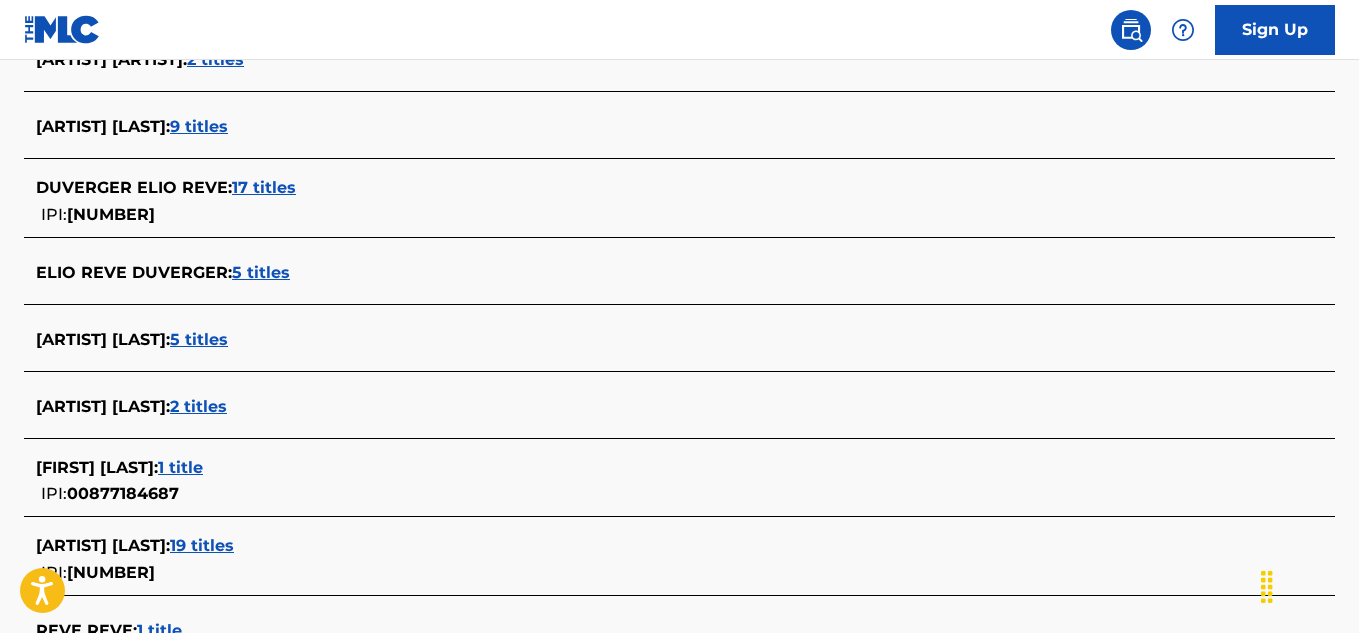 scroll, scrollTop: 600, scrollLeft: 0, axis: vertical 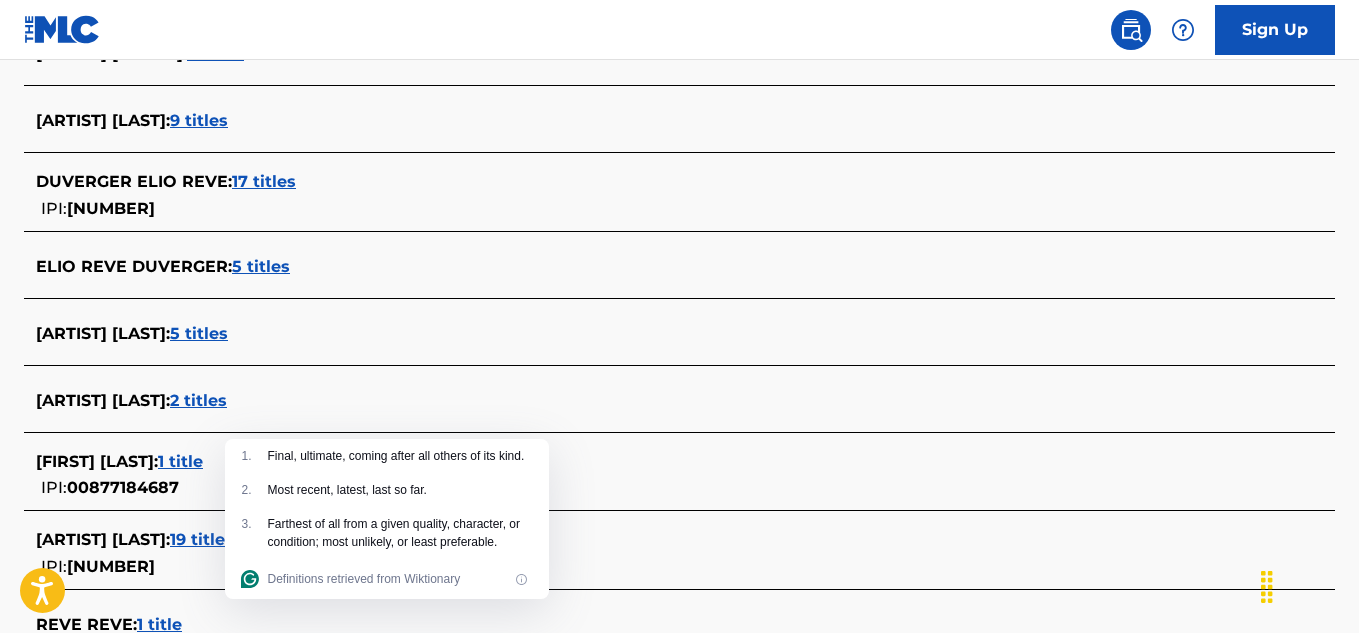 click on "5 titles" at bounding box center (261, 266) 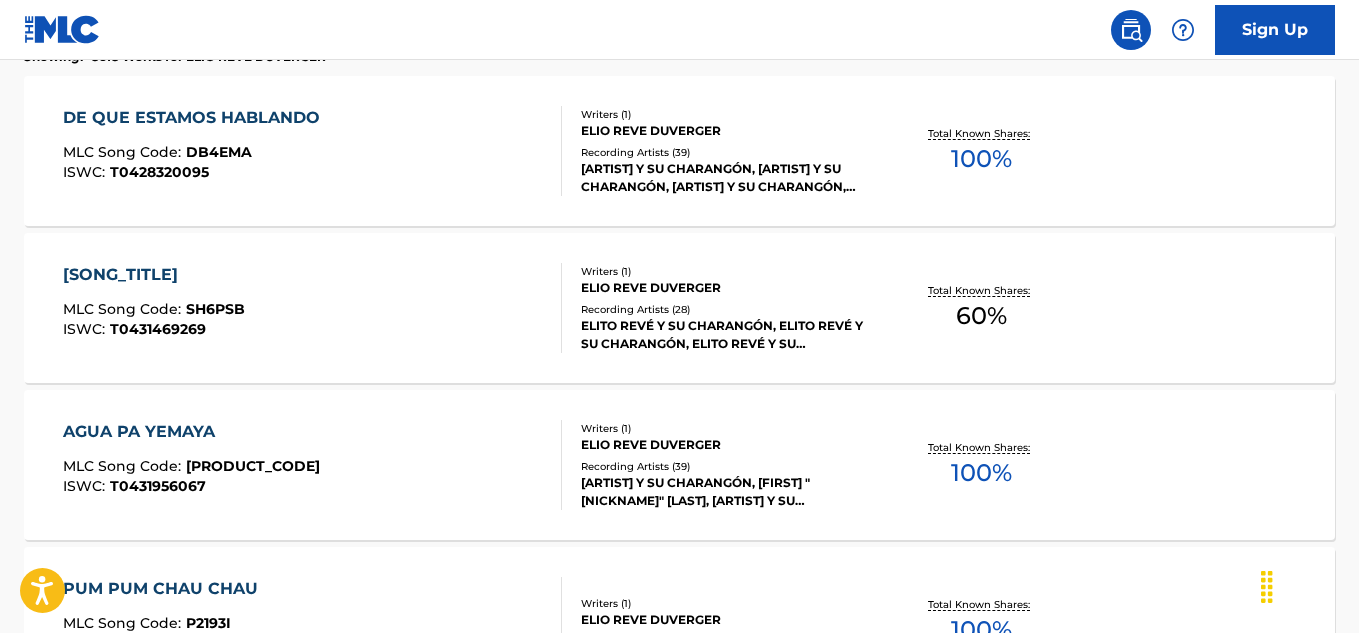 scroll, scrollTop: 300, scrollLeft: 0, axis: vertical 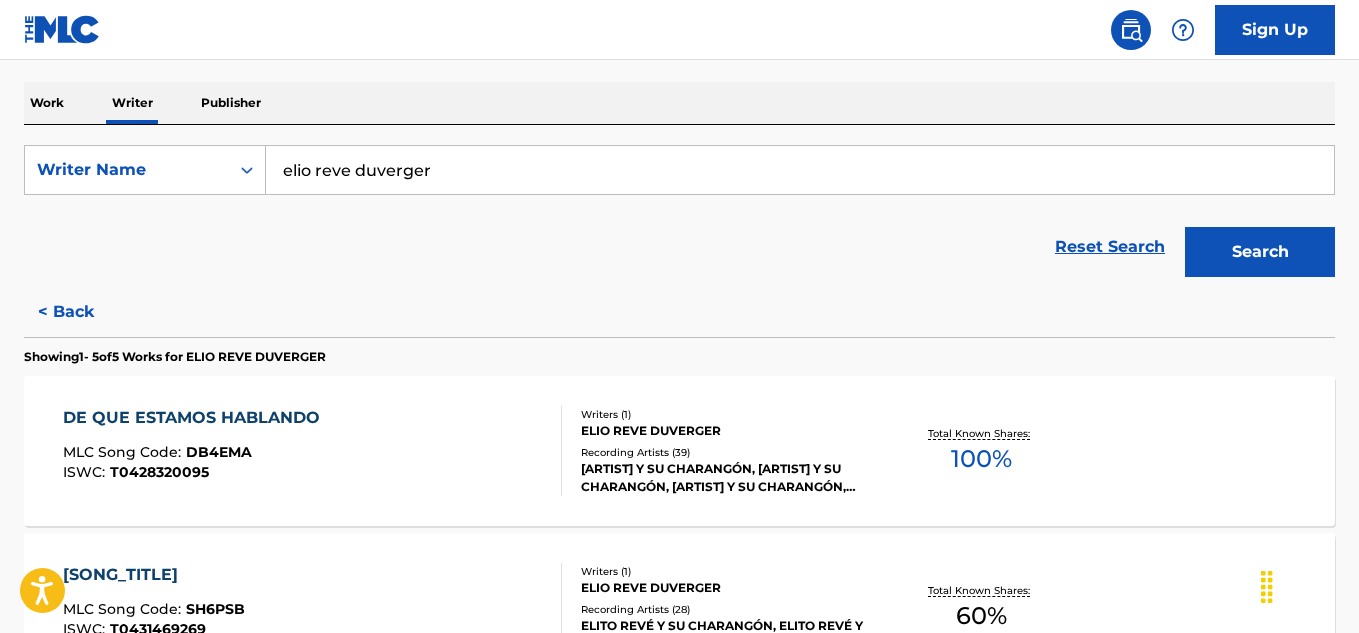 click on "DE QUE ESTAMOS HABLANDO" at bounding box center [196, 418] 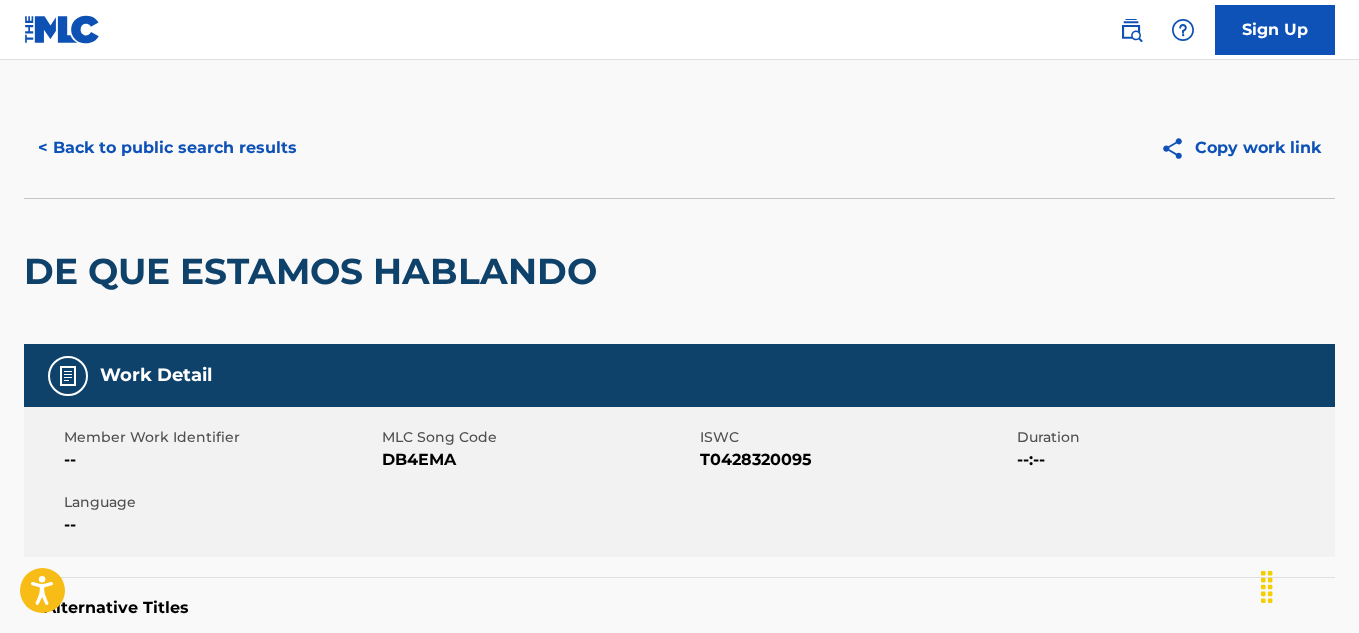 scroll, scrollTop: 0, scrollLeft: 0, axis: both 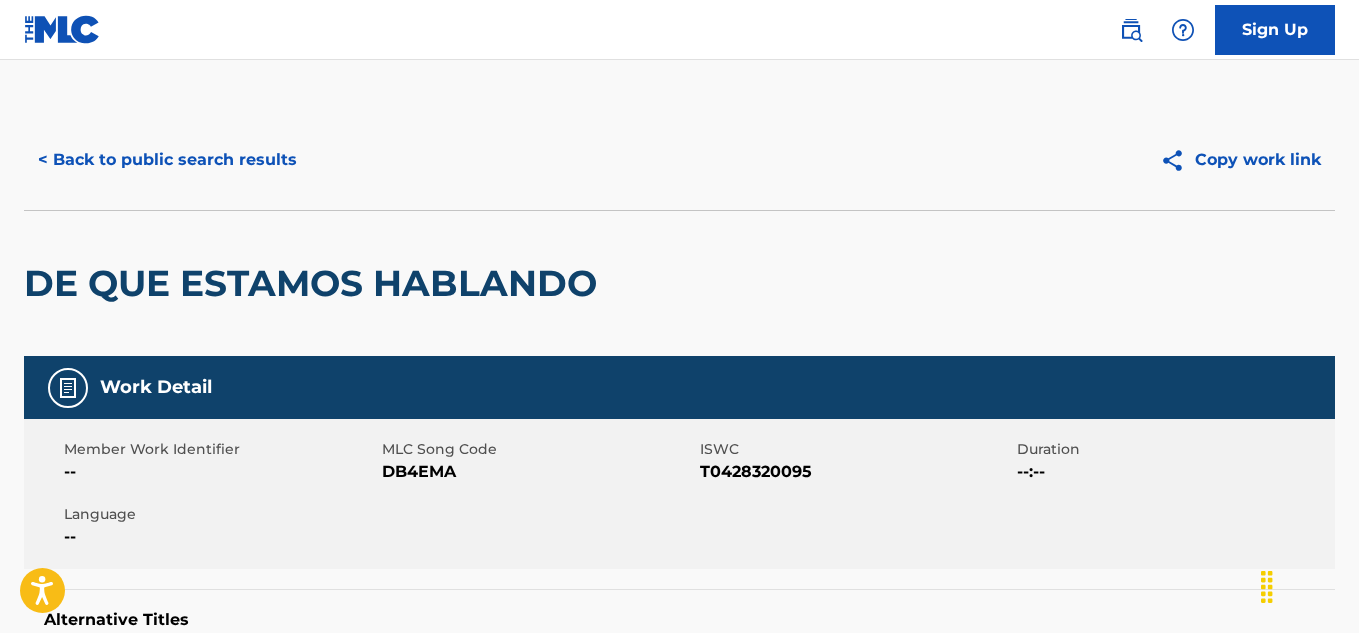 click on "< Back to public search results" at bounding box center (167, 160) 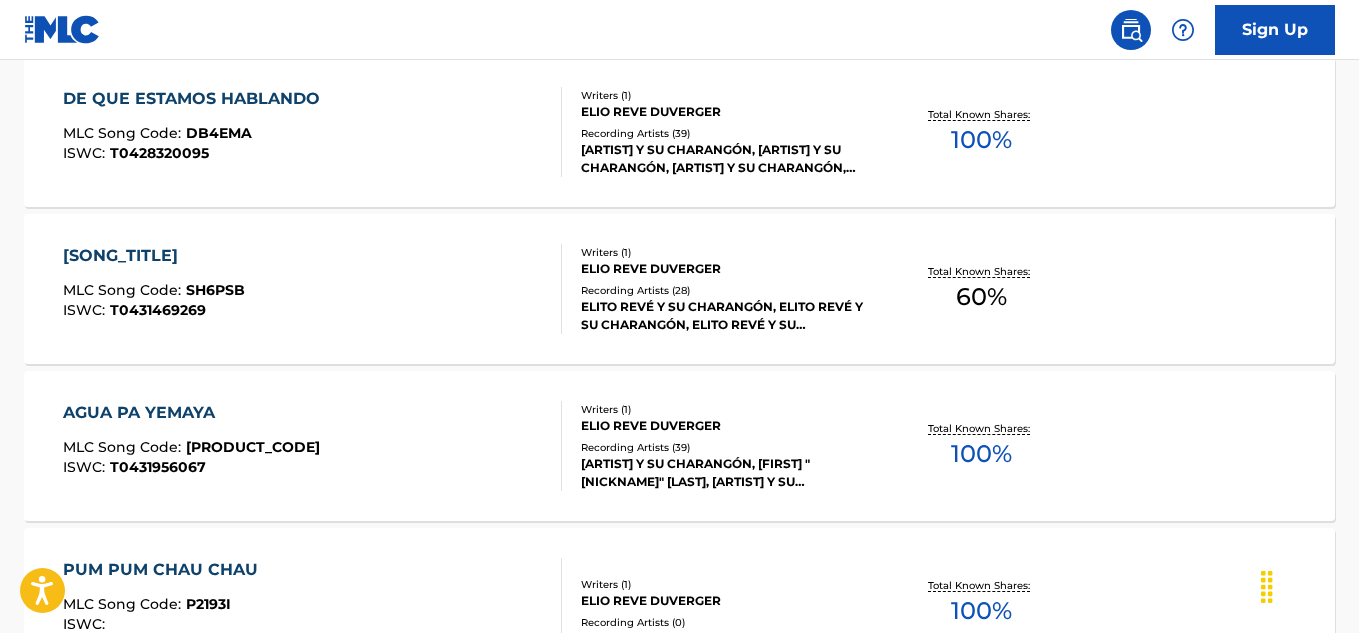 scroll, scrollTop: 621, scrollLeft: 0, axis: vertical 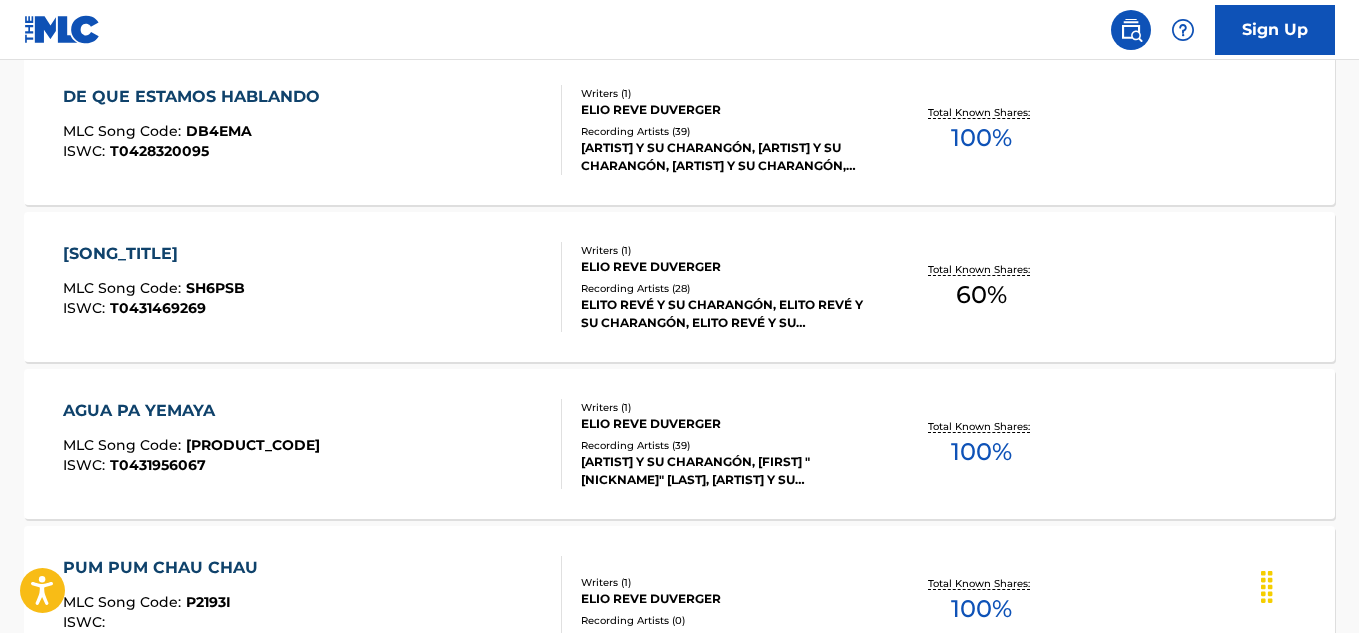 click on "SE SIGUE COMENTANDO MLC Song Code : SH6PSB ISWC : T0431469269 Writers ( 1 ) ELIO REVE DUVERGER Recording Artists ( 28 ) ELITO REVÉ Y SU CHARANGÓN, ELITO REVÉ Y SU CHARANGÓN, ELITO REVÉ Y SU CHARANGÓN, ELIO REVÃ© Y SU CHARANGÃ³N, ELITO REVÉ Y SU CHARANGÓN Total Known Shares: 60 %" at bounding box center (679, 287) 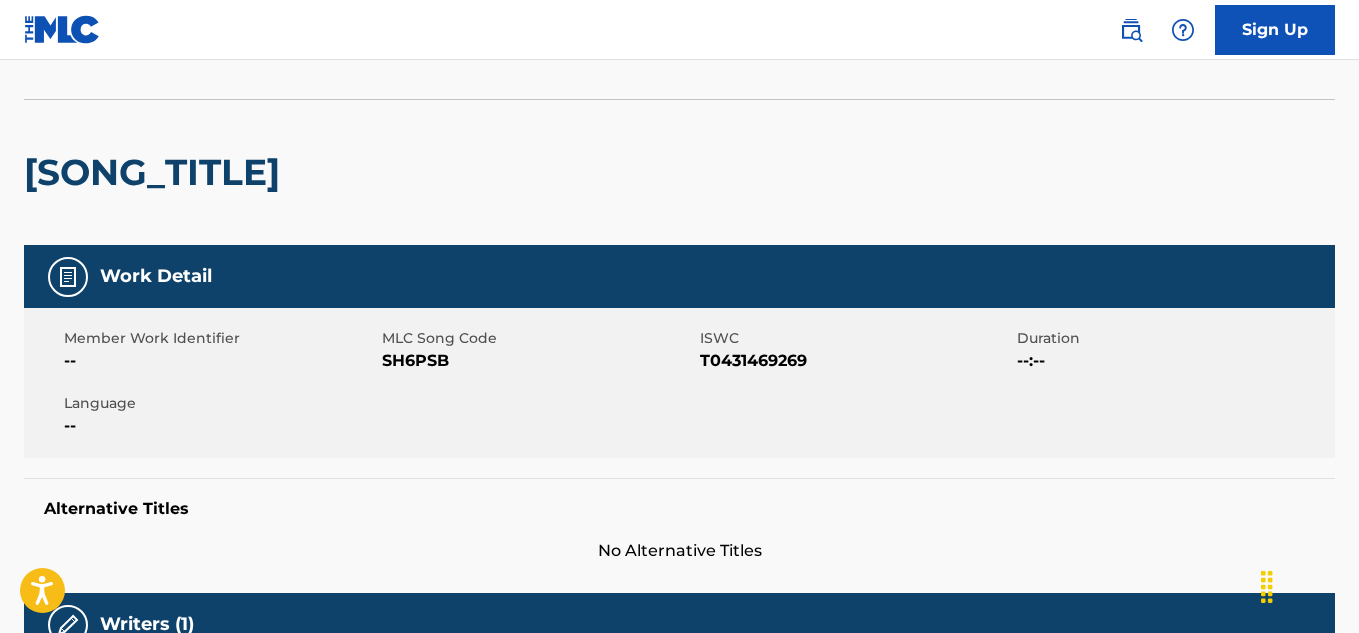 scroll, scrollTop: 0, scrollLeft: 0, axis: both 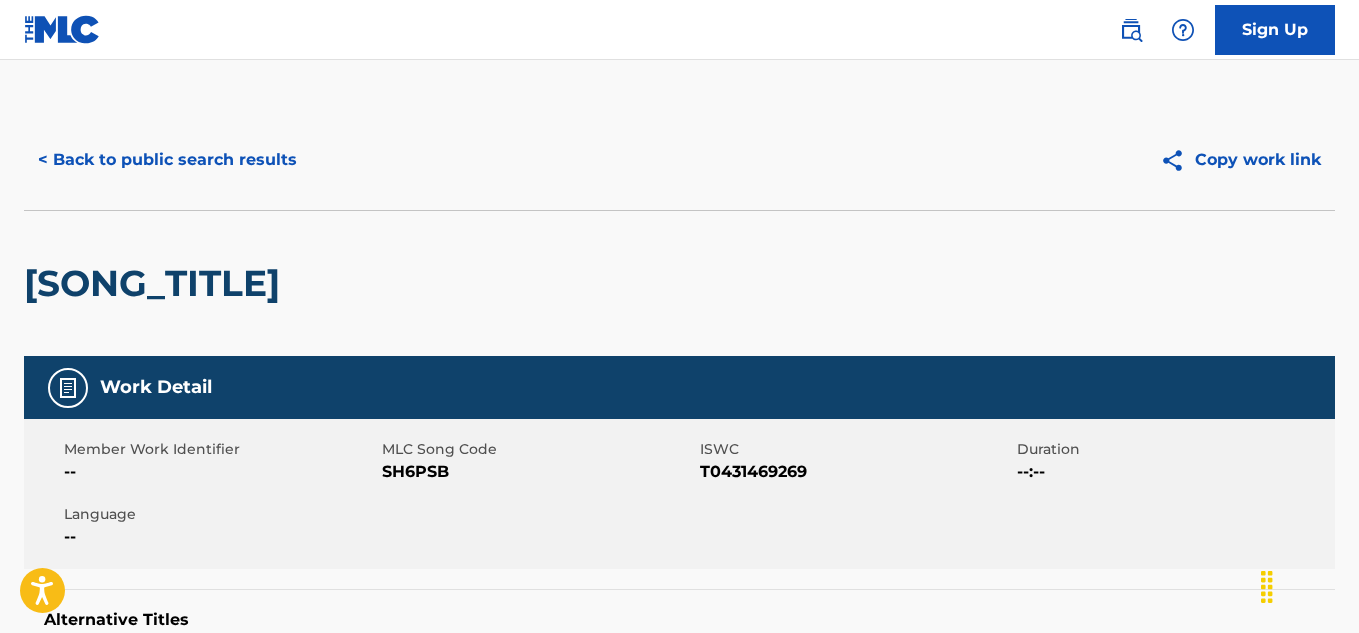 click on "< Back to public search results" at bounding box center (167, 160) 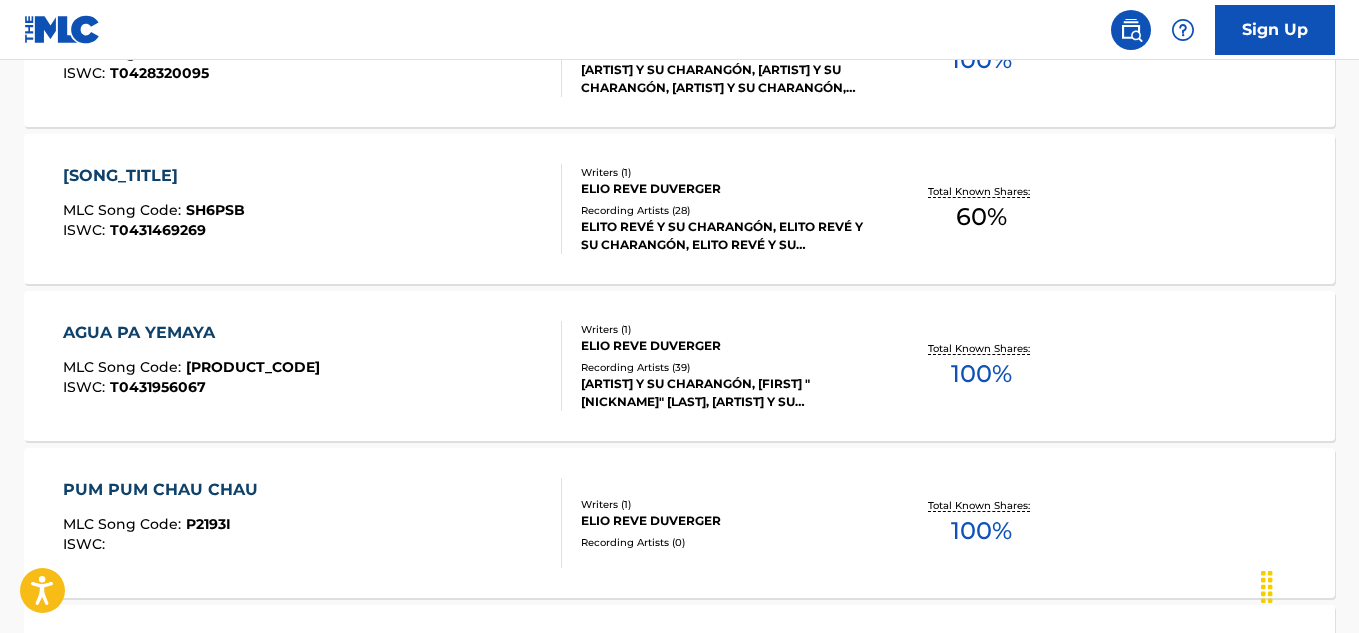 scroll, scrollTop: 721, scrollLeft: 0, axis: vertical 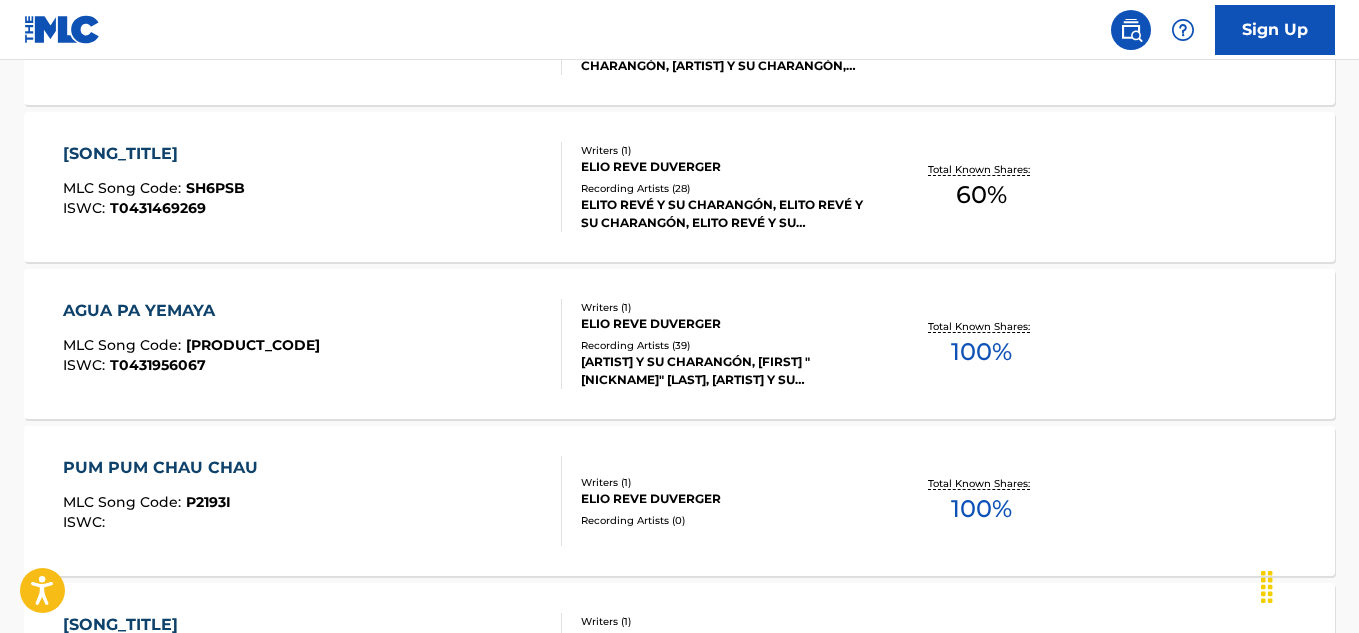 click on "AGUA PA YEMAYA" at bounding box center (191, 311) 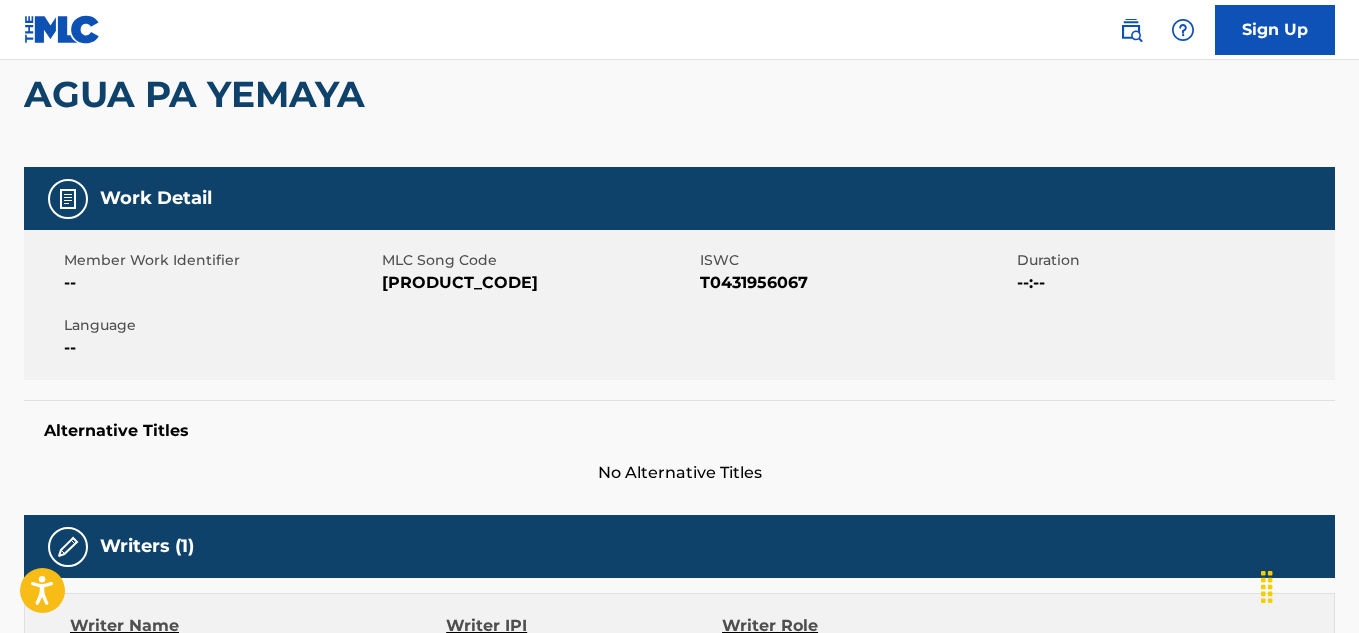 scroll, scrollTop: 0, scrollLeft: 0, axis: both 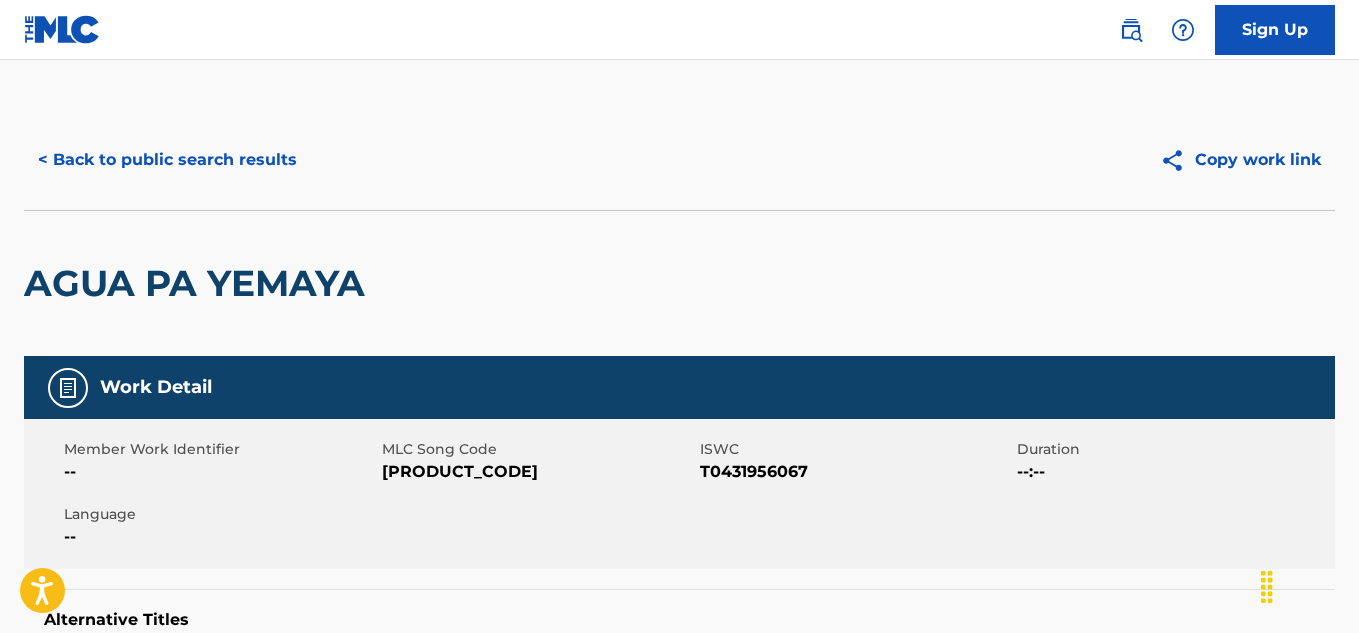 click on "< Back to public search results" at bounding box center (167, 160) 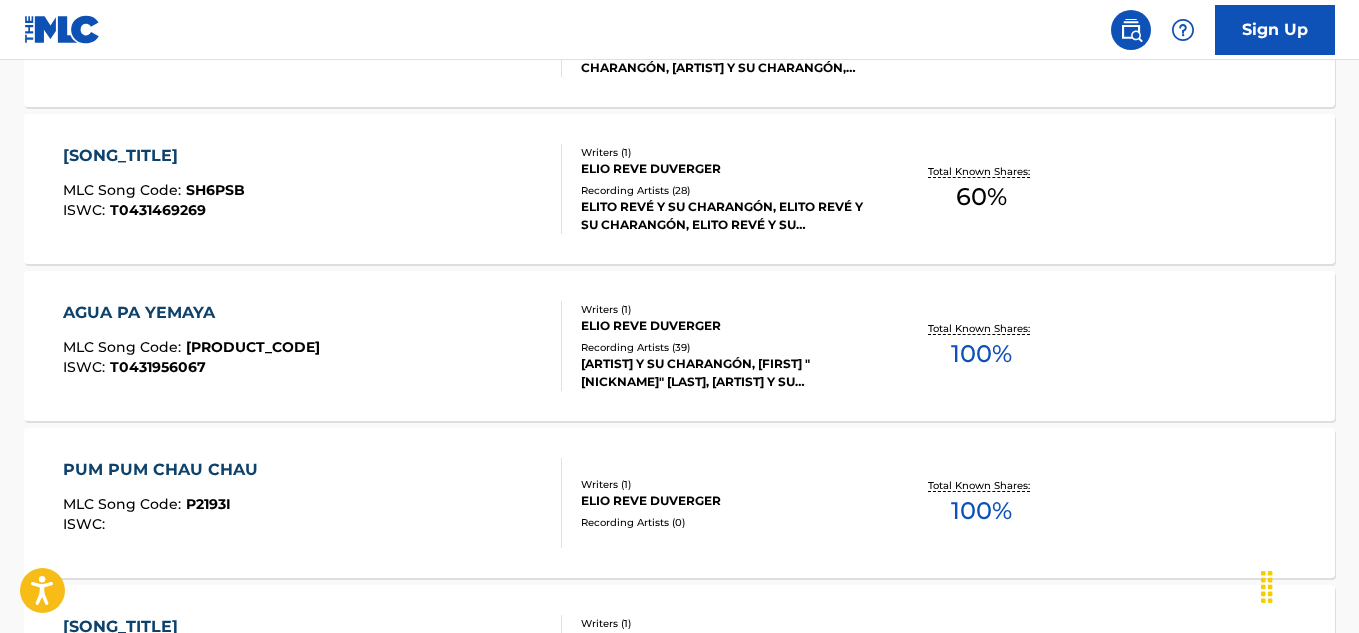 scroll, scrollTop: 721, scrollLeft: 0, axis: vertical 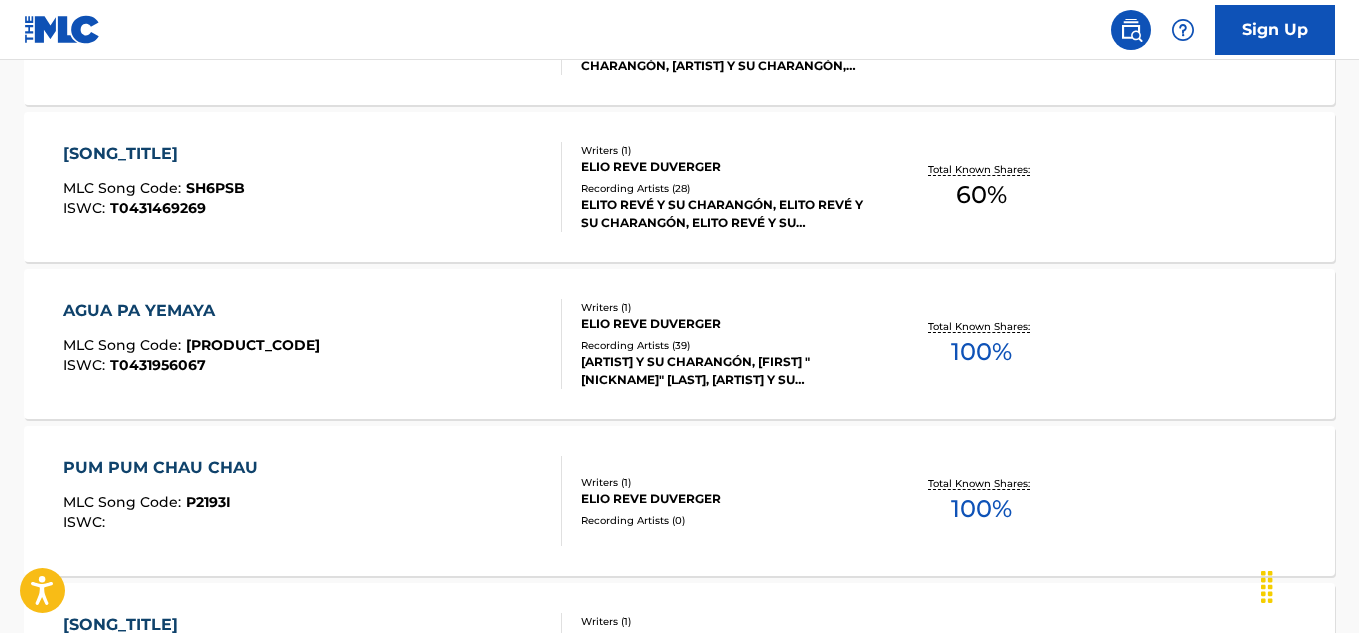 click on "PUM PUM CHAU CHAU" at bounding box center (165, 468) 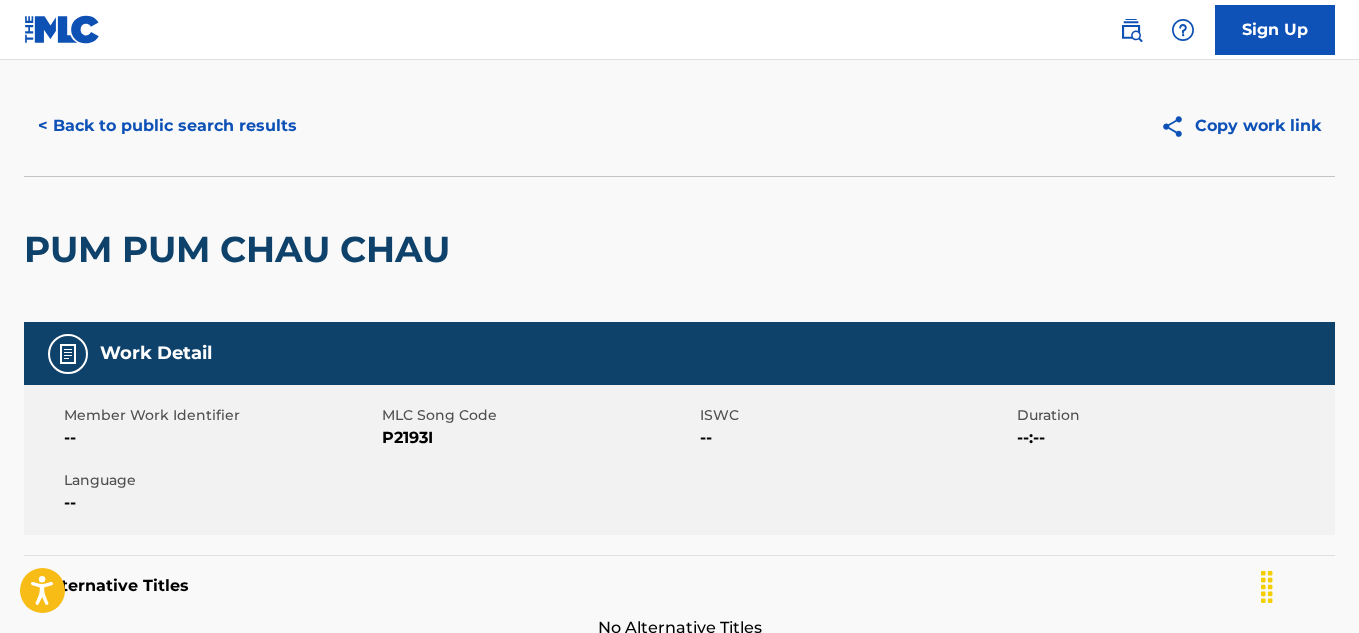 scroll, scrollTop: 0, scrollLeft: 0, axis: both 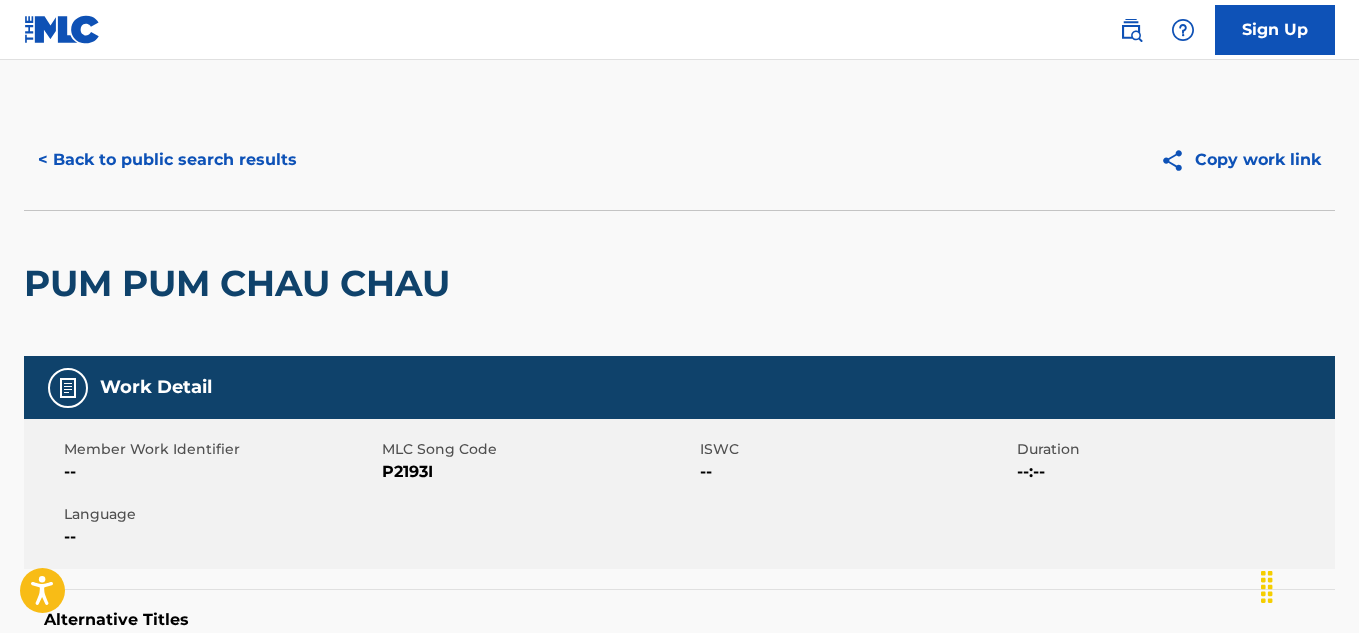 click on "< Back to public search results" at bounding box center (167, 160) 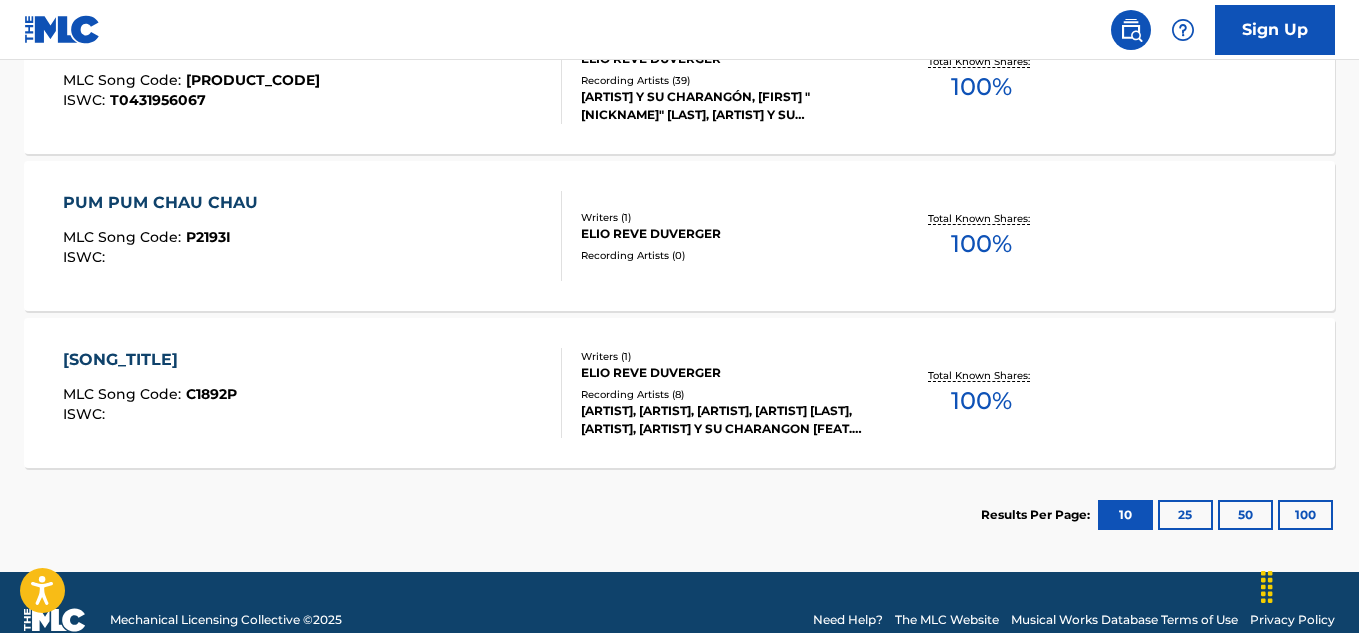 scroll, scrollTop: 1021, scrollLeft: 0, axis: vertical 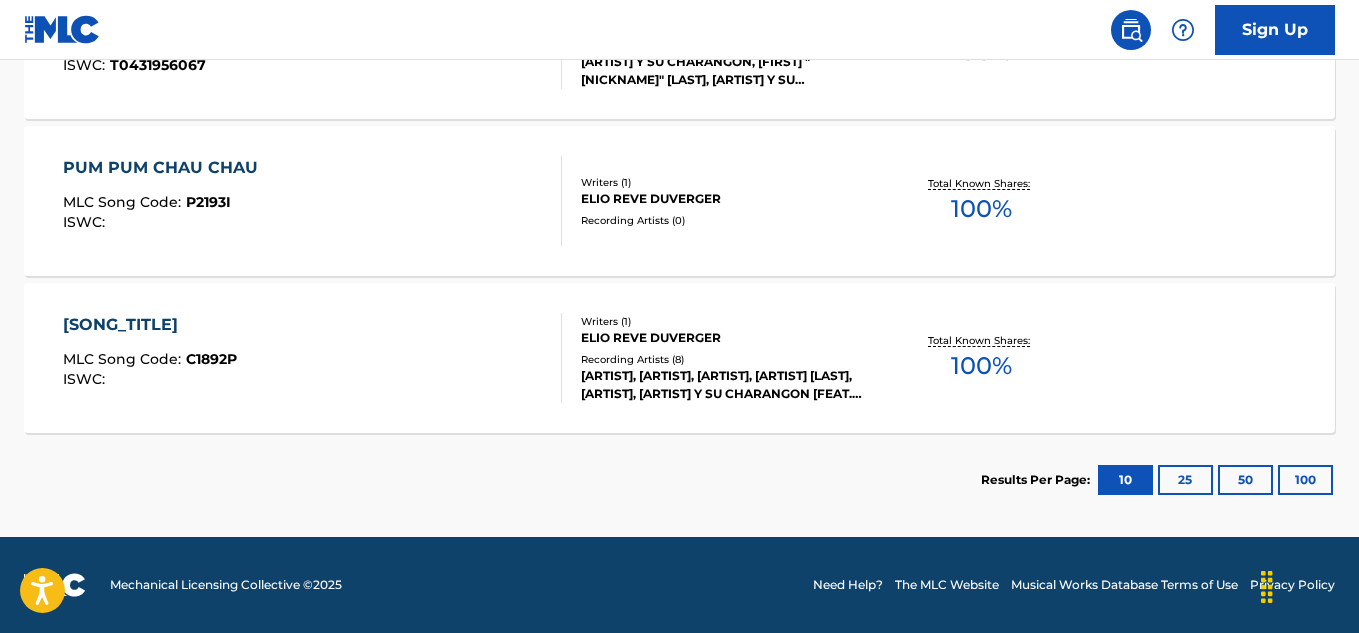 click on "[SONG_TITLE]" at bounding box center (150, 325) 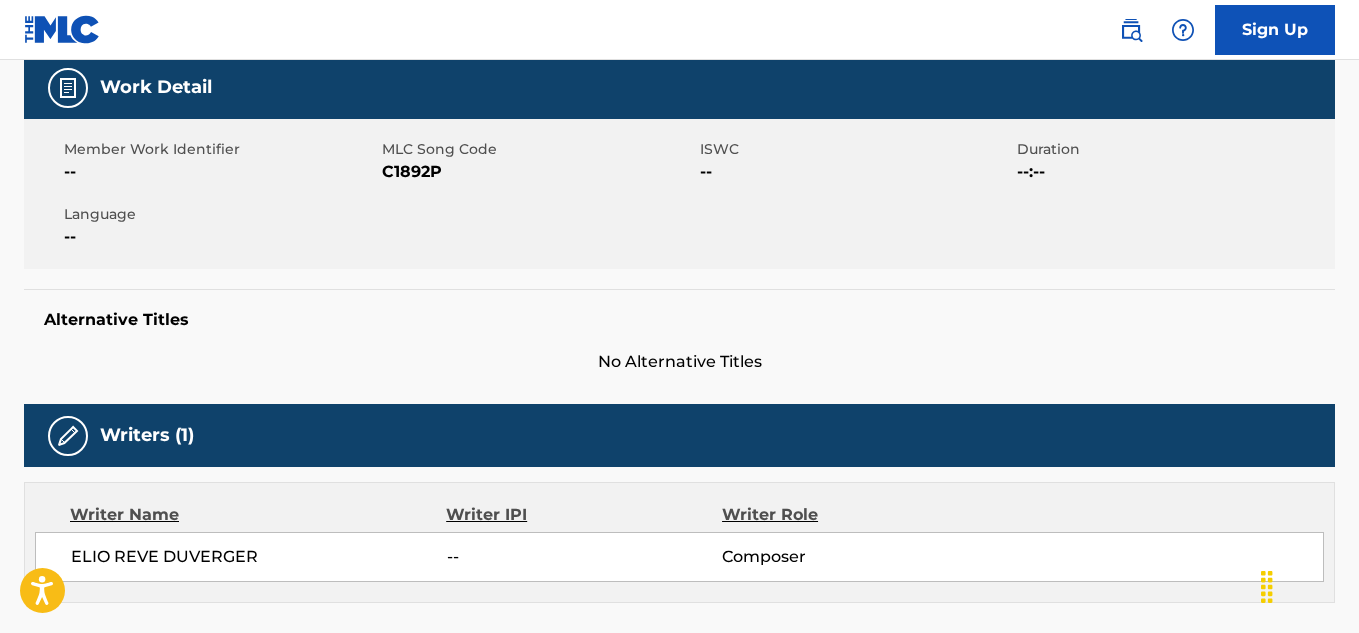 scroll, scrollTop: 0, scrollLeft: 0, axis: both 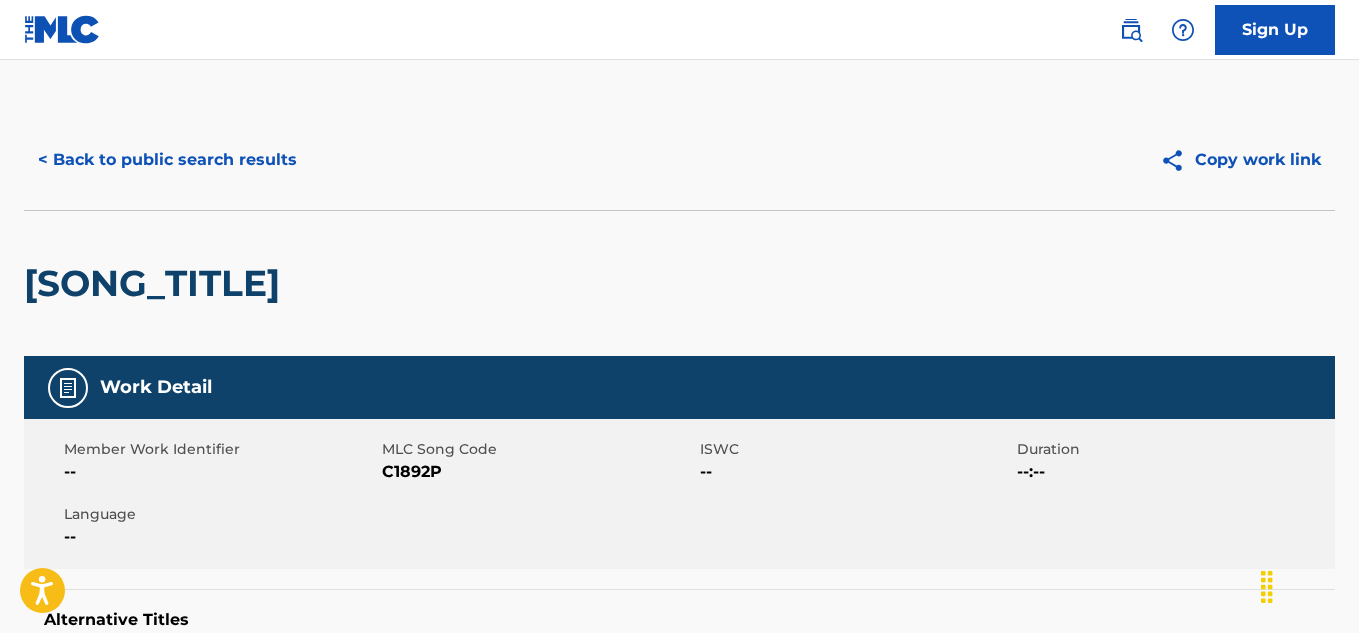click on "< Back to public search results" at bounding box center [167, 160] 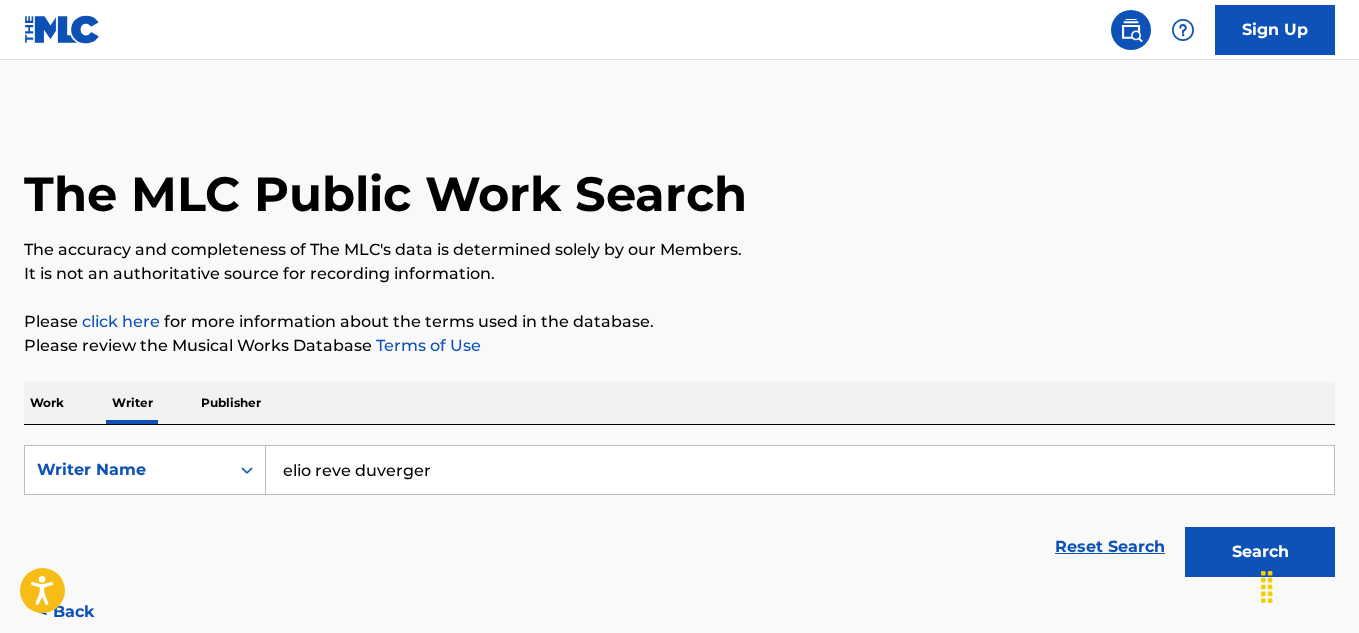 scroll, scrollTop: 200, scrollLeft: 0, axis: vertical 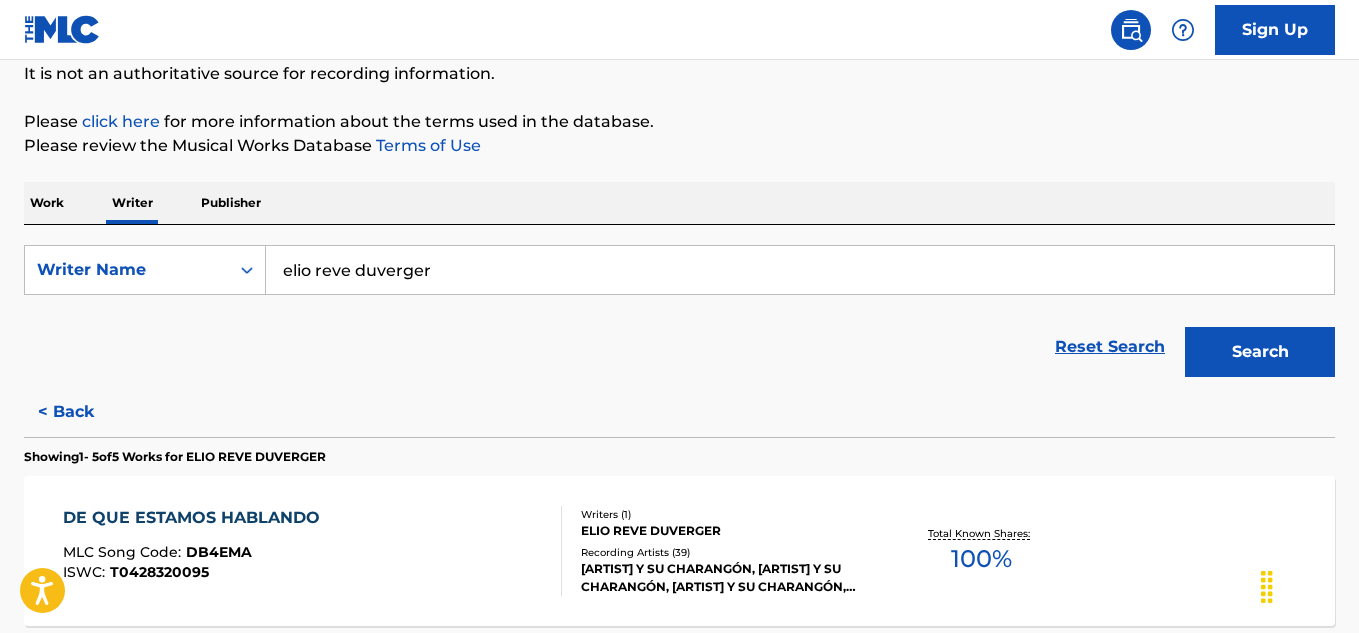 click on "< Back" at bounding box center (84, 412) 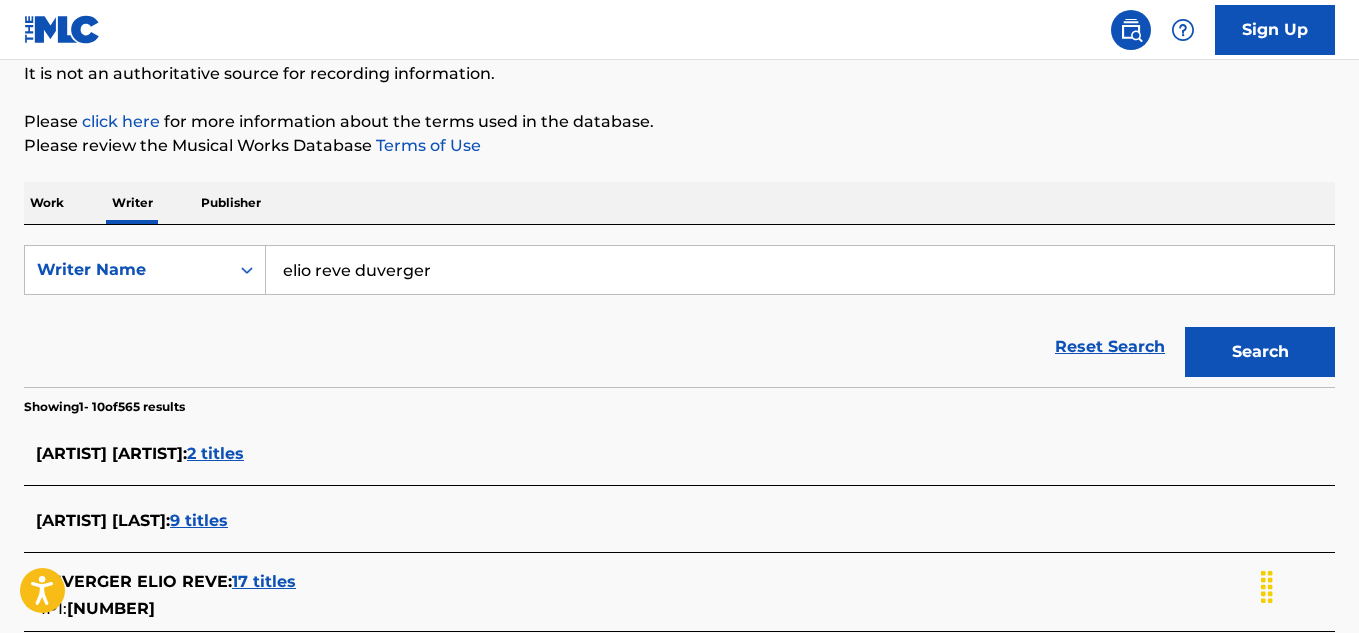 scroll, scrollTop: 700, scrollLeft: 0, axis: vertical 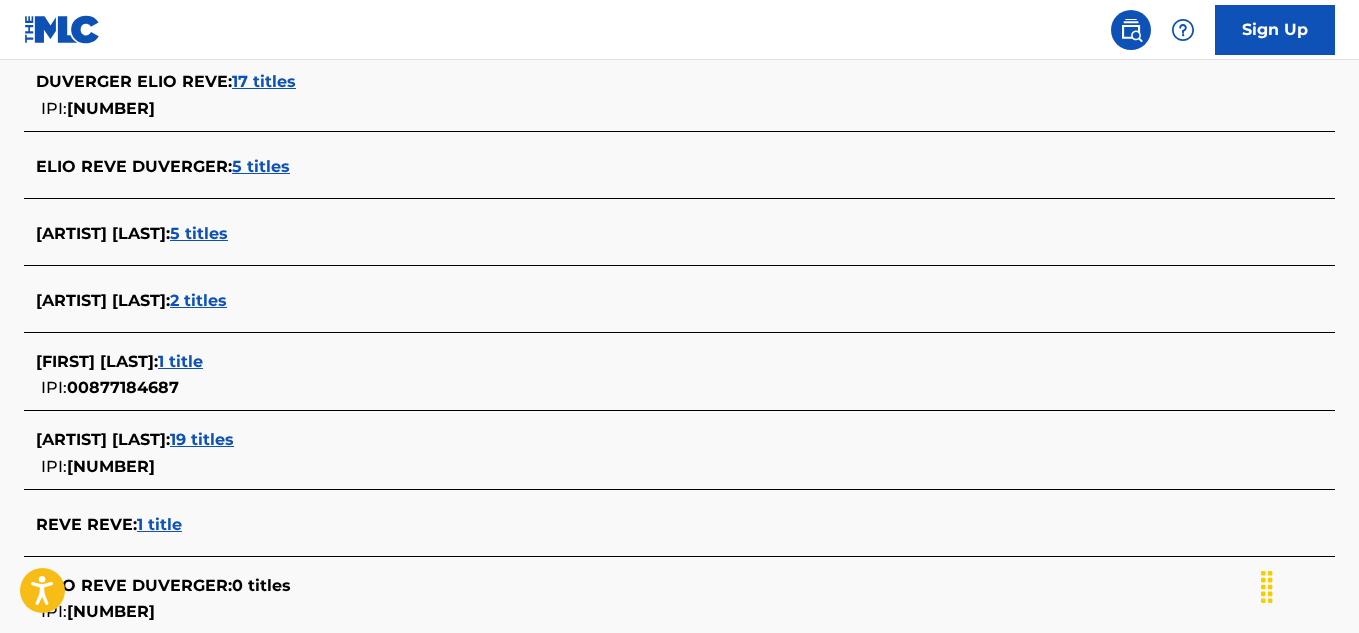 click on "1 title" at bounding box center [180, 361] 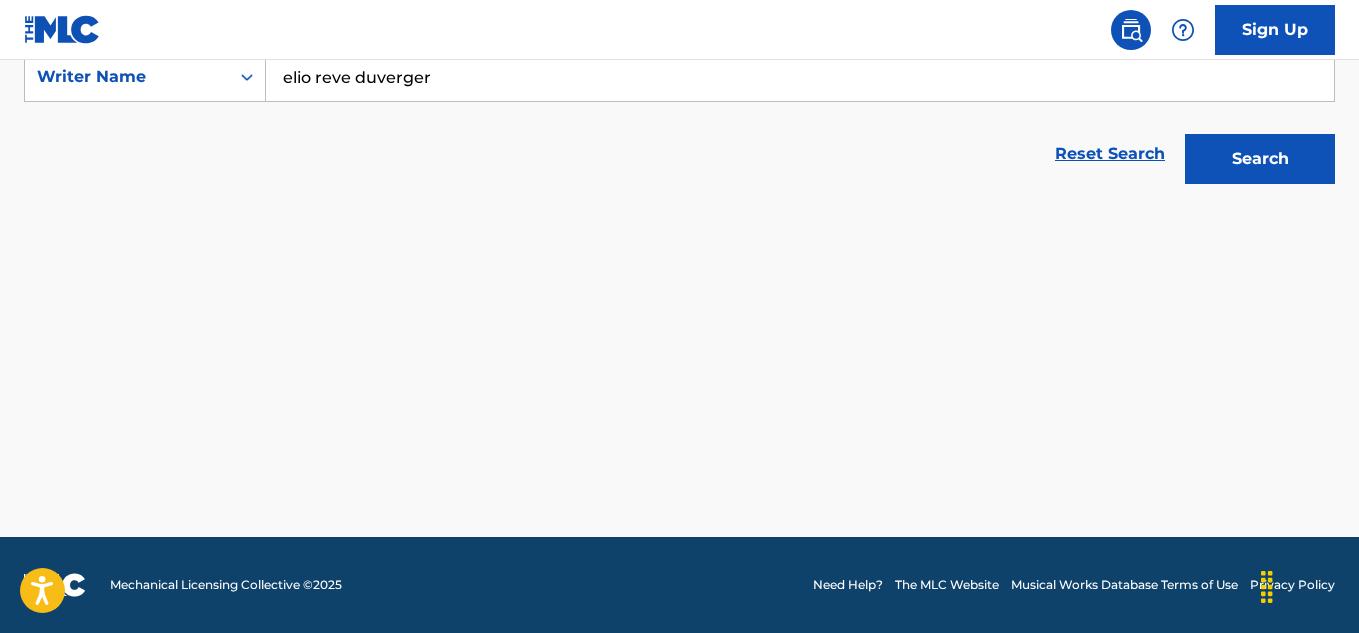 scroll, scrollTop: 393, scrollLeft: 0, axis: vertical 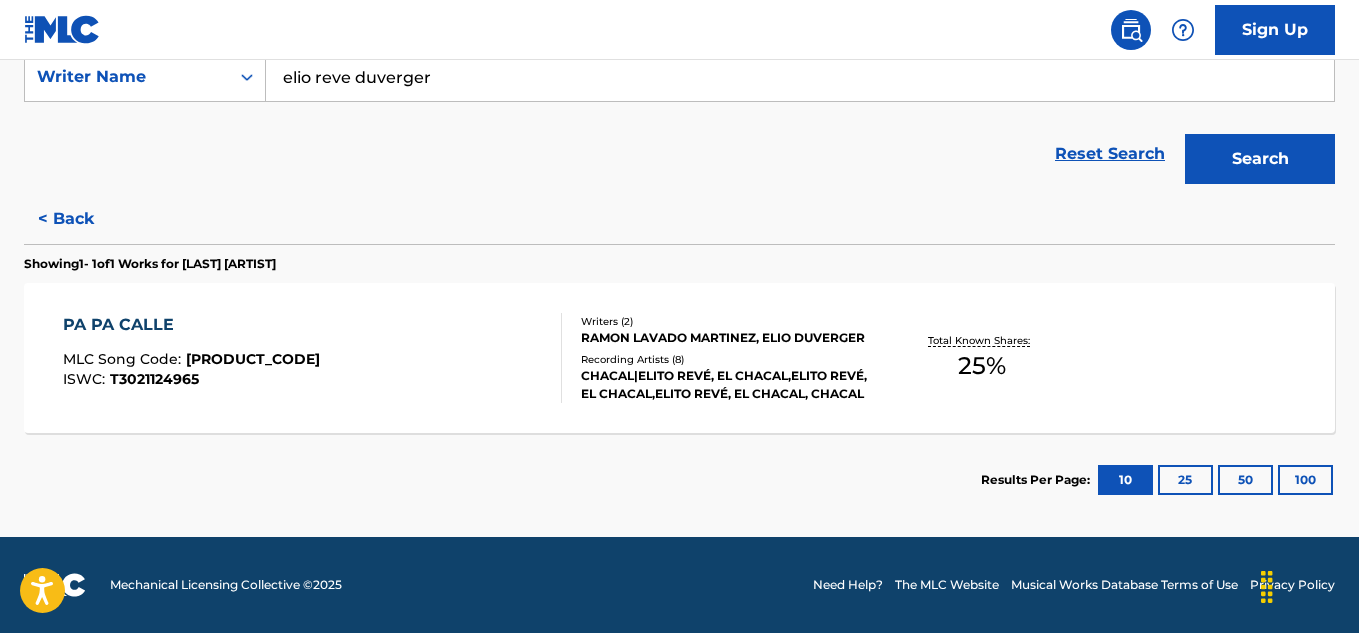 click on "PA PA CALLE" at bounding box center [191, 325] 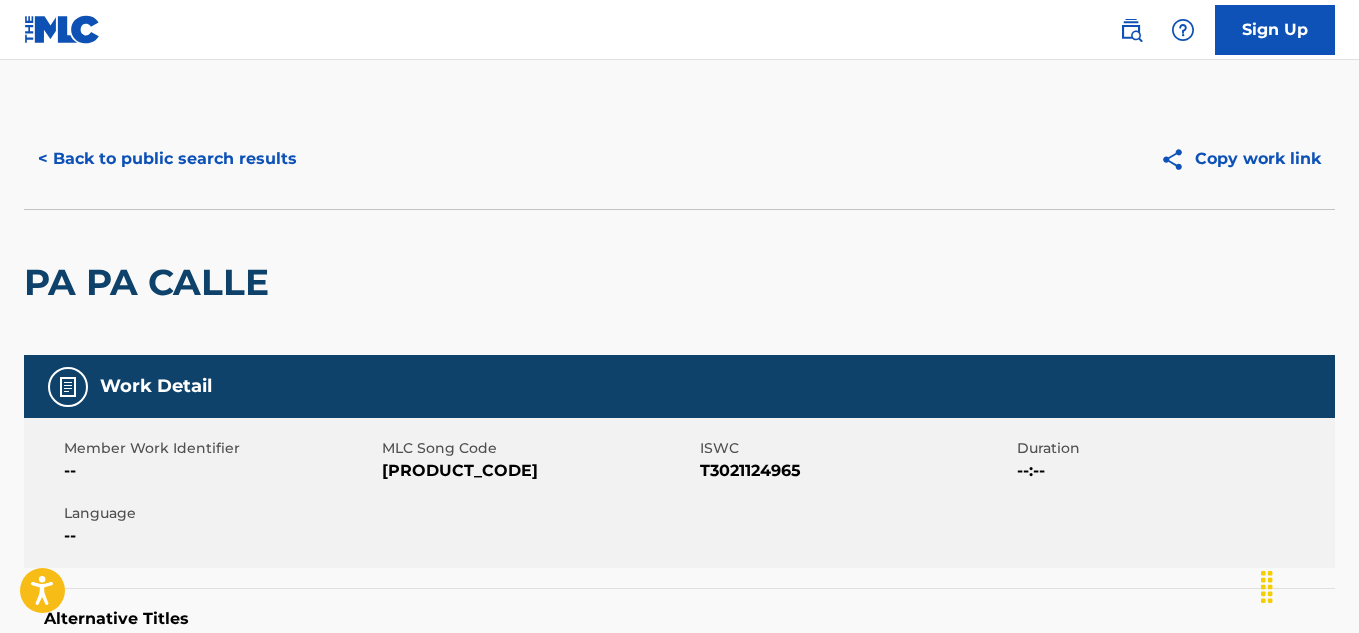 scroll, scrollTop: 0, scrollLeft: 0, axis: both 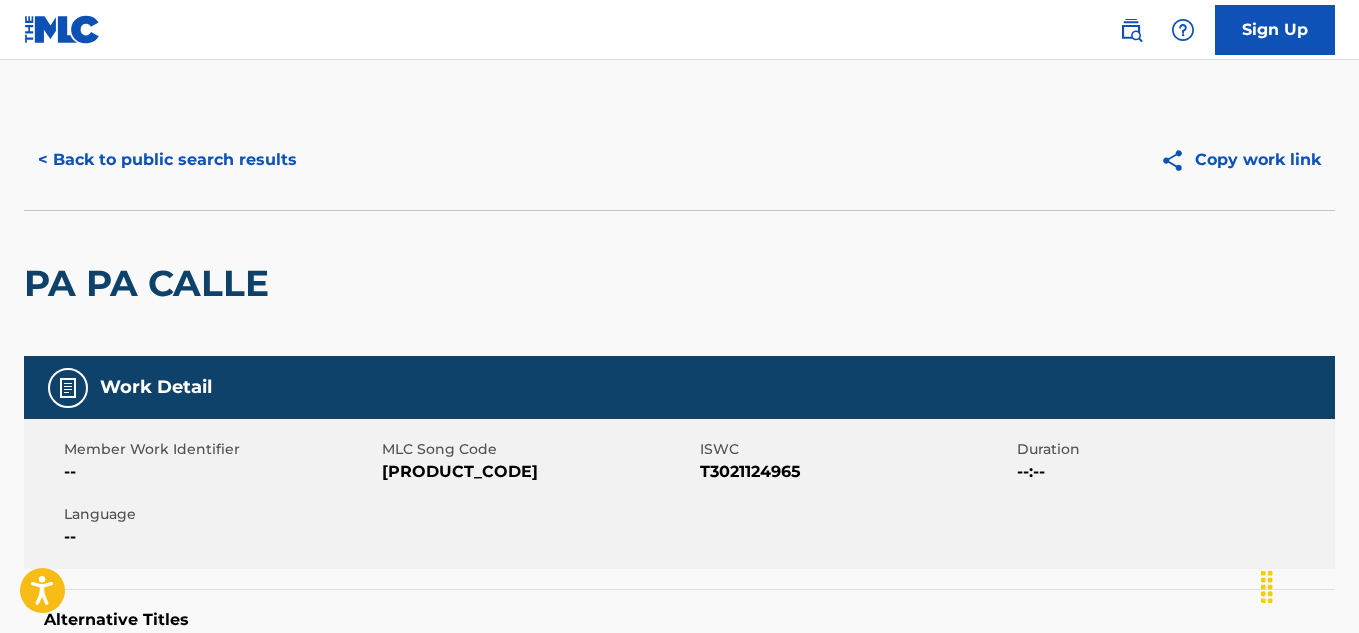 click on "< Back to public search results" at bounding box center [167, 160] 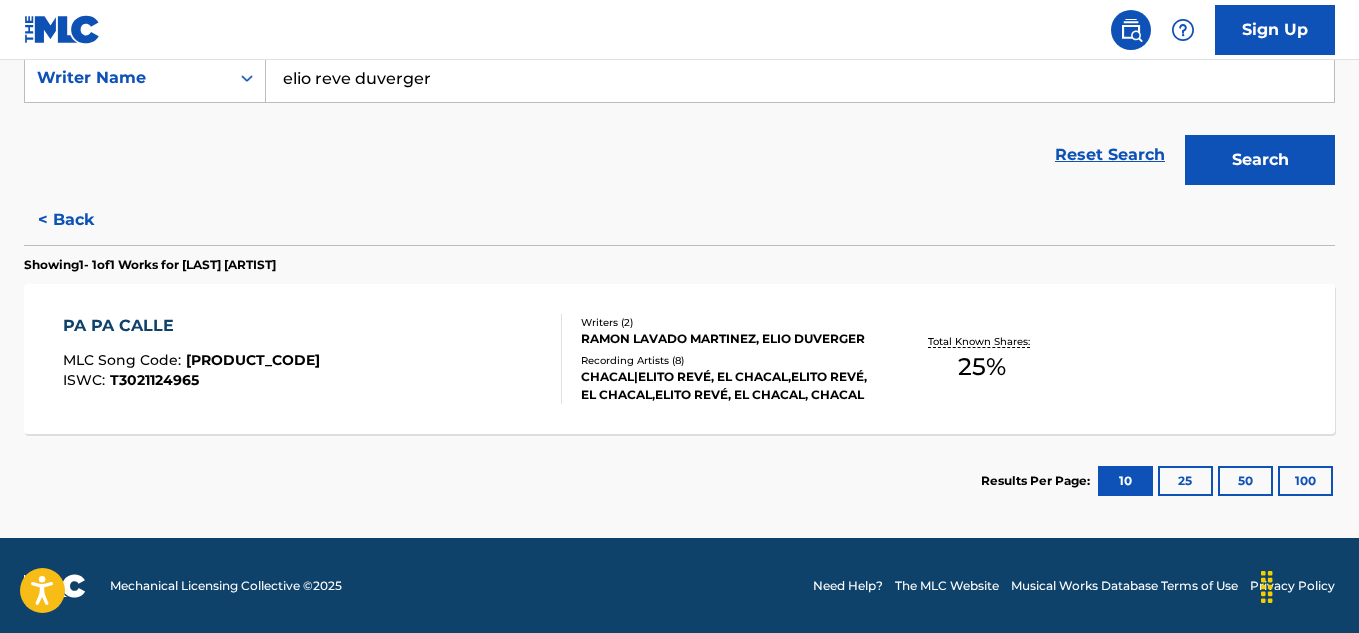 scroll, scrollTop: 393, scrollLeft: 0, axis: vertical 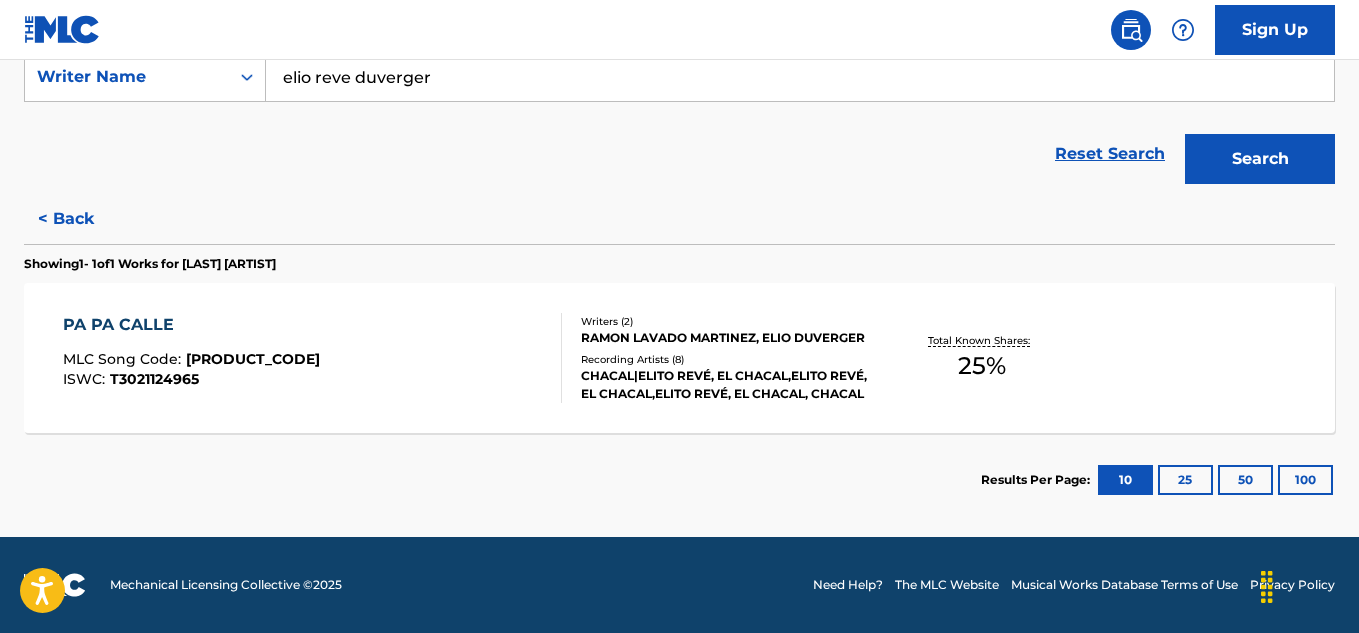 click on "< Back" at bounding box center (84, 219) 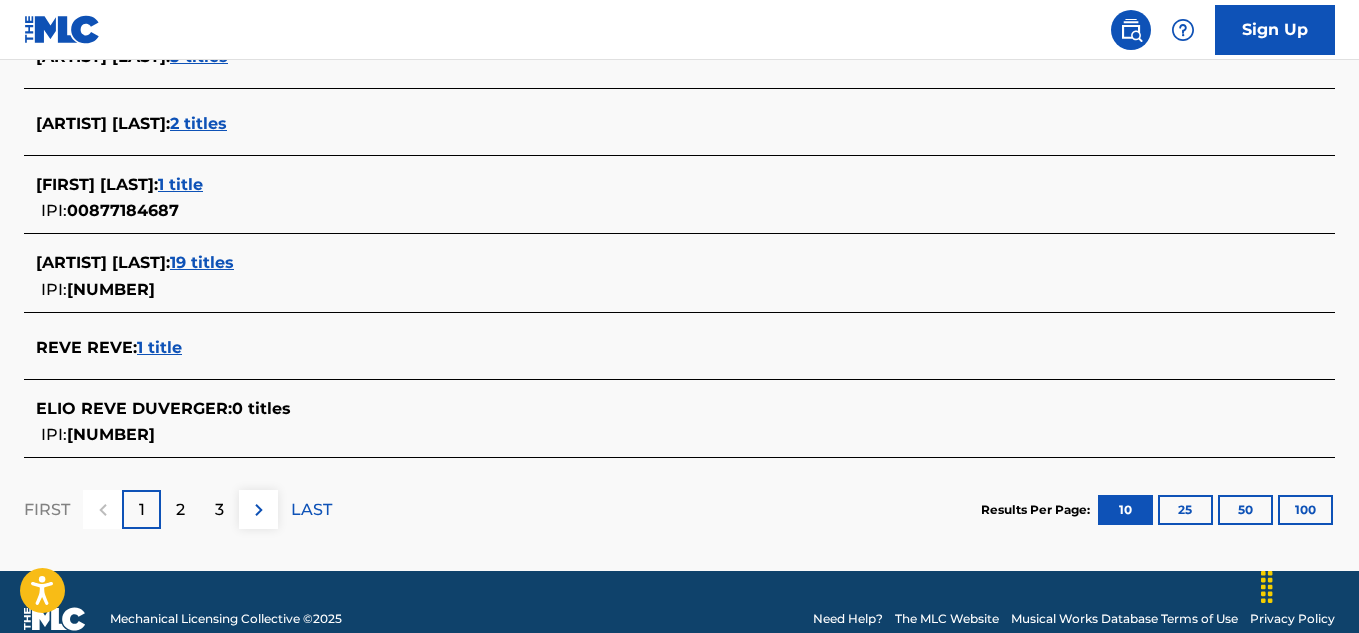 scroll, scrollTop: 893, scrollLeft: 0, axis: vertical 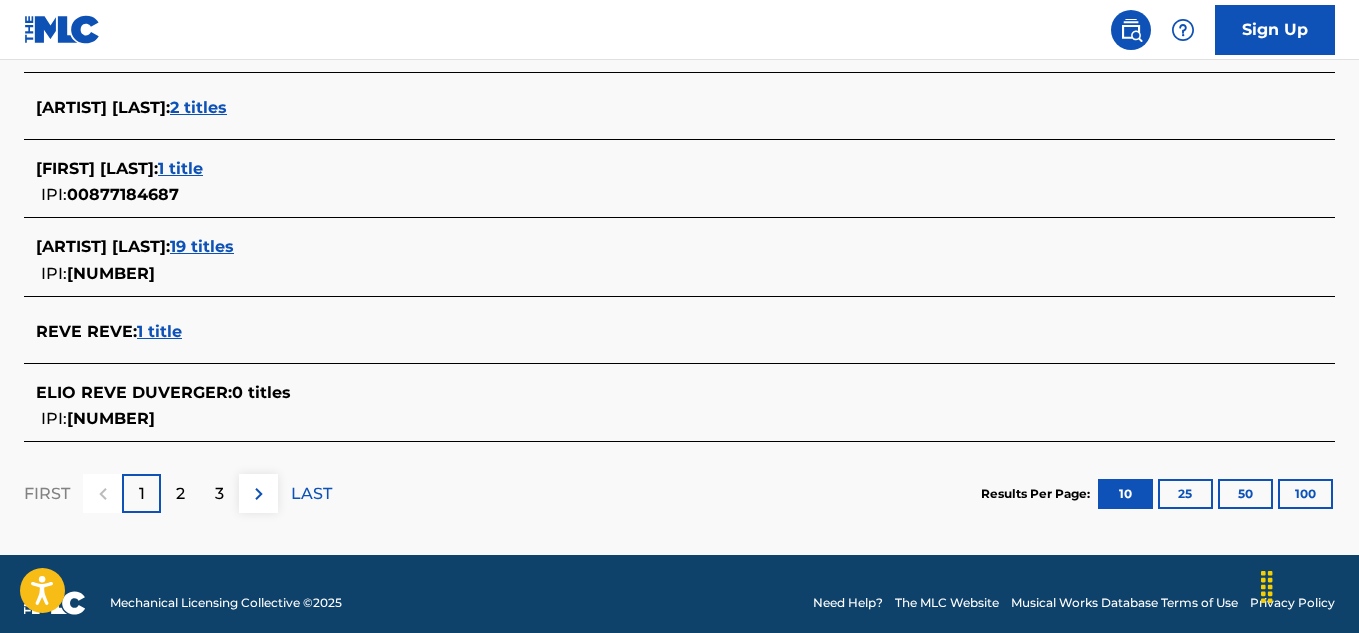 click on "2" at bounding box center (180, 493) 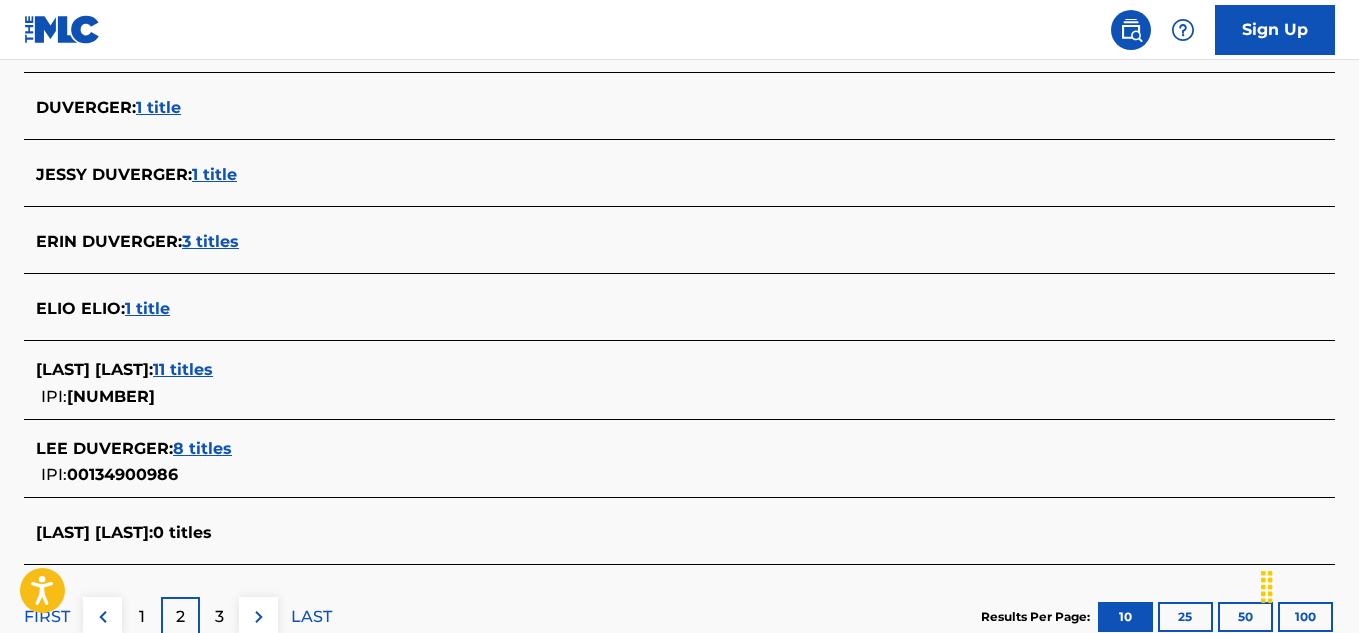 scroll, scrollTop: 793, scrollLeft: 0, axis: vertical 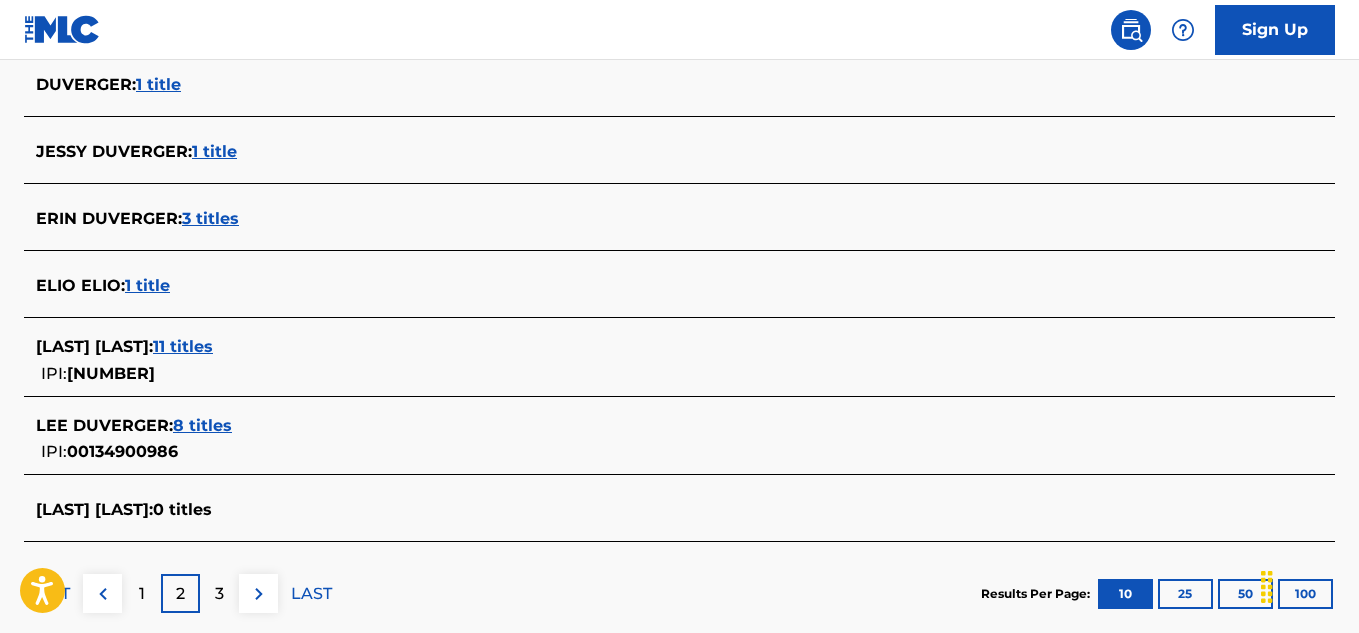 click on "3" at bounding box center (219, 594) 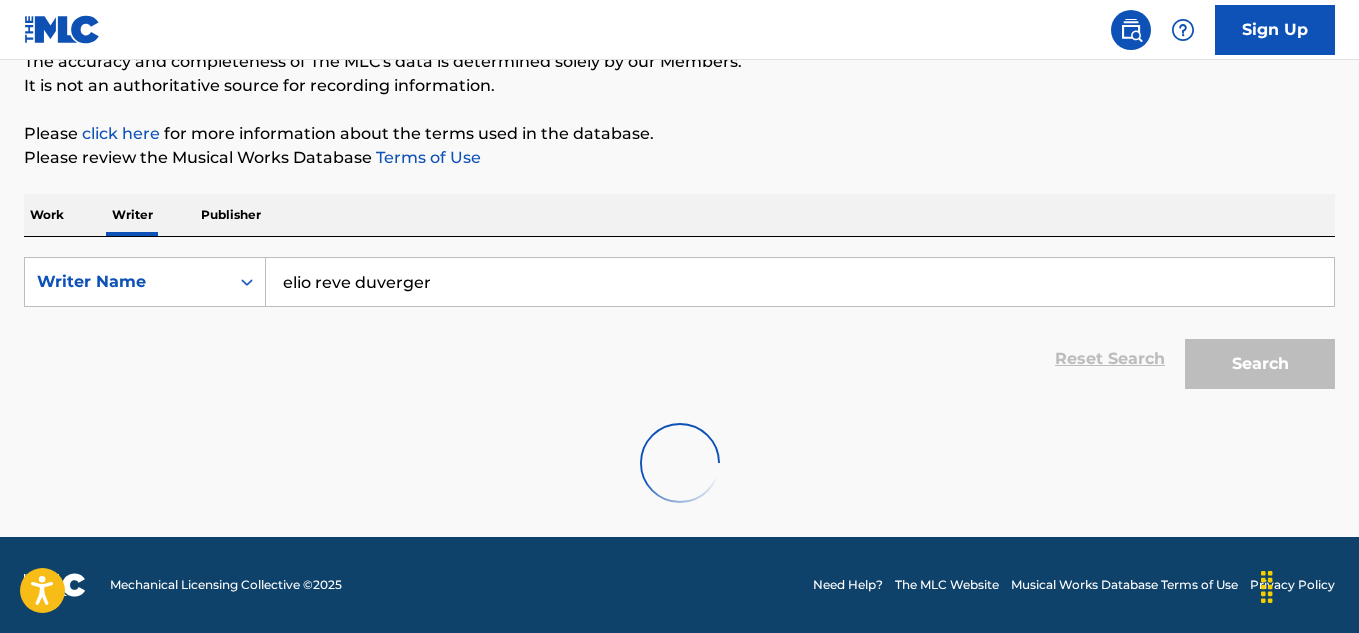 drag, startPoint x: 222, startPoint y: 588, endPoint x: 164, endPoint y: 559, distance: 64.84597 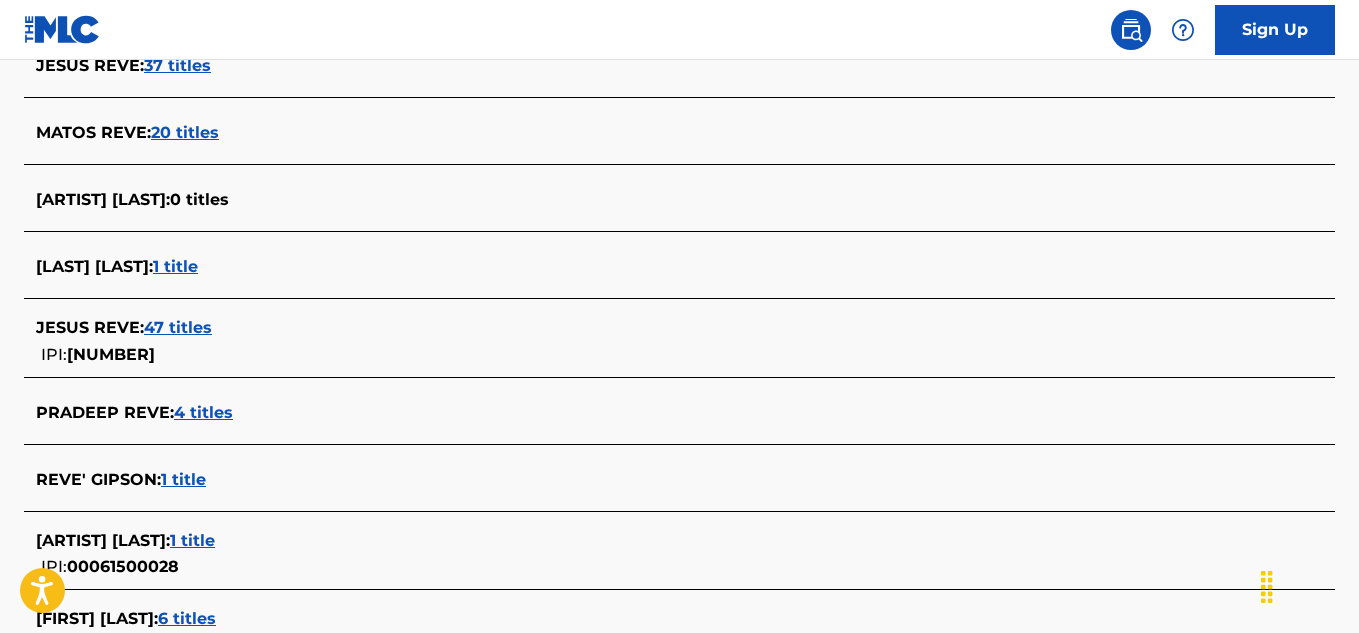 scroll, scrollTop: 593, scrollLeft: 0, axis: vertical 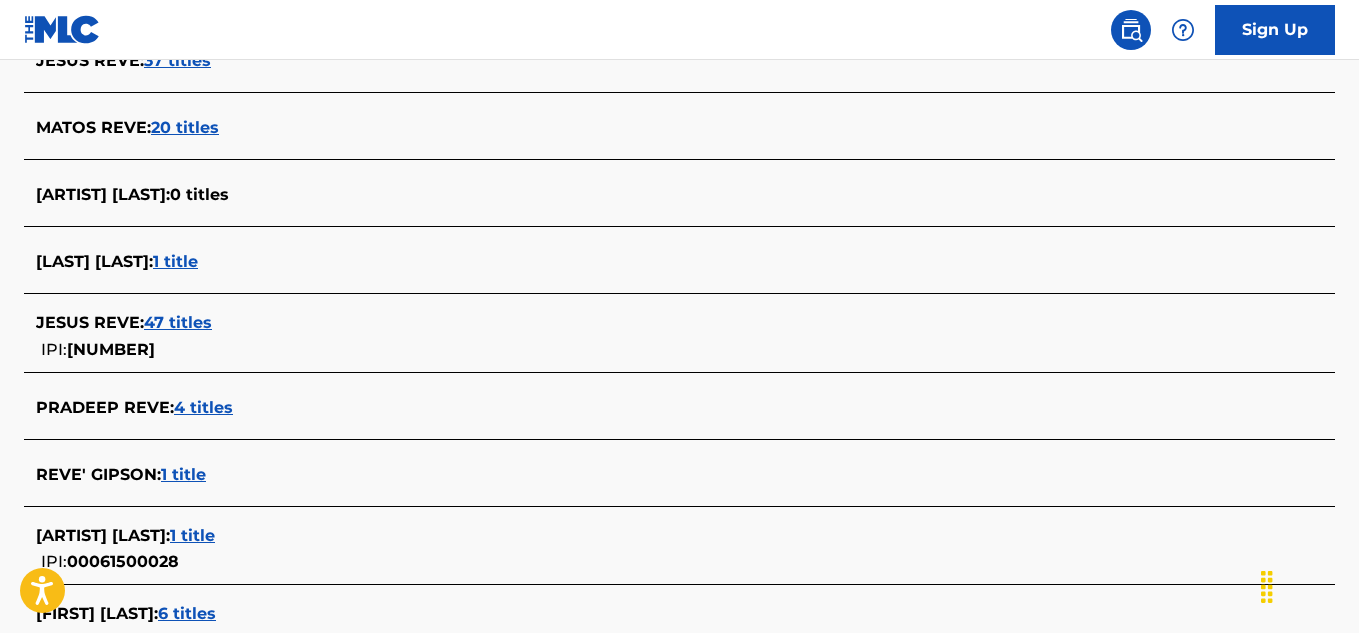 click on "1 title" at bounding box center (175, 261) 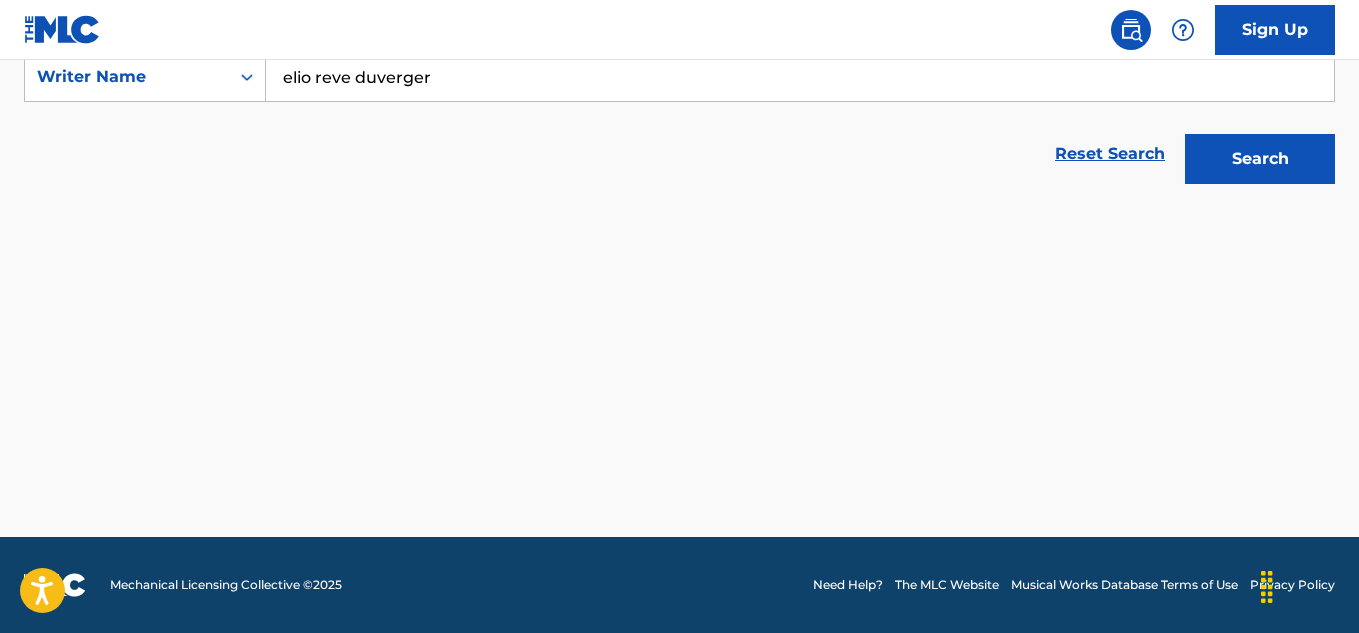 scroll, scrollTop: 393, scrollLeft: 0, axis: vertical 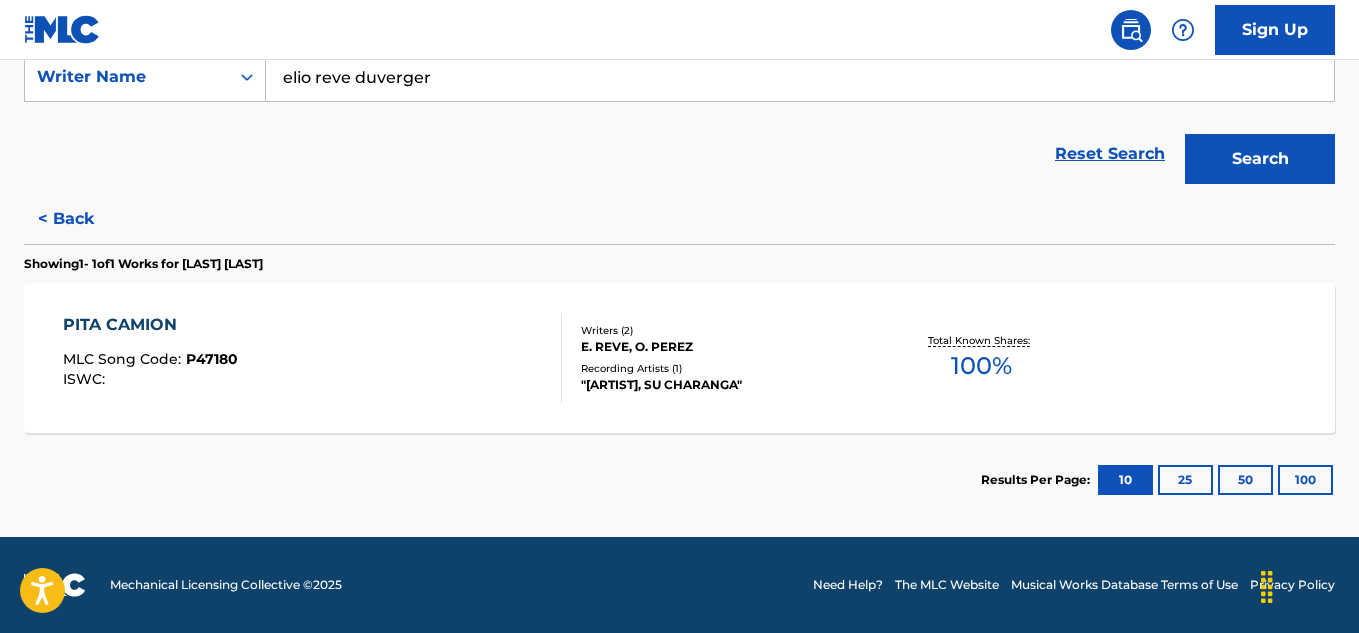click on "PITA CAMION" at bounding box center (150, 325) 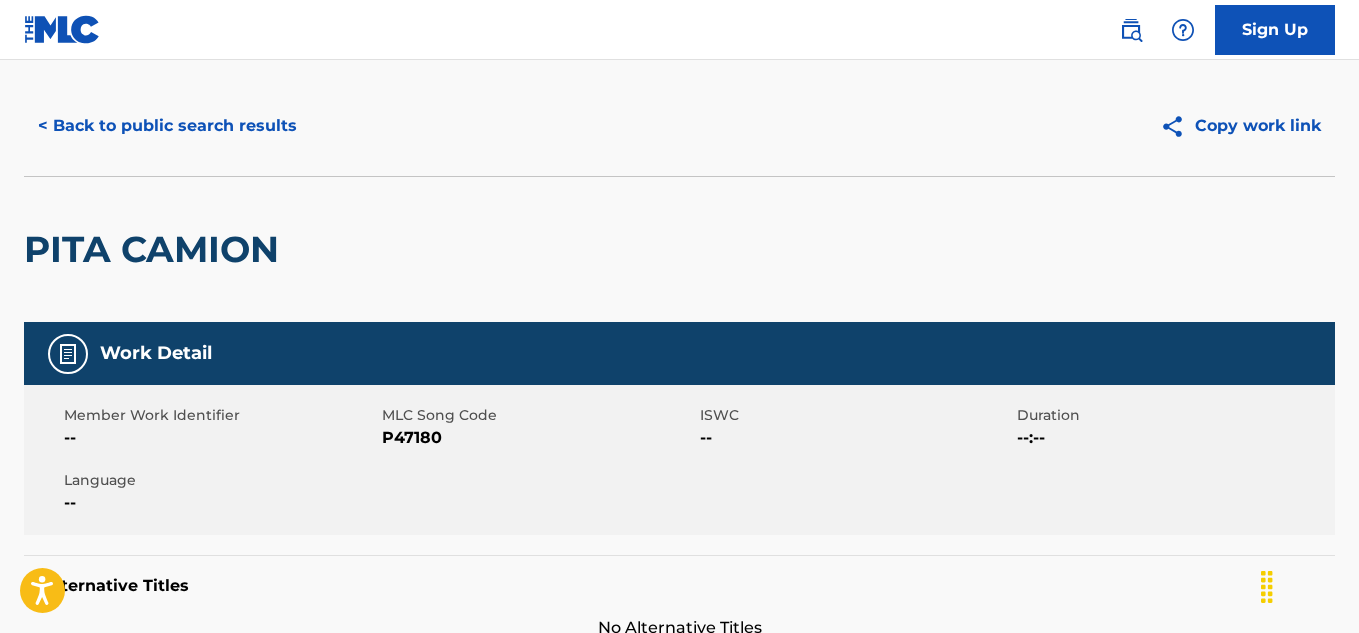 scroll, scrollTop: 0, scrollLeft: 0, axis: both 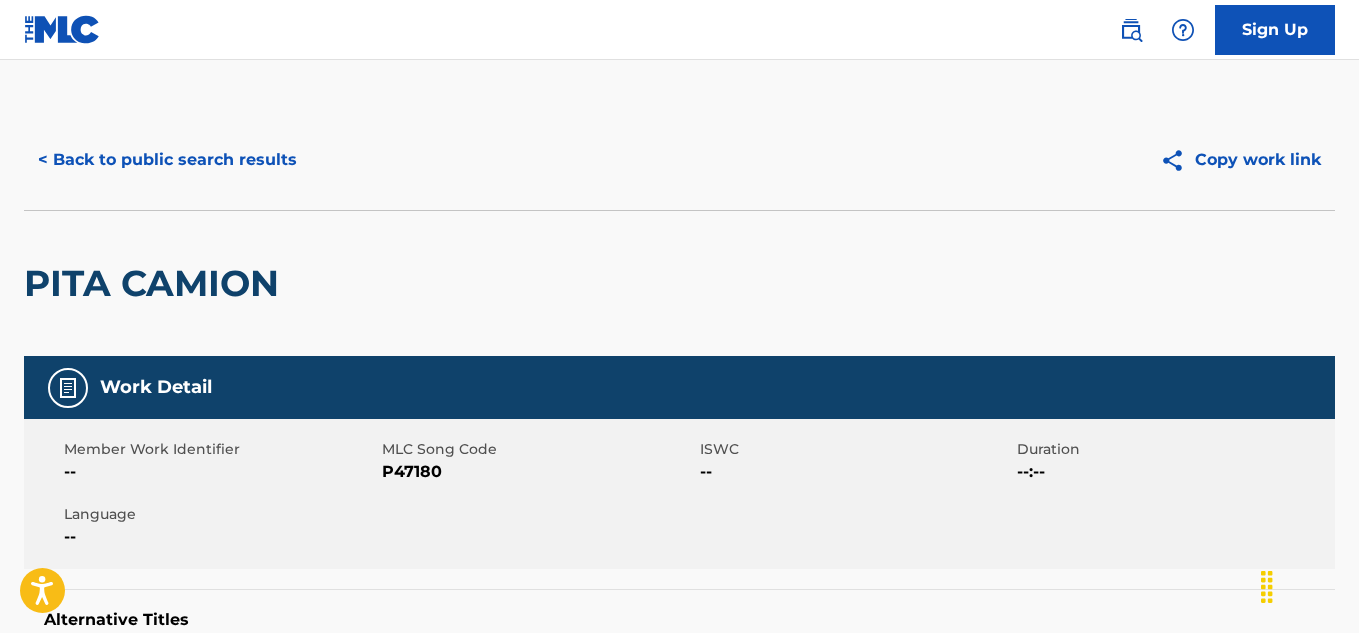 click on "< Back to public search results" at bounding box center (167, 160) 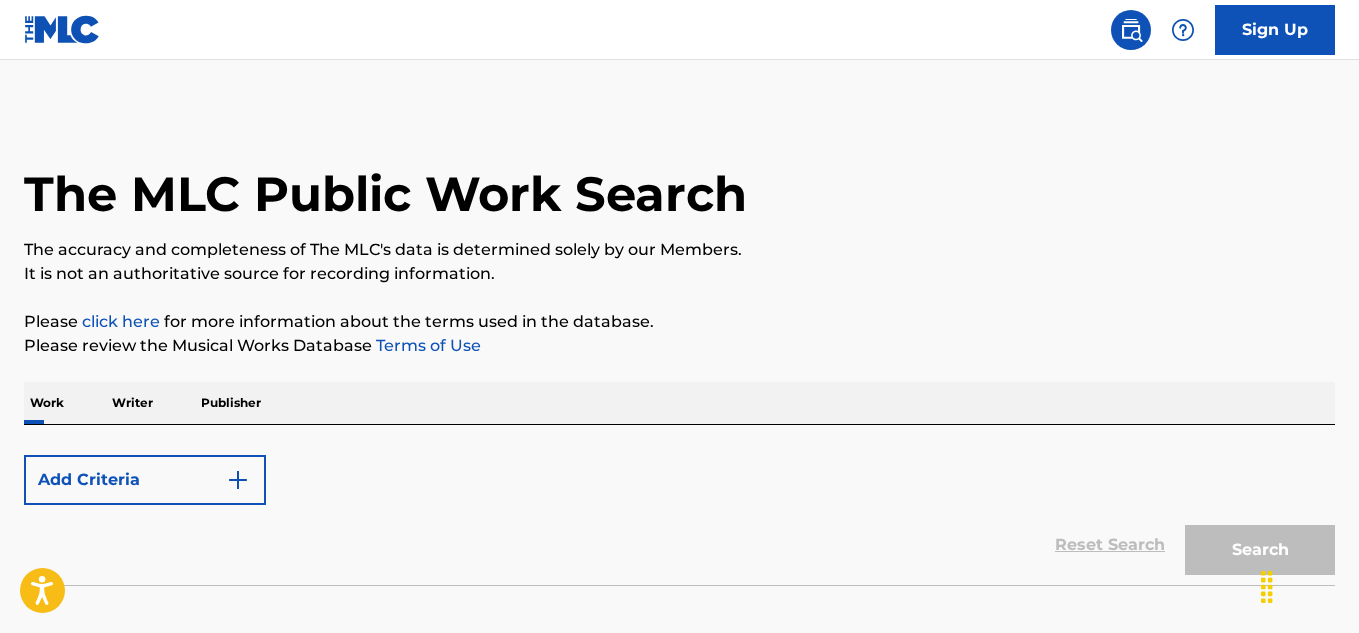 scroll, scrollTop: 121, scrollLeft: 0, axis: vertical 